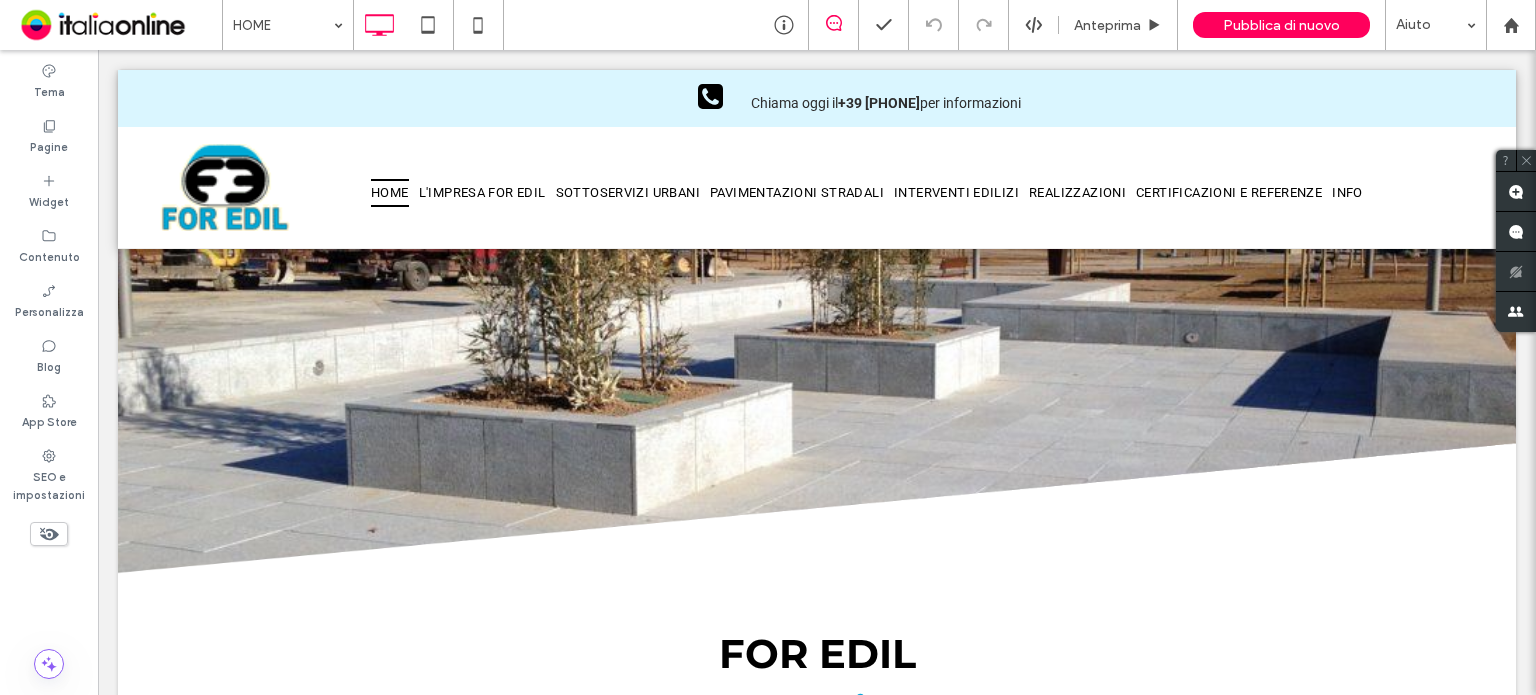 scroll, scrollTop: 0, scrollLeft: 0, axis: both 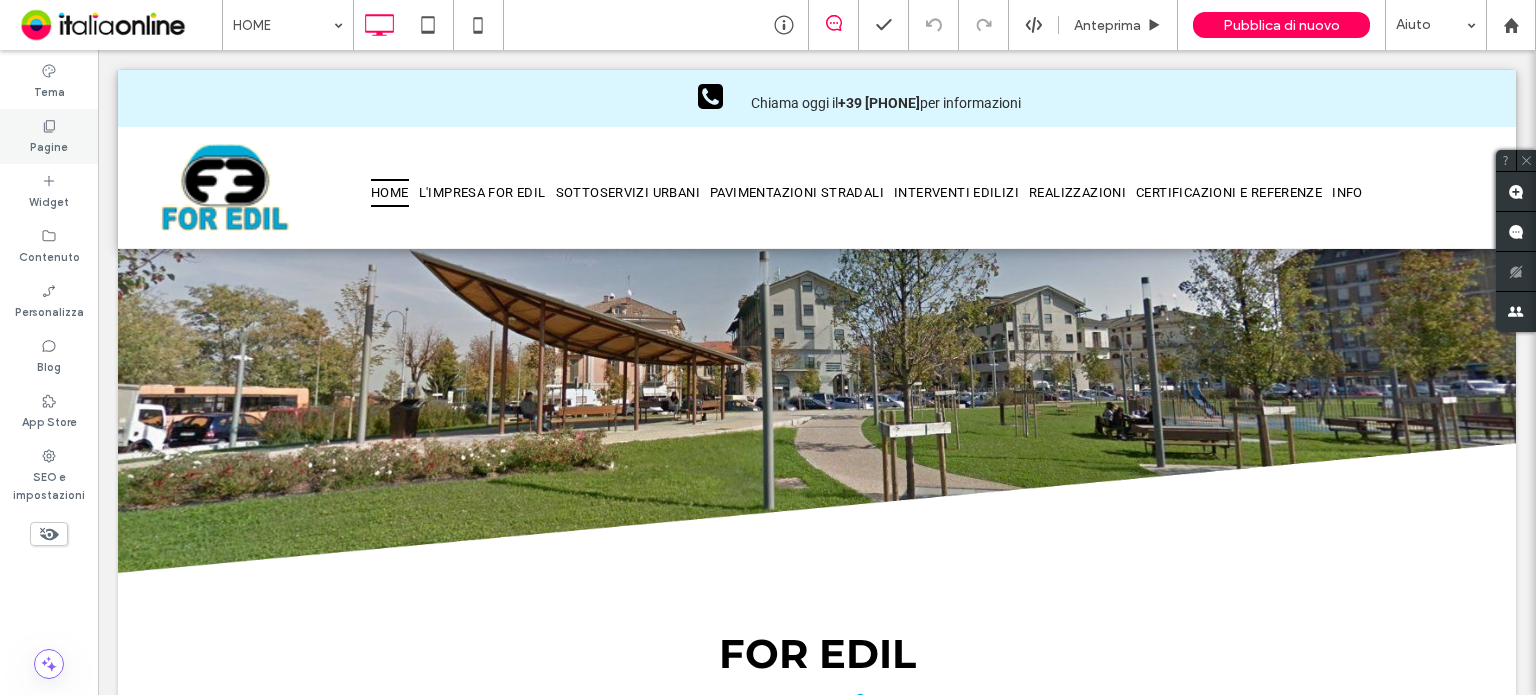 click on "Pagine" at bounding box center [49, 136] 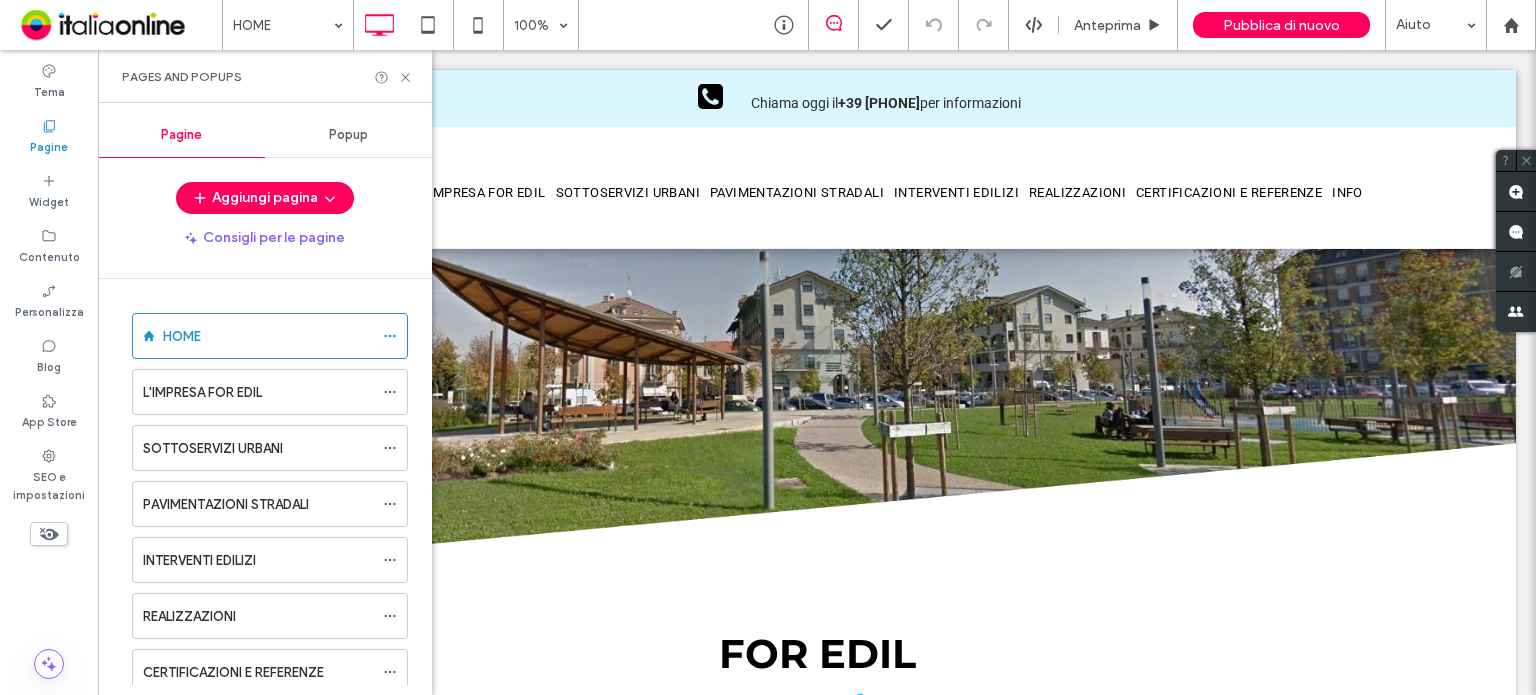 click on "Pagine" at bounding box center (49, 136) 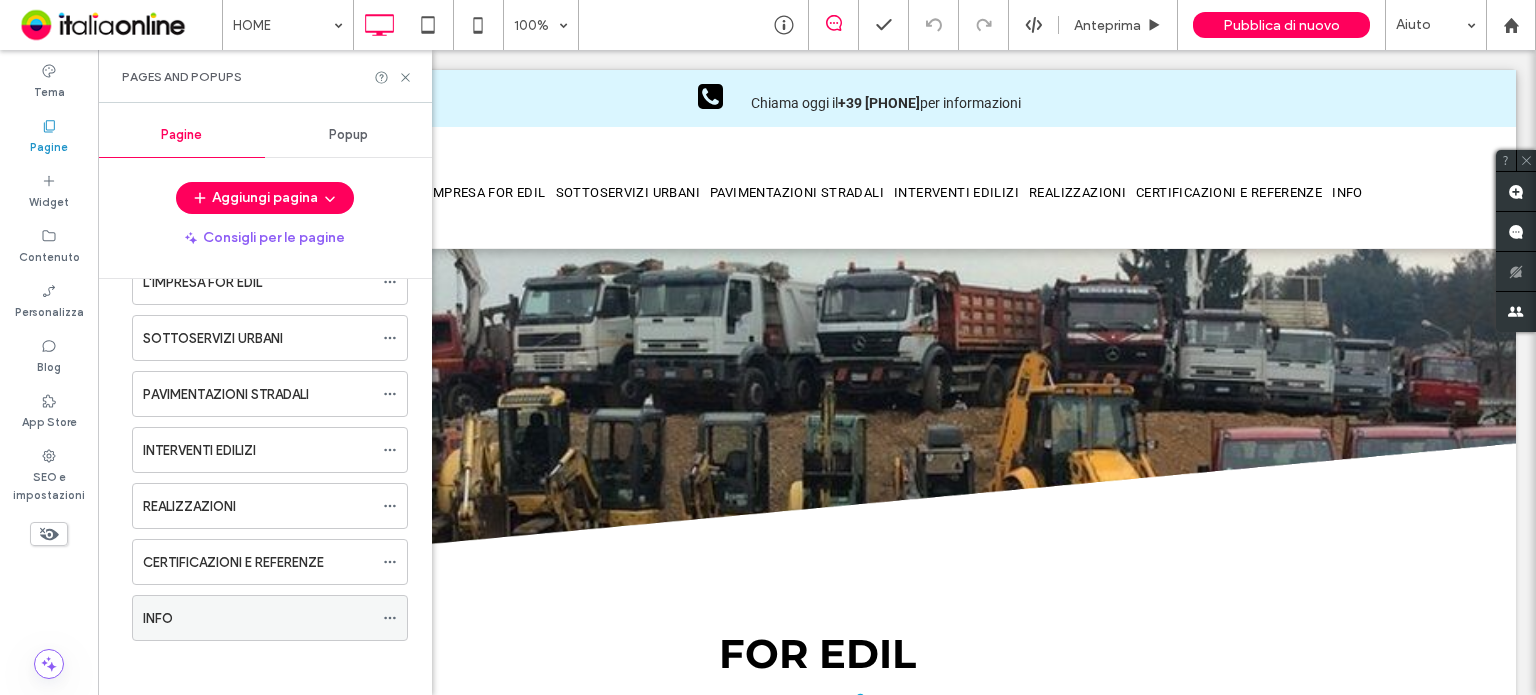 scroll, scrollTop: 112, scrollLeft: 0, axis: vertical 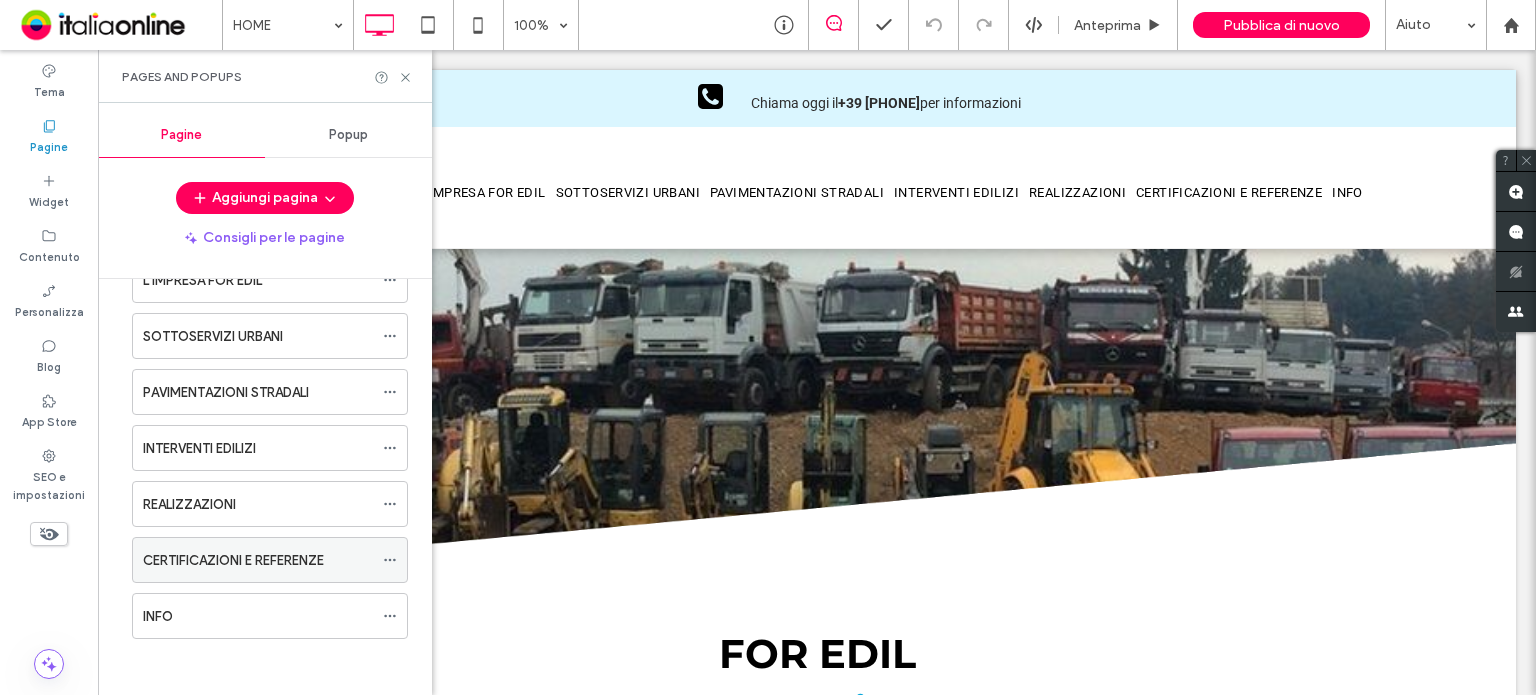 click on "CERTIFICAZIONI E REFERENZE" at bounding box center [233, 560] 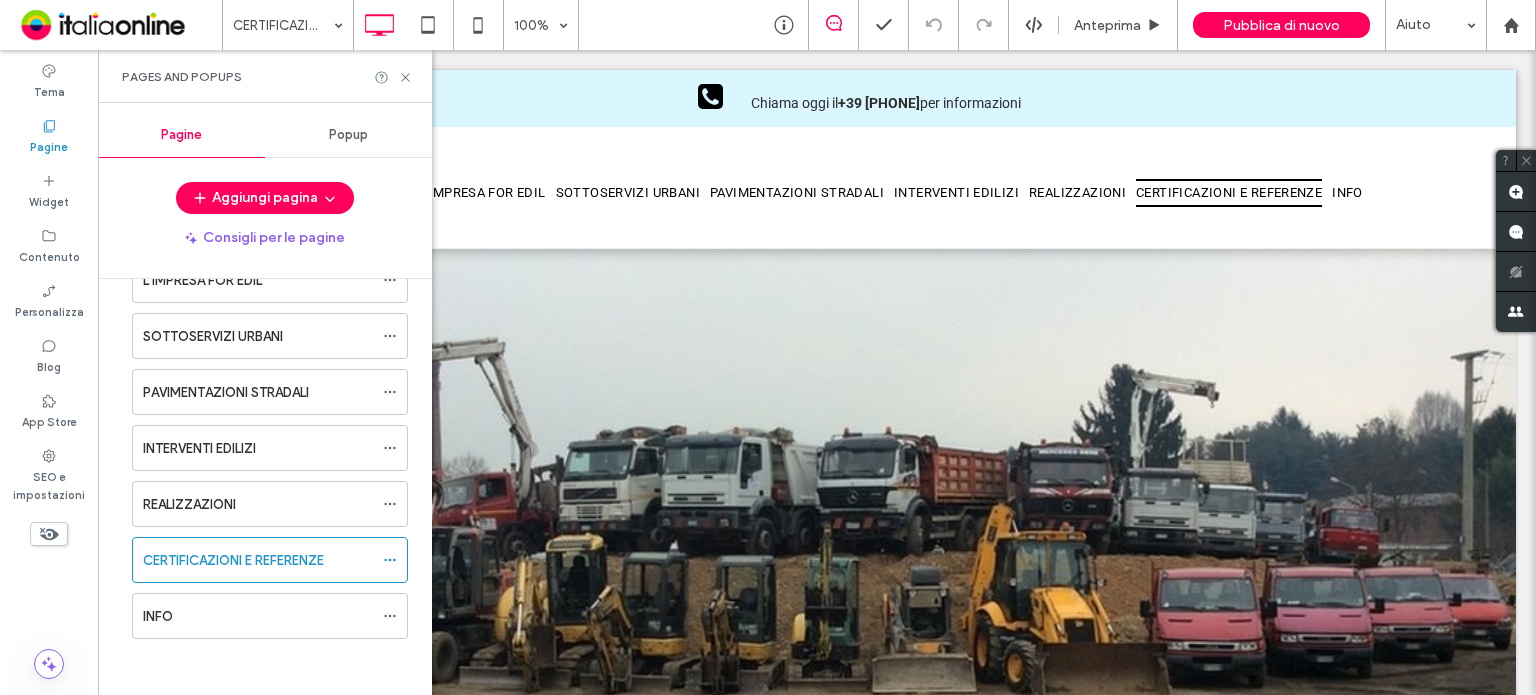 scroll, scrollTop: 0, scrollLeft: 0, axis: both 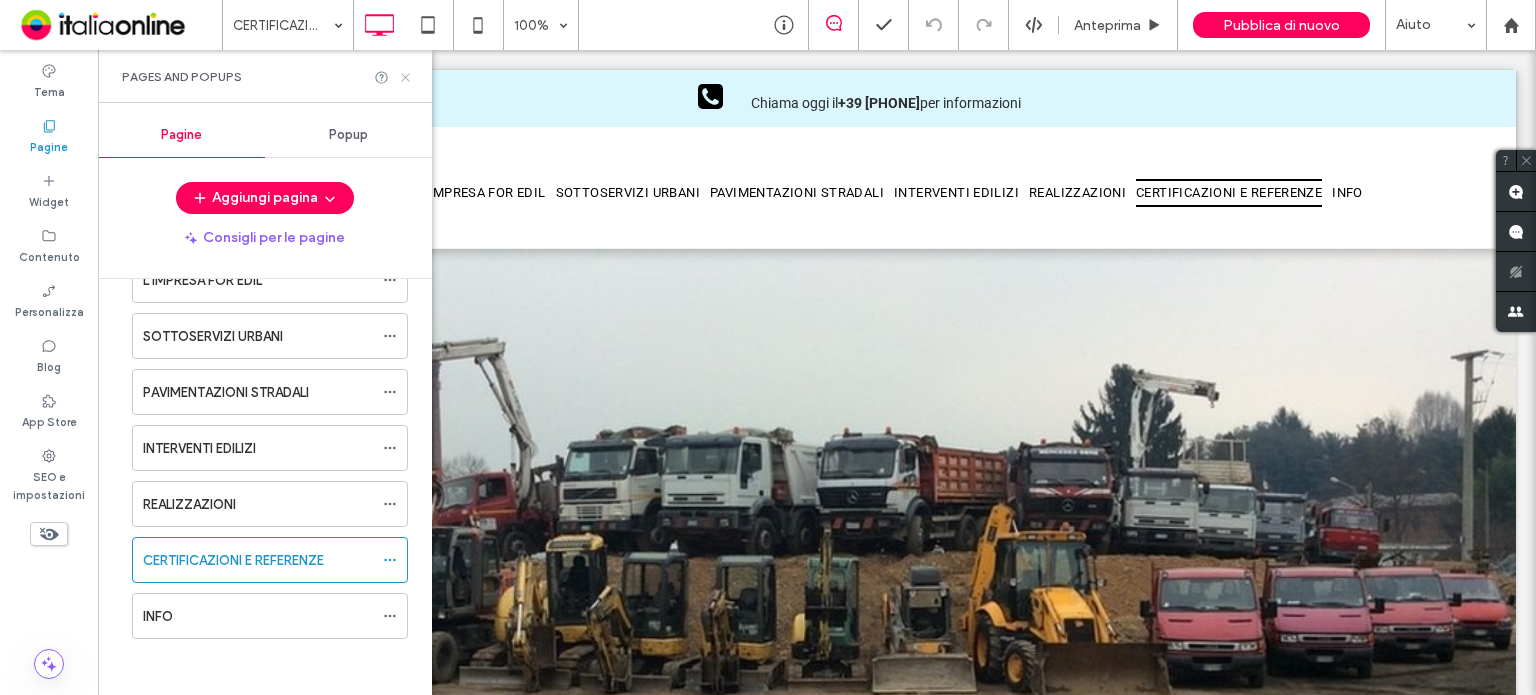 drag, startPoint x: 401, startPoint y: 79, endPoint x: 306, endPoint y: 35, distance: 104.69479 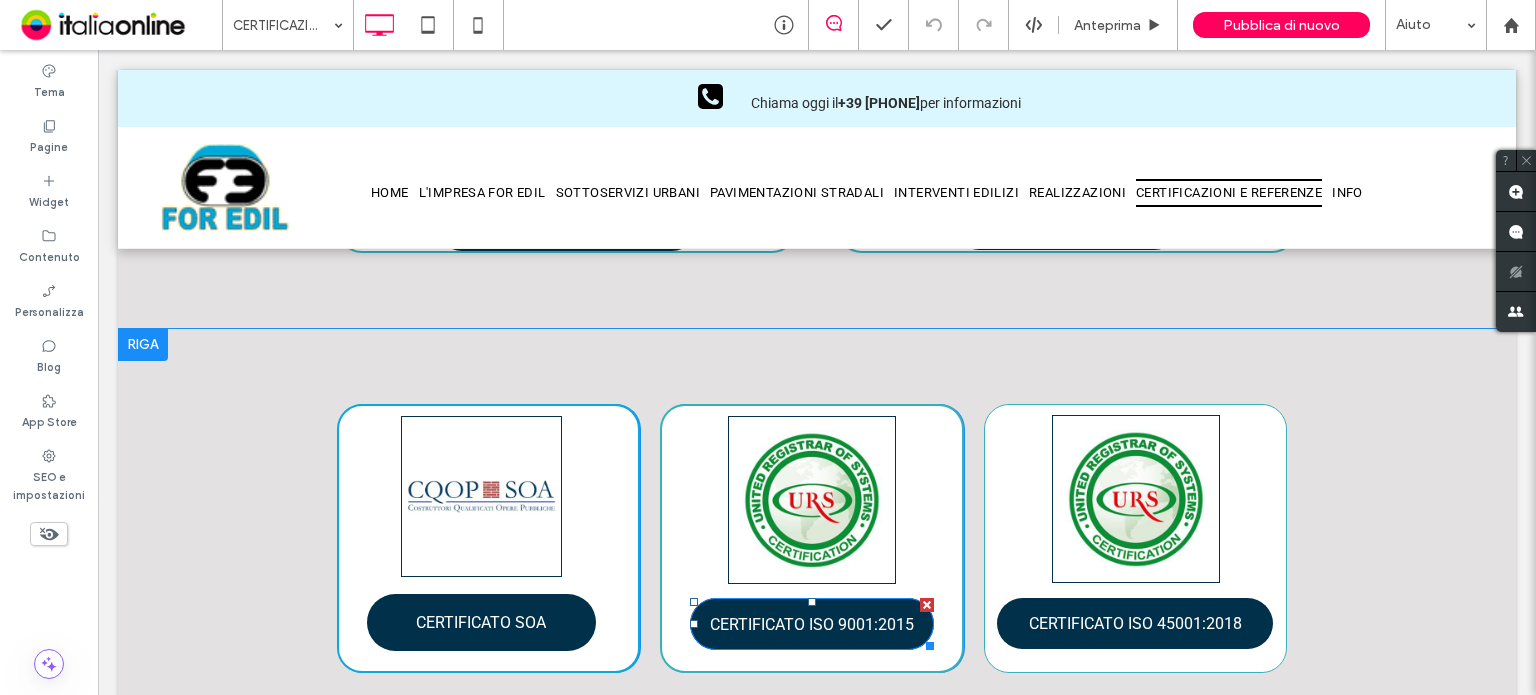 scroll, scrollTop: 1000, scrollLeft: 0, axis: vertical 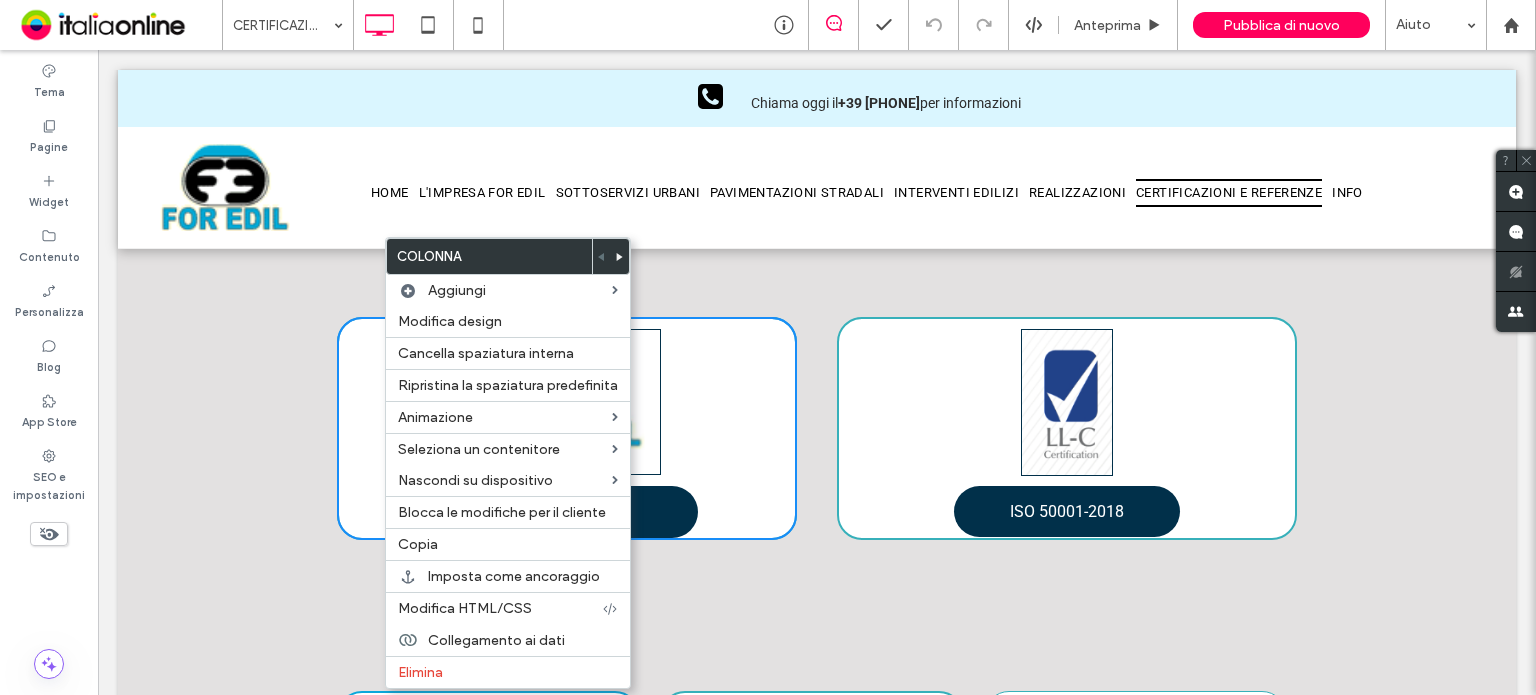 click on "ISO 39001-2012
Click To Paste" at bounding box center [567, 428] 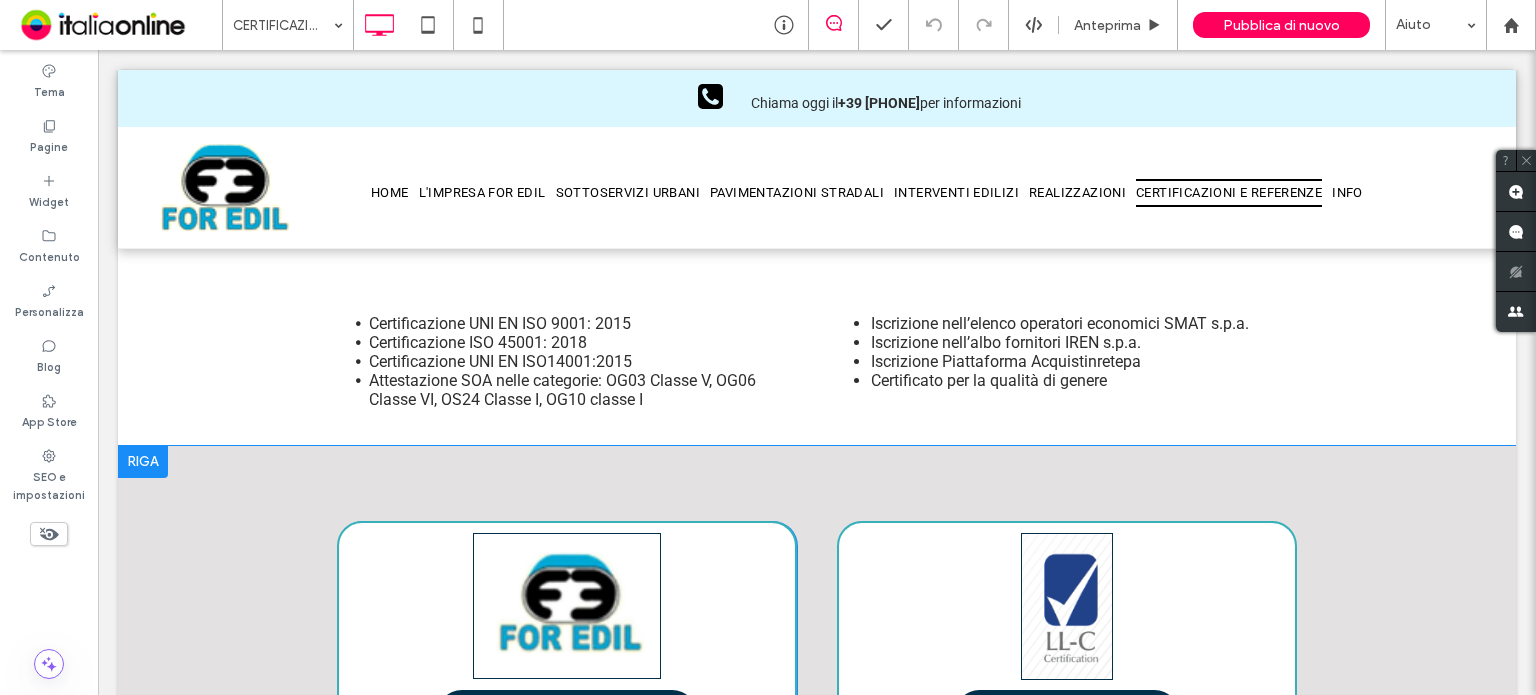 scroll, scrollTop: 900, scrollLeft: 0, axis: vertical 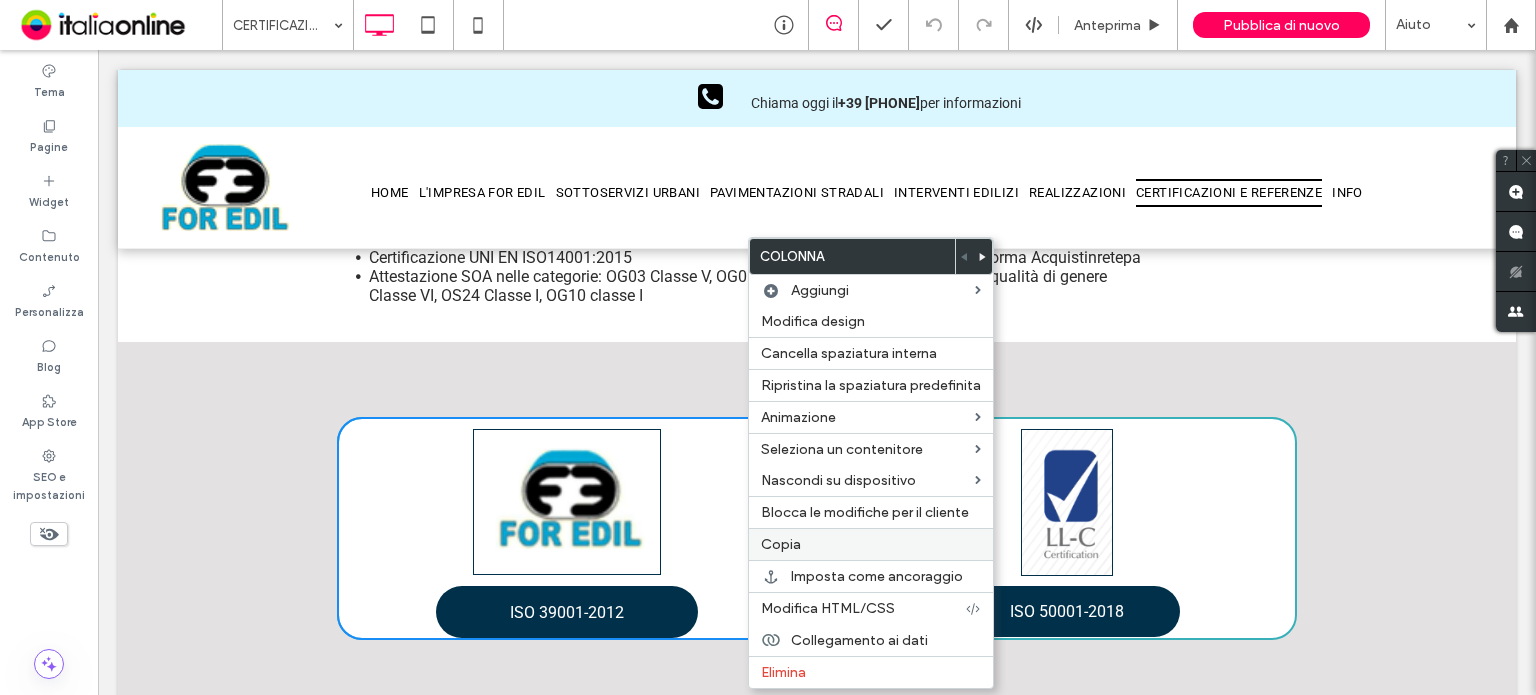 drag, startPoint x: 816, startPoint y: 549, endPoint x: 803, endPoint y: 542, distance: 14.764823 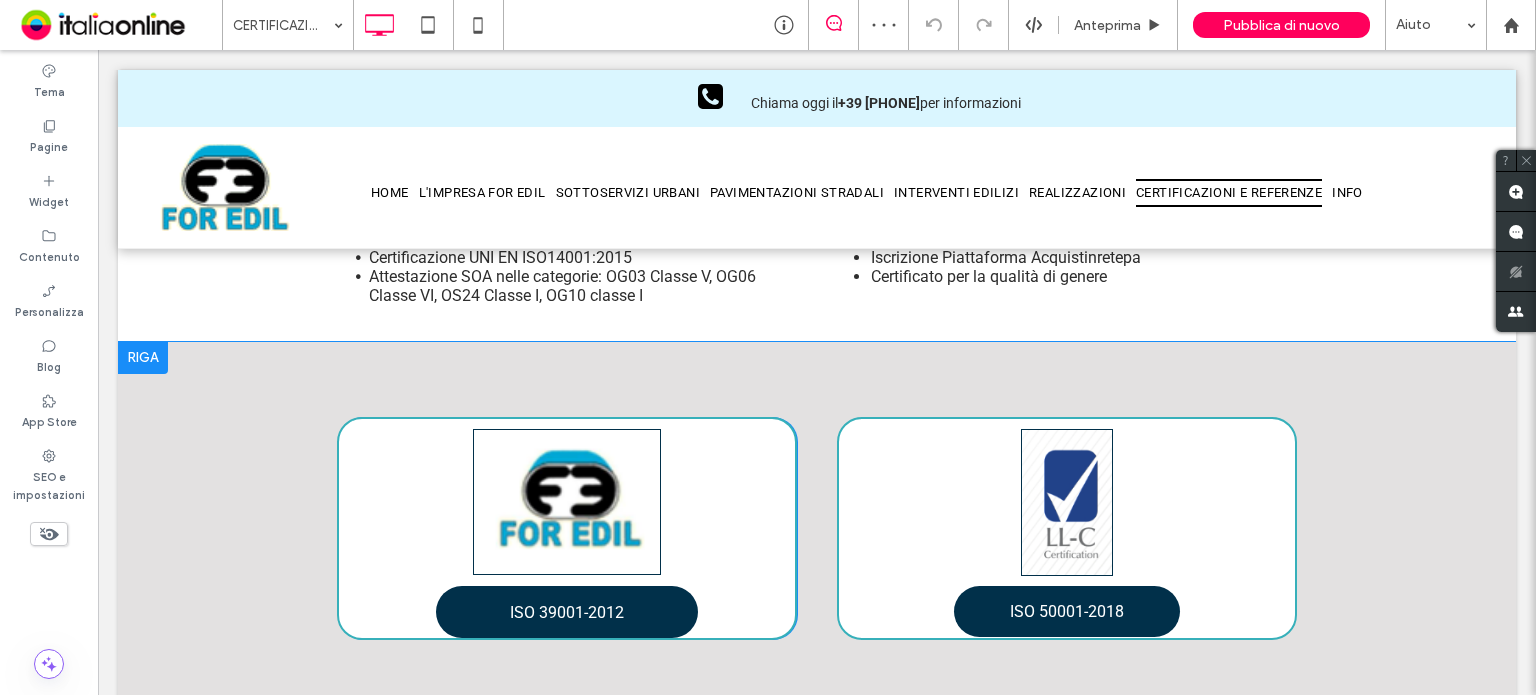drag, startPoint x: 856, startPoint y: 536, endPoint x: 752, endPoint y: 467, distance: 124.80785 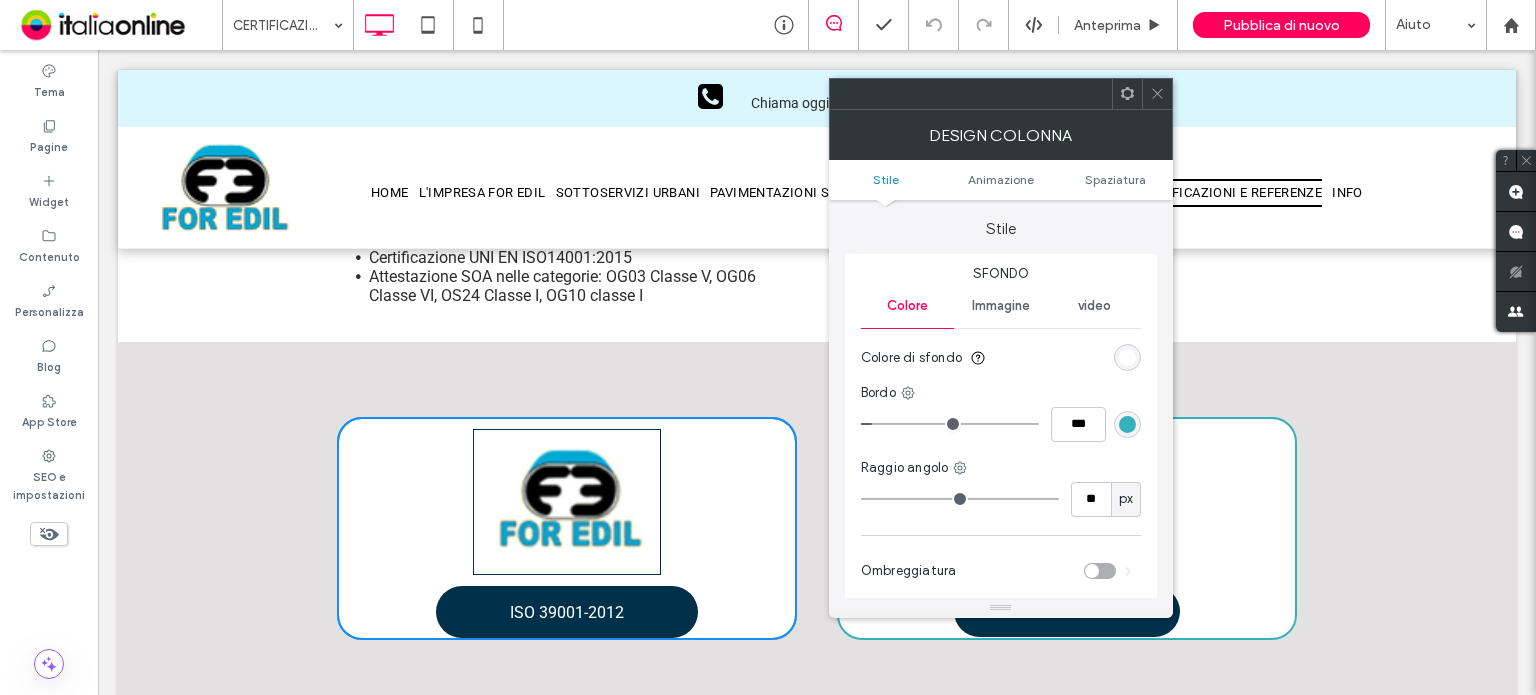 click 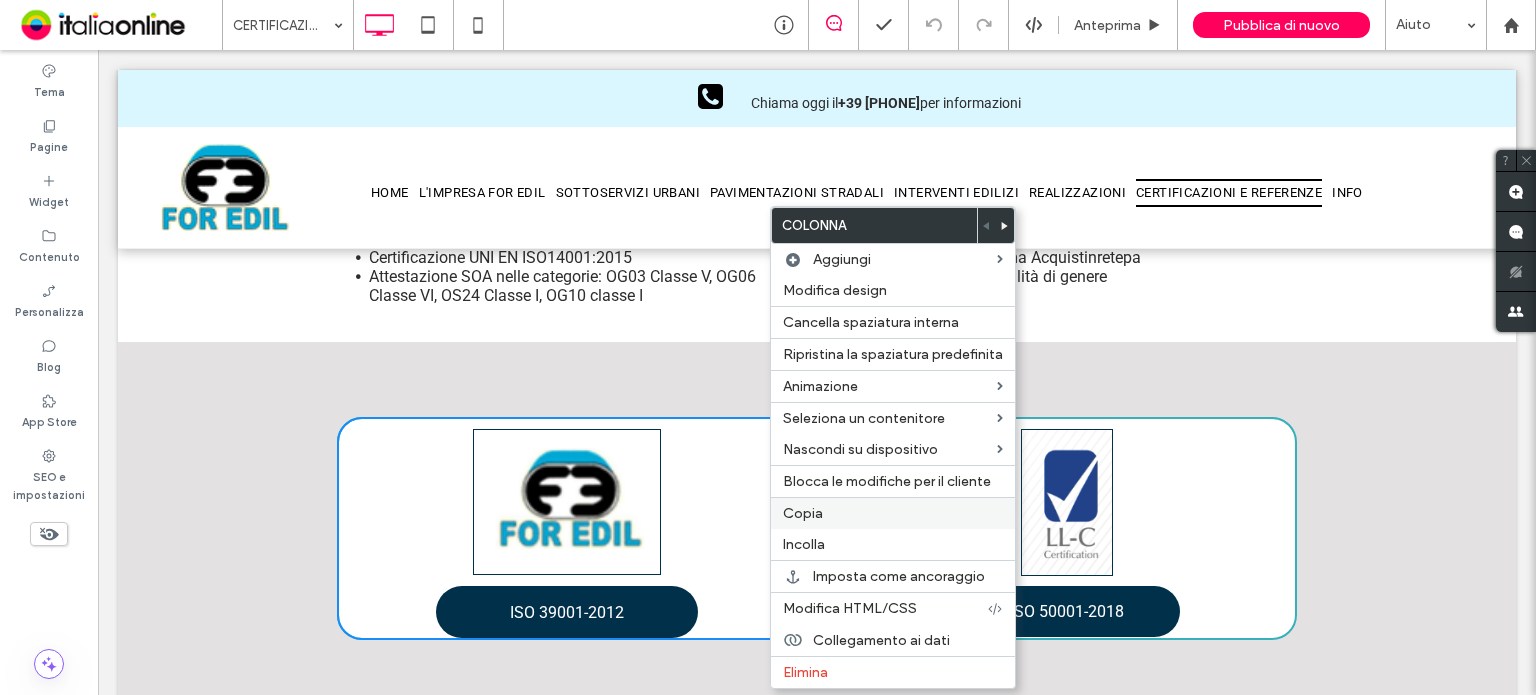 click on "Copia" at bounding box center (893, 513) 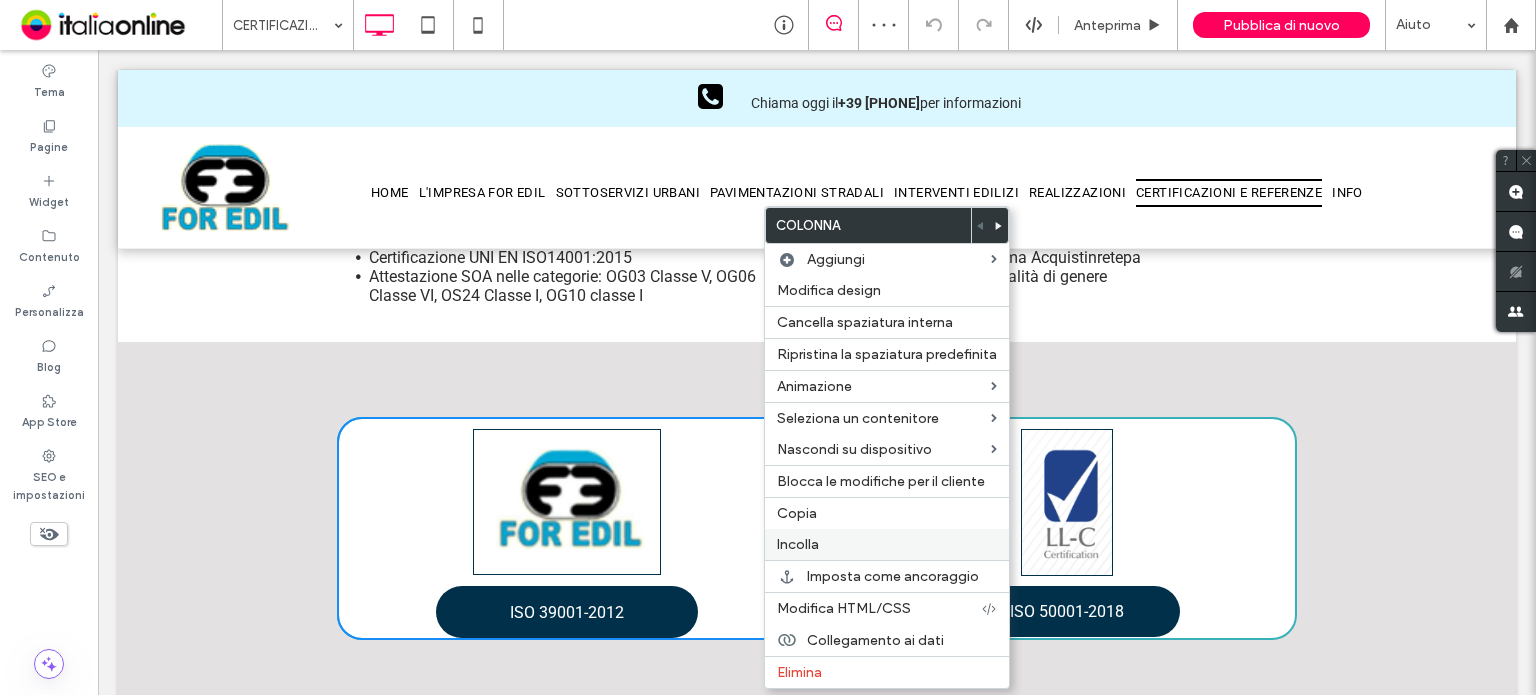 click on "Incolla" at bounding box center (887, 544) 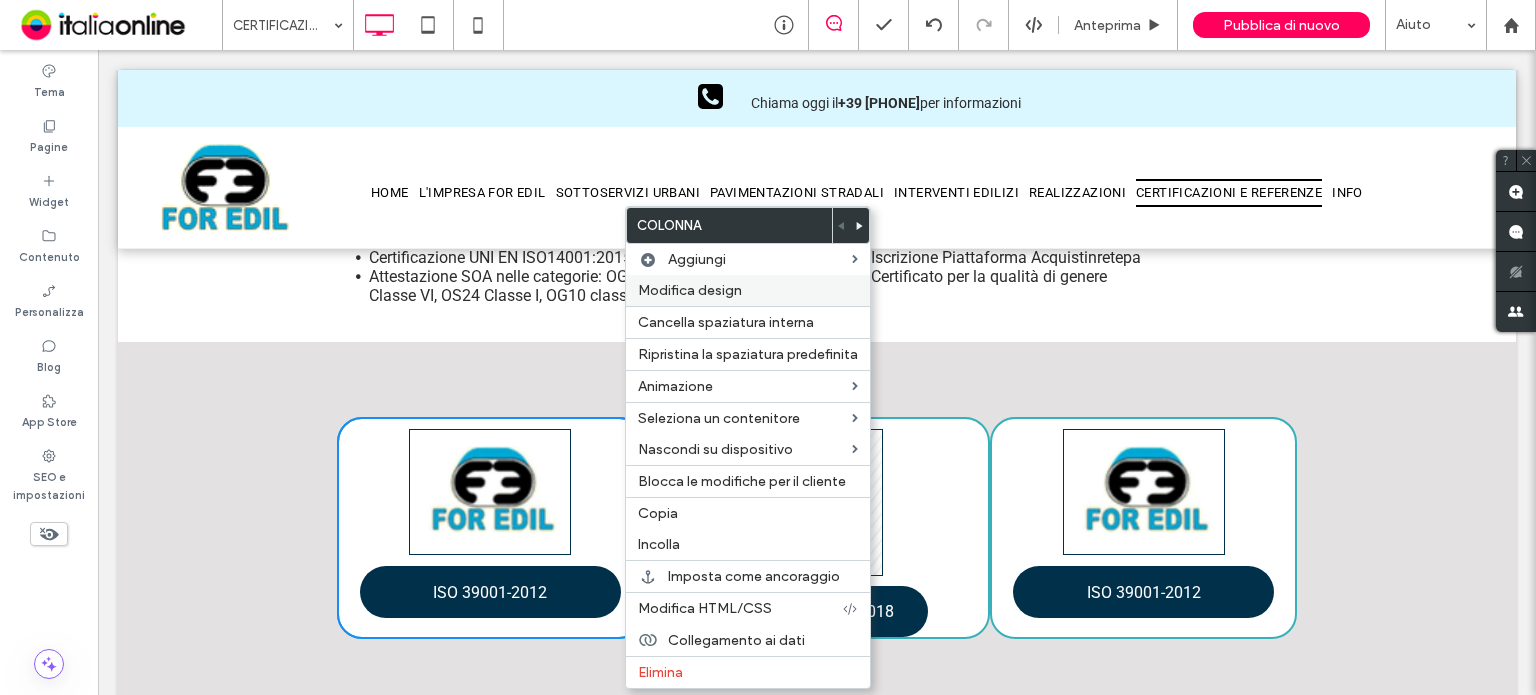 click on "Modifica design" at bounding box center [690, 290] 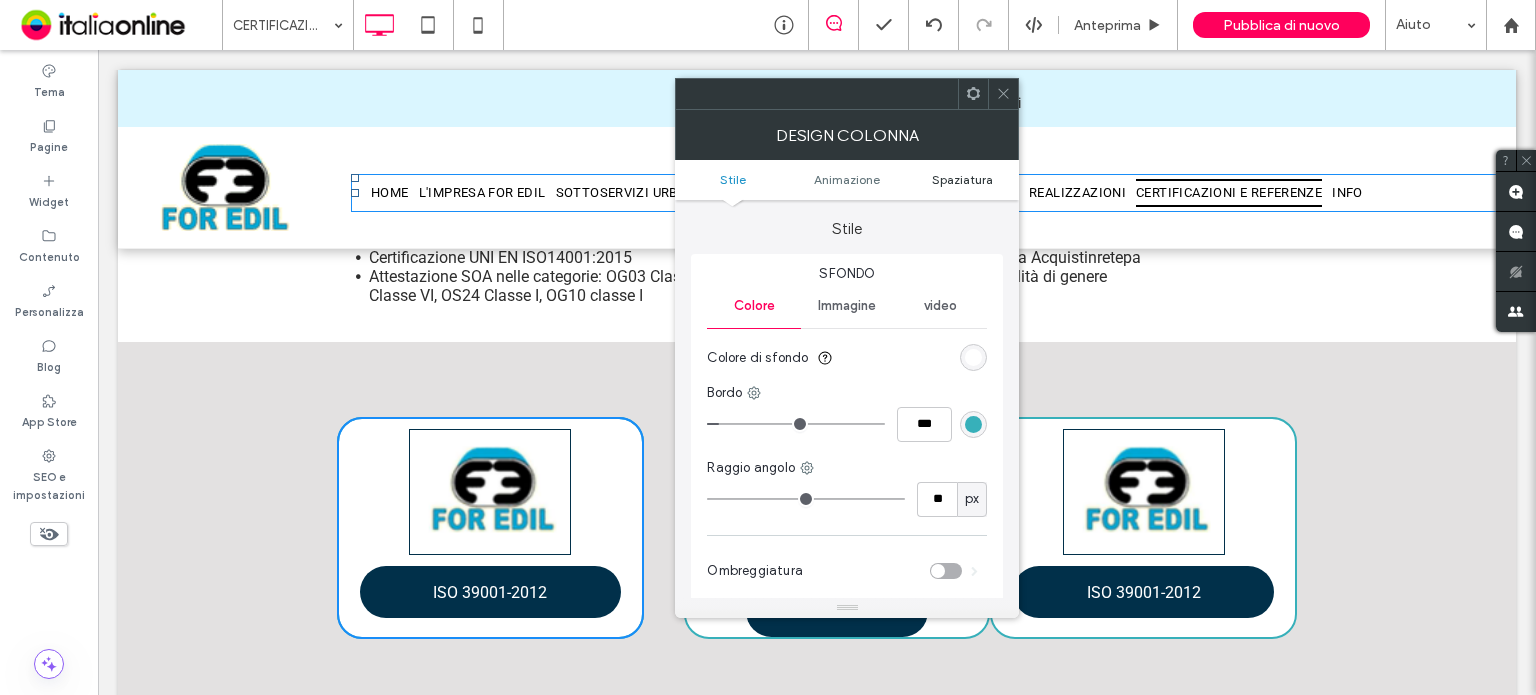 click on "Spaziatura" at bounding box center (962, 179) 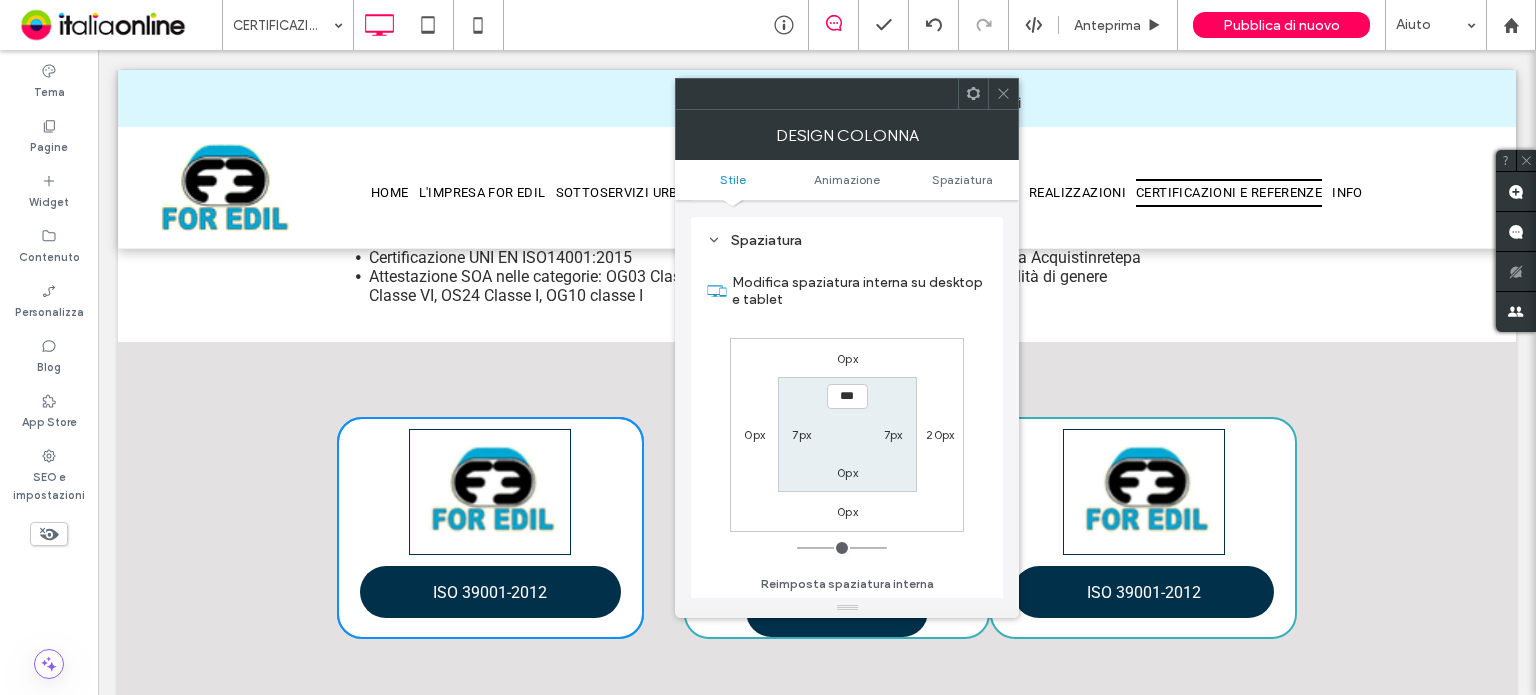 scroll, scrollTop: 468, scrollLeft: 0, axis: vertical 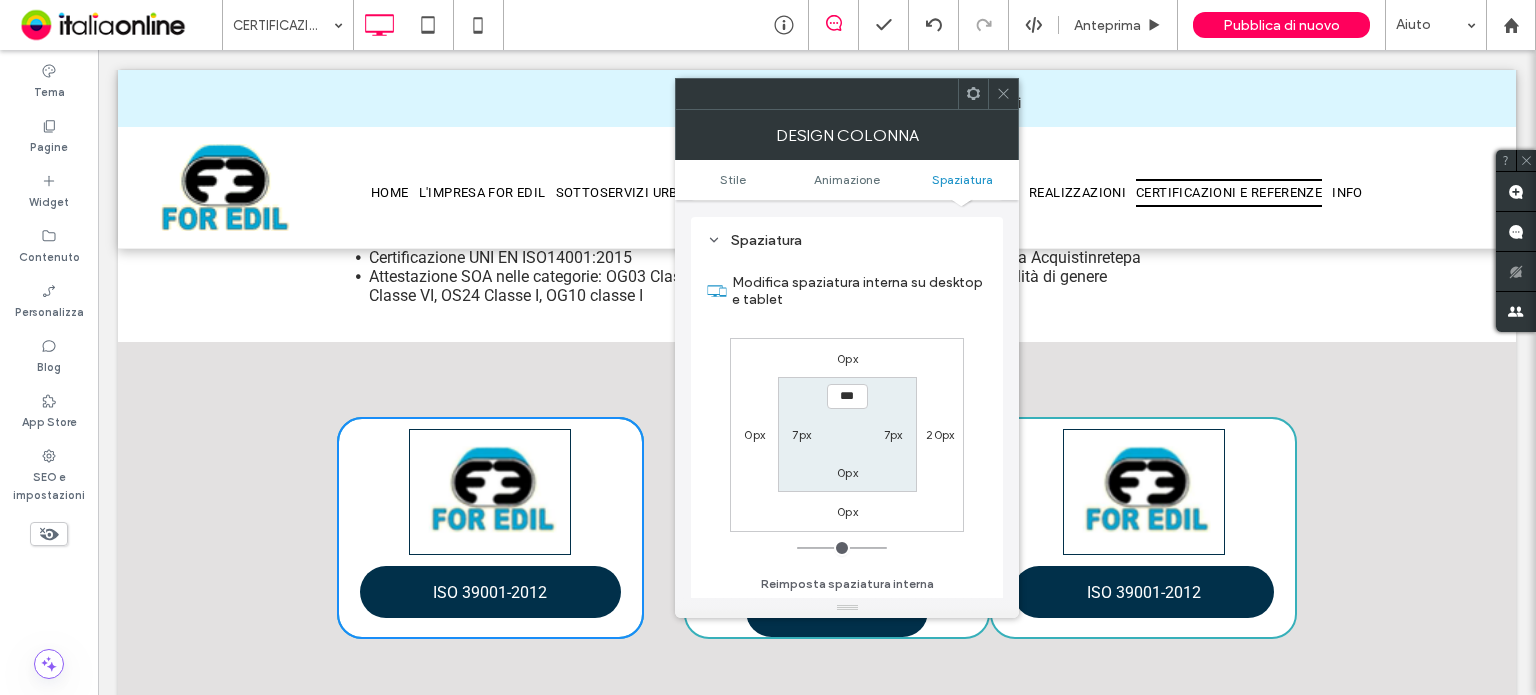 click on "20px" at bounding box center [940, 434] 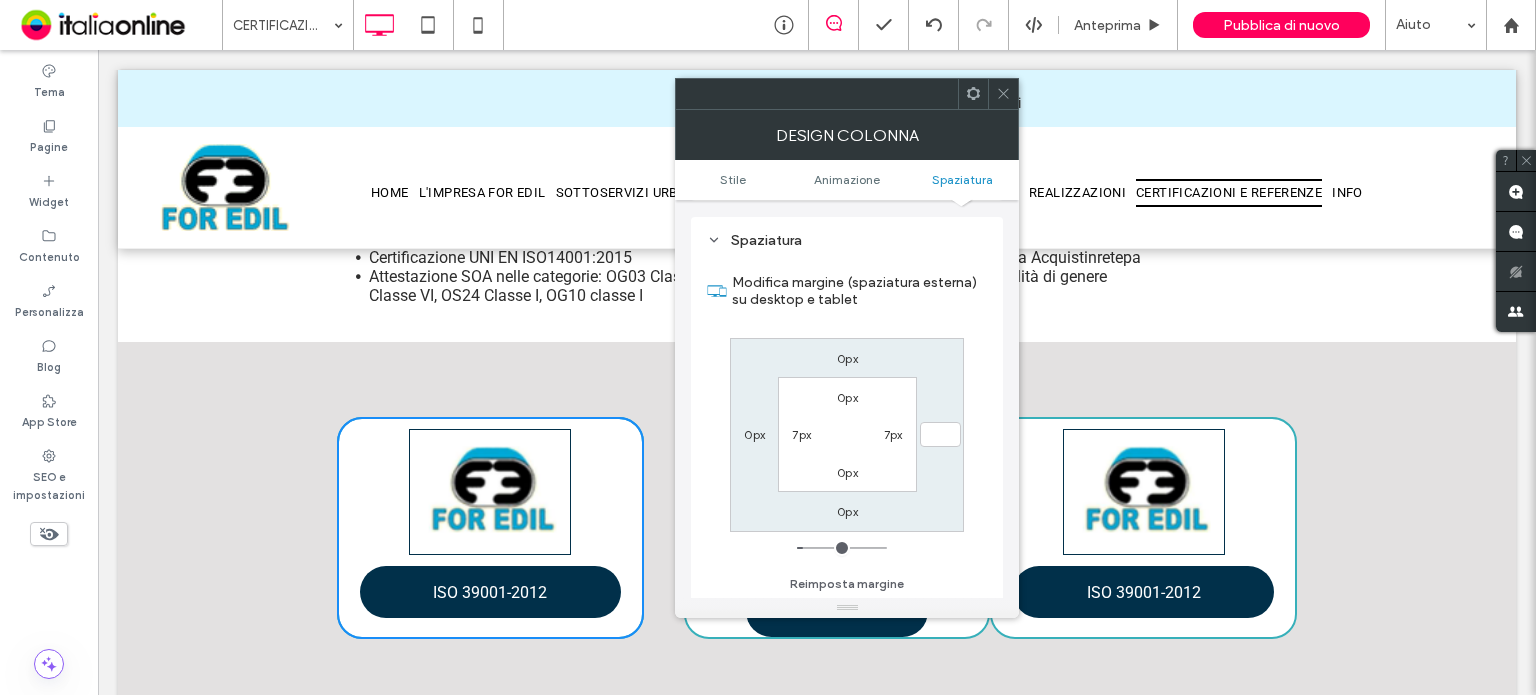 type 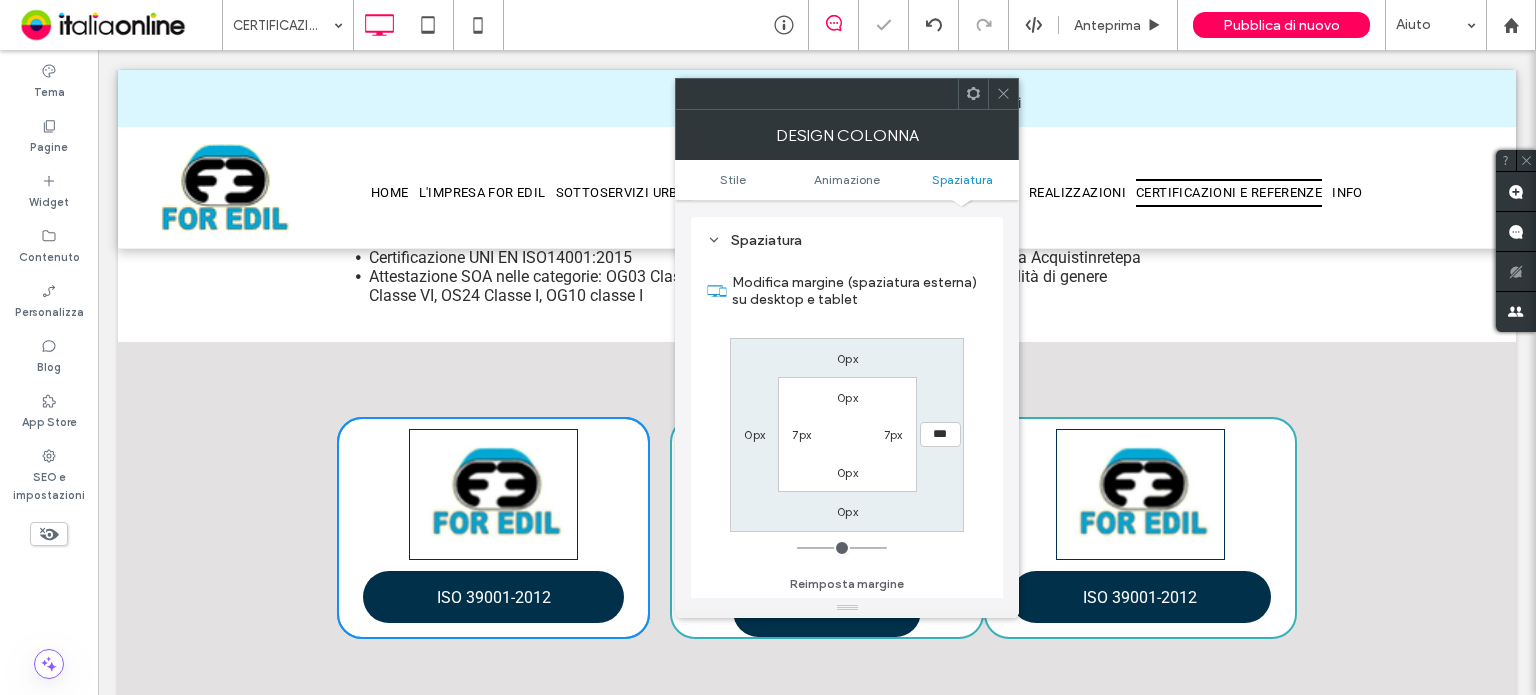 click at bounding box center [1003, 94] 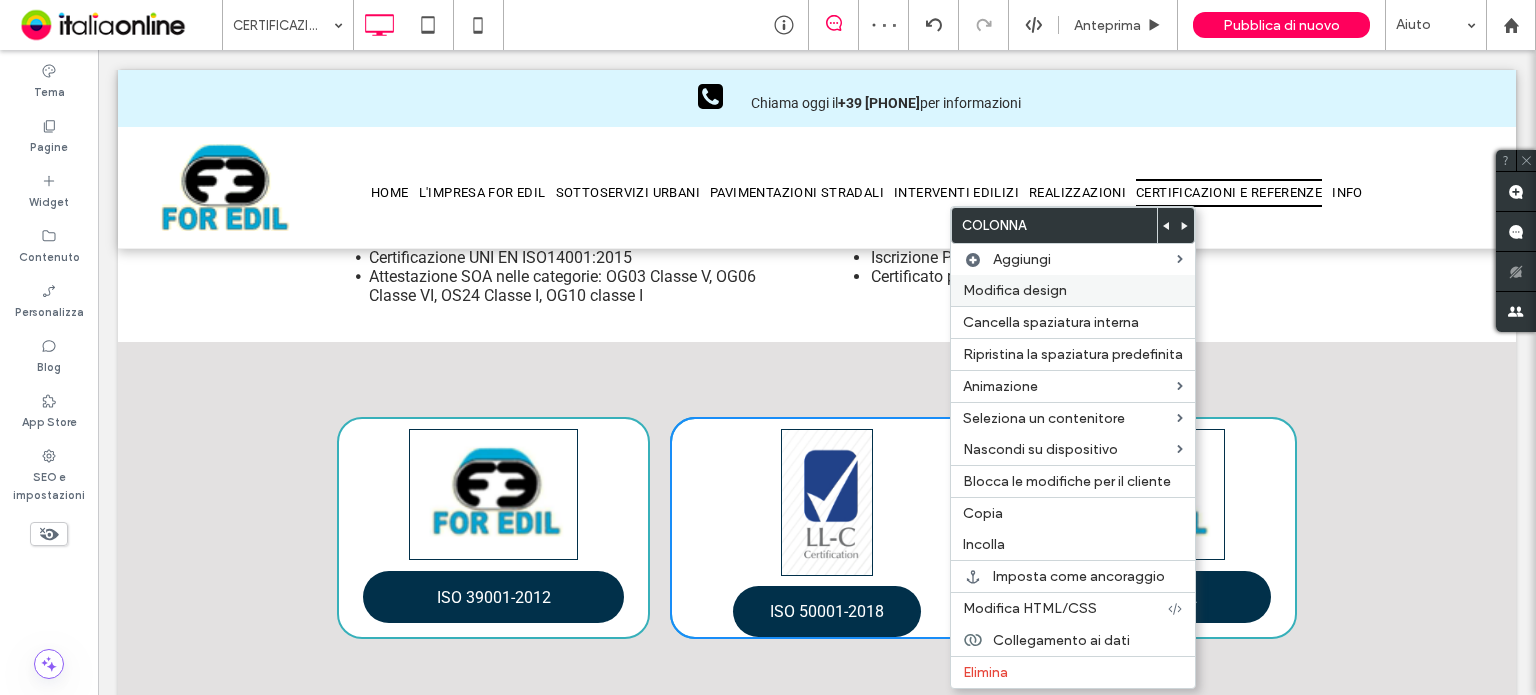 drag, startPoint x: 1069, startPoint y: 295, endPoint x: 1022, endPoint y: 303, distance: 47.67599 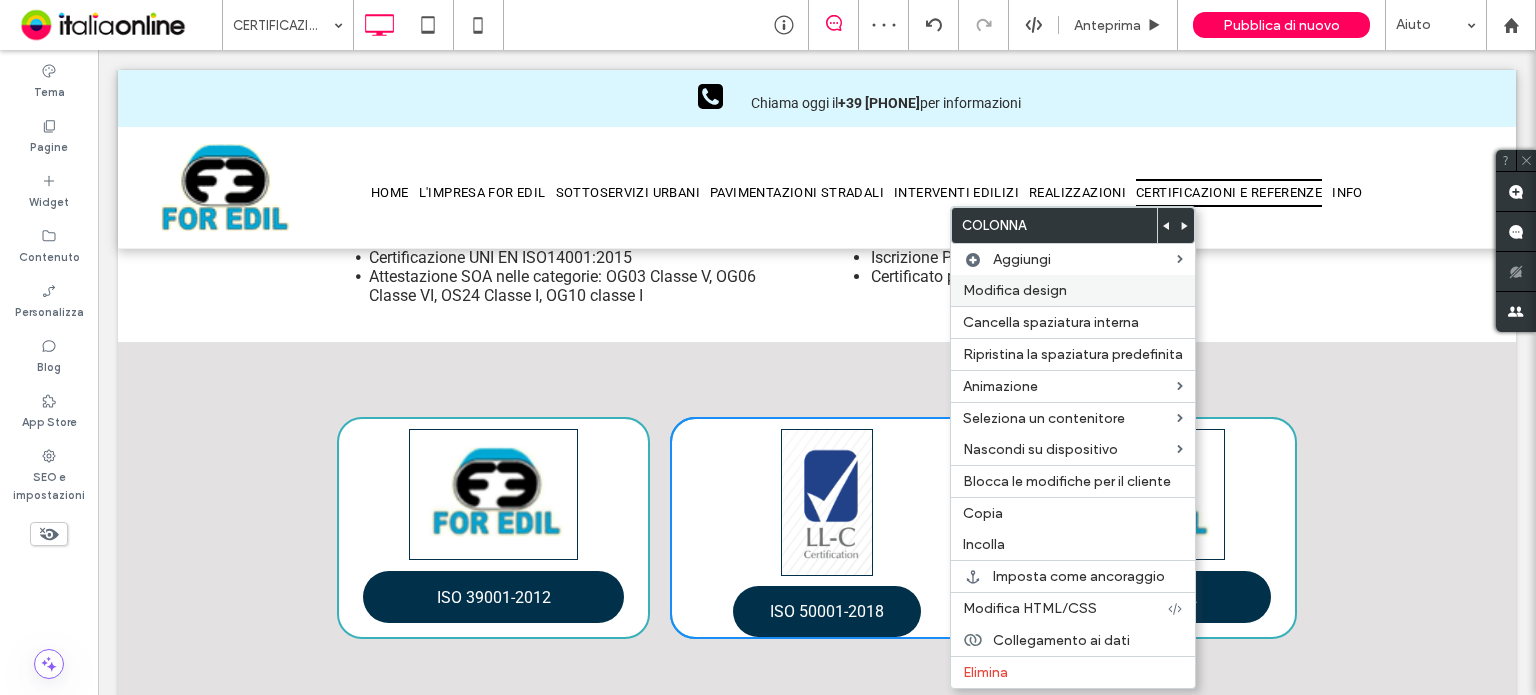click on "Modifica design" at bounding box center [1073, 290] 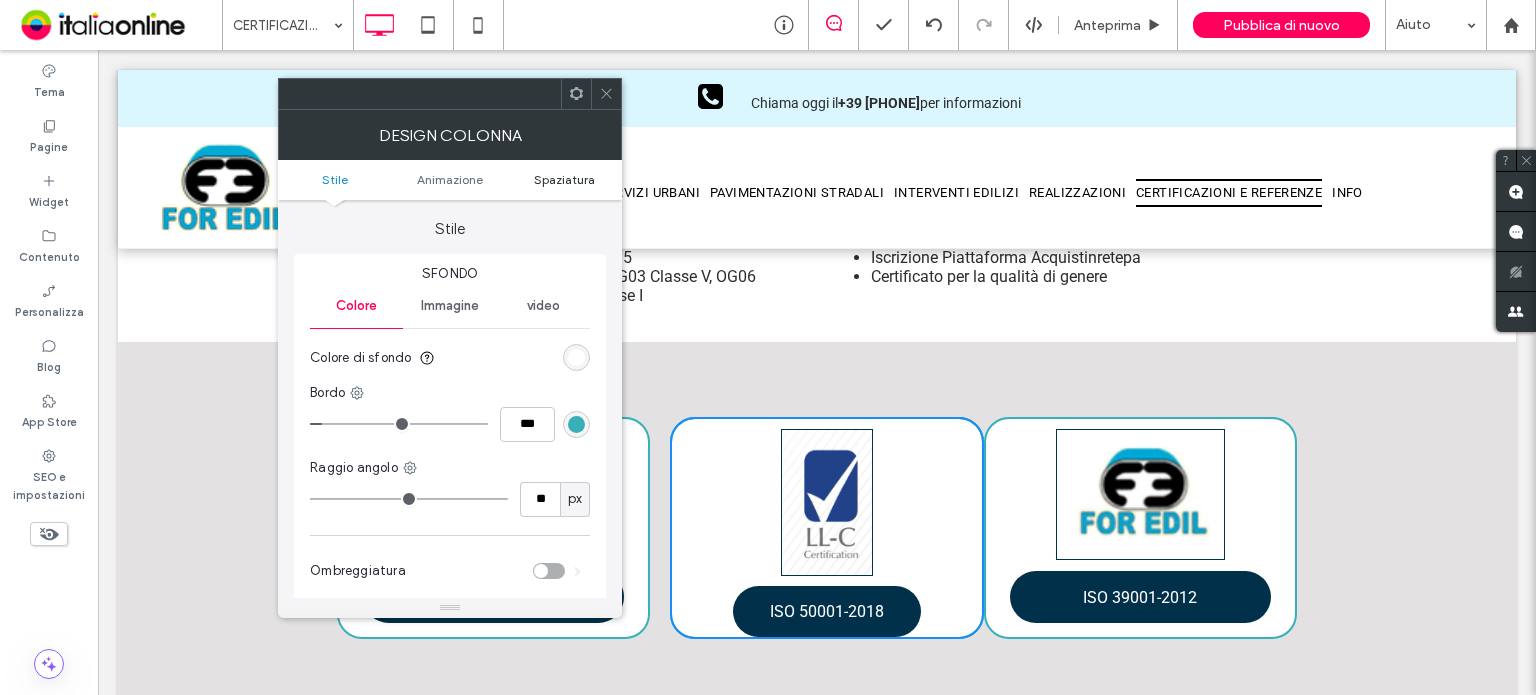 click on "Spaziatura" at bounding box center [564, 179] 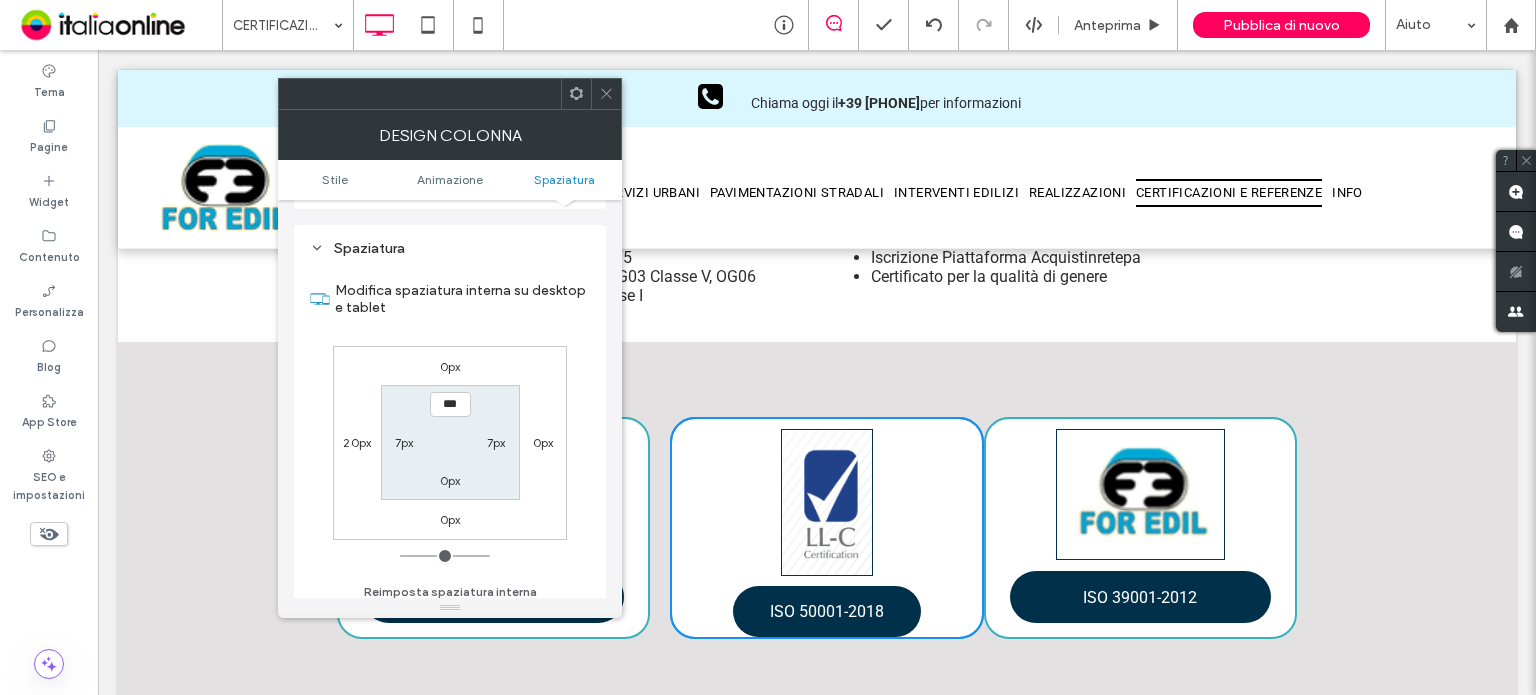 scroll, scrollTop: 468, scrollLeft: 0, axis: vertical 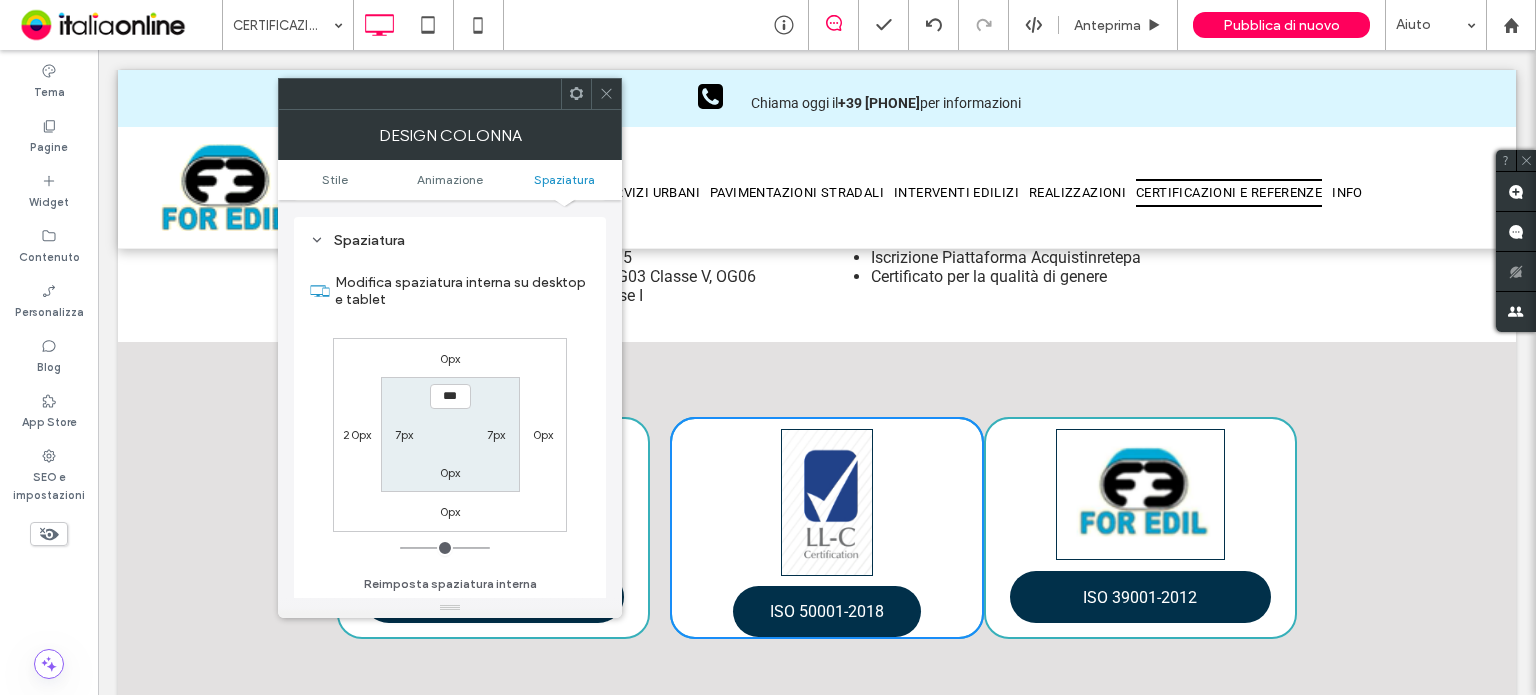 click on "0px" at bounding box center [543, 434] 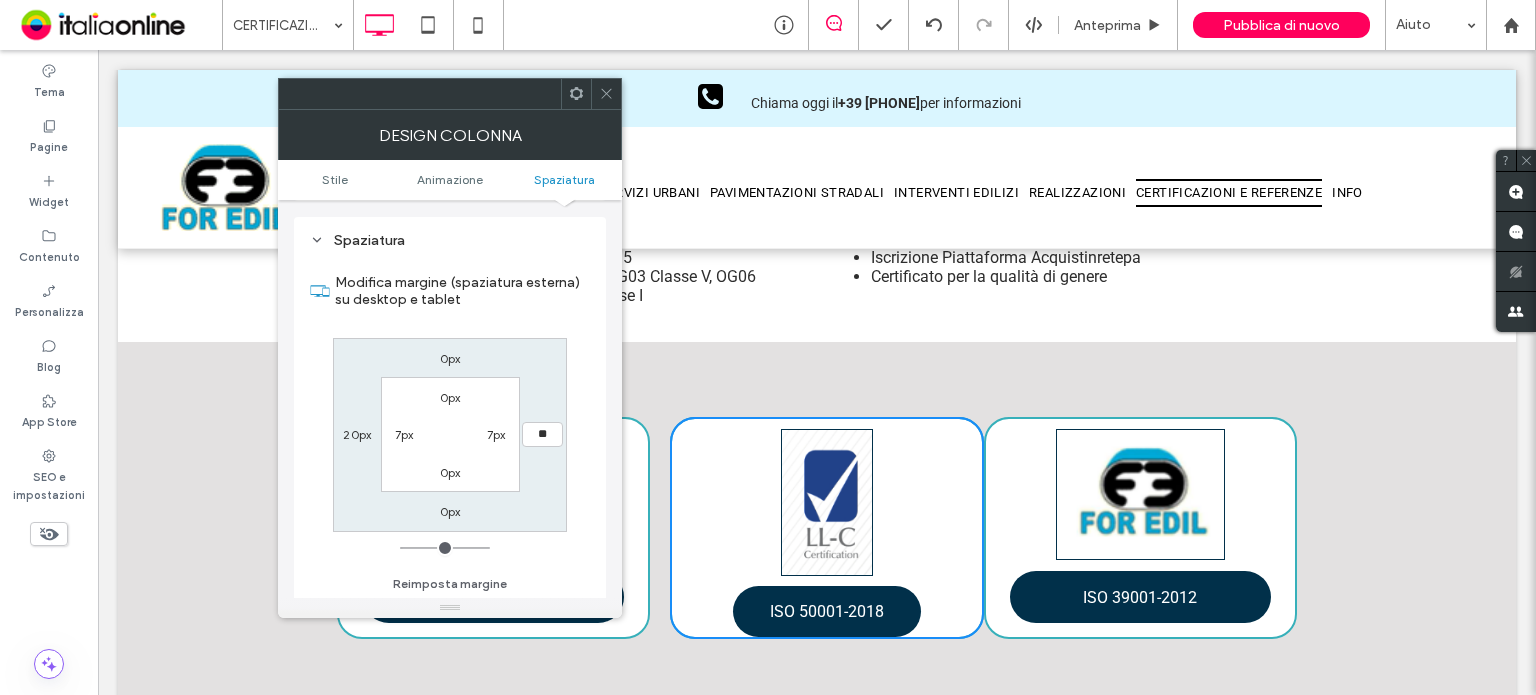 type on "**" 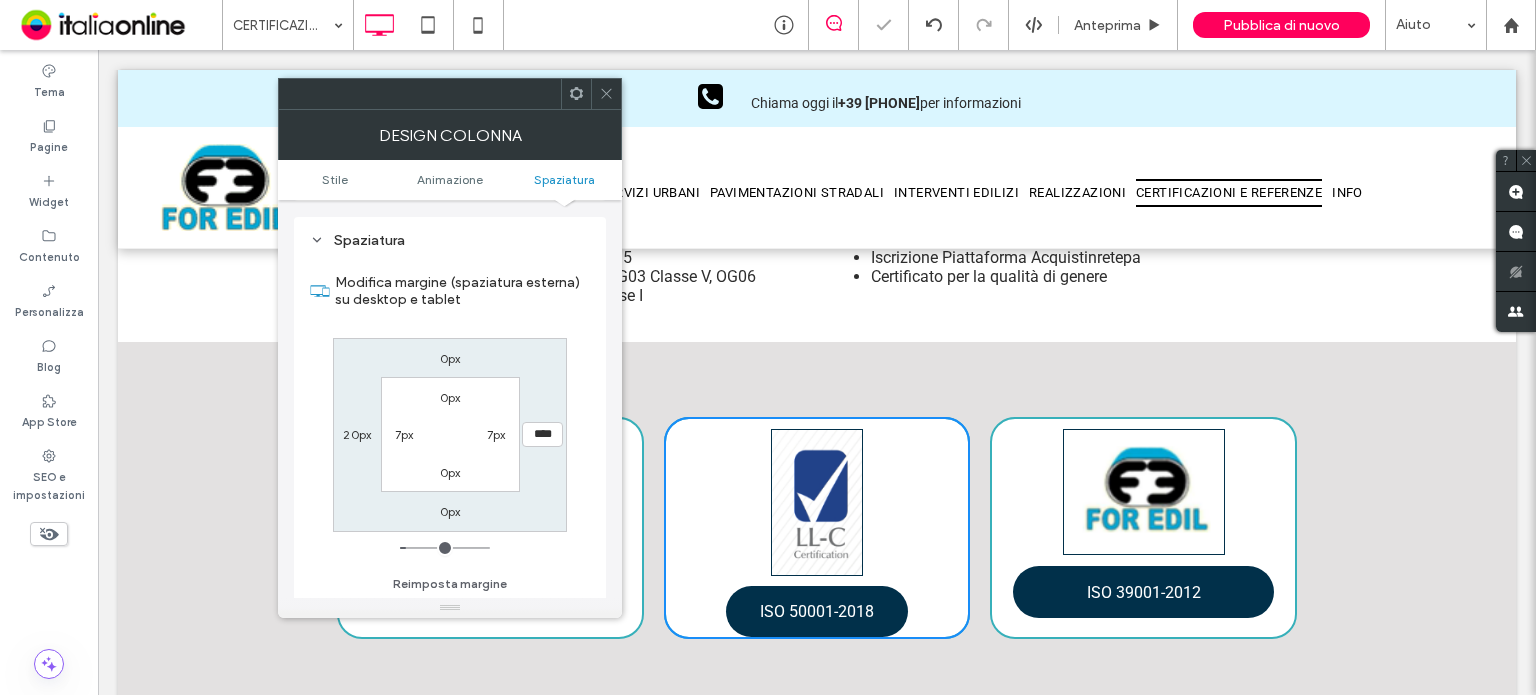 click 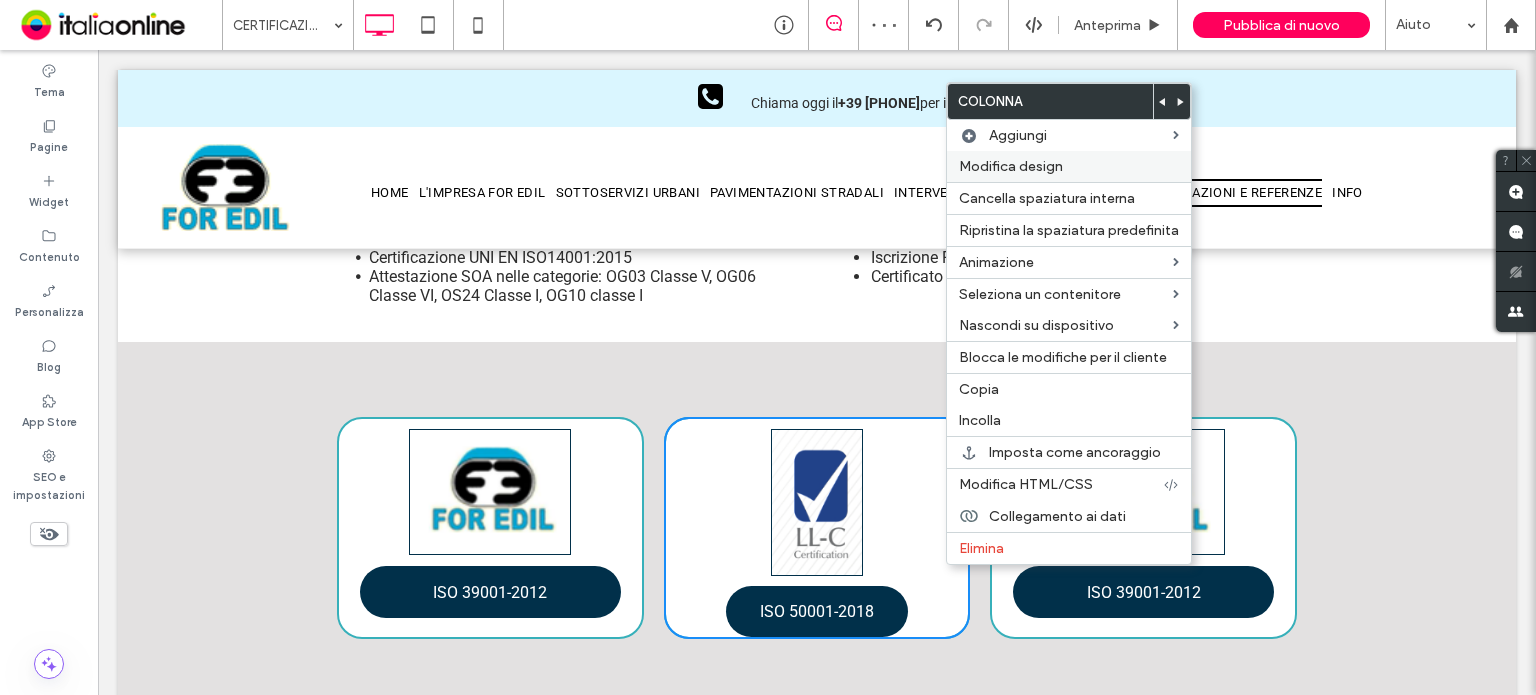 click on "Modifica design" at bounding box center (1011, 166) 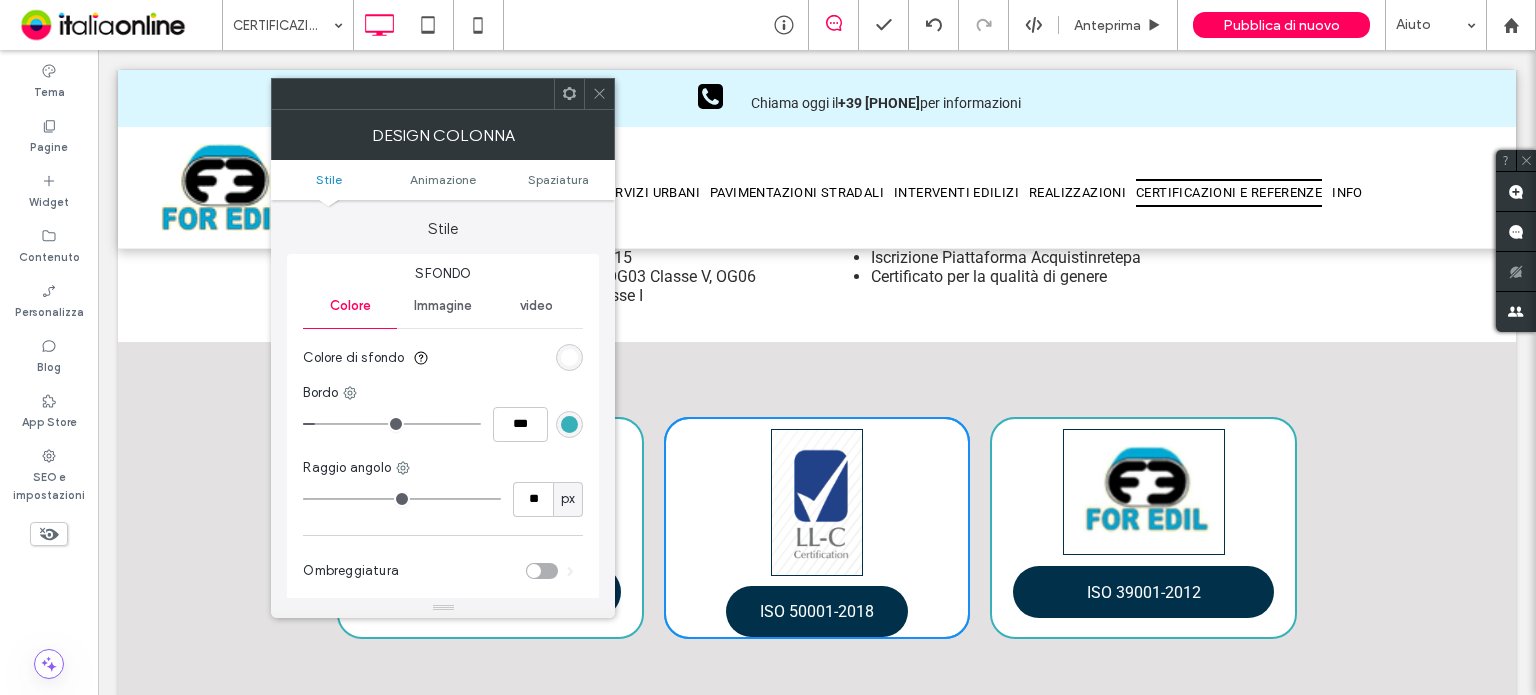 click on "Stile Animazione Spaziatura" at bounding box center [443, 180] 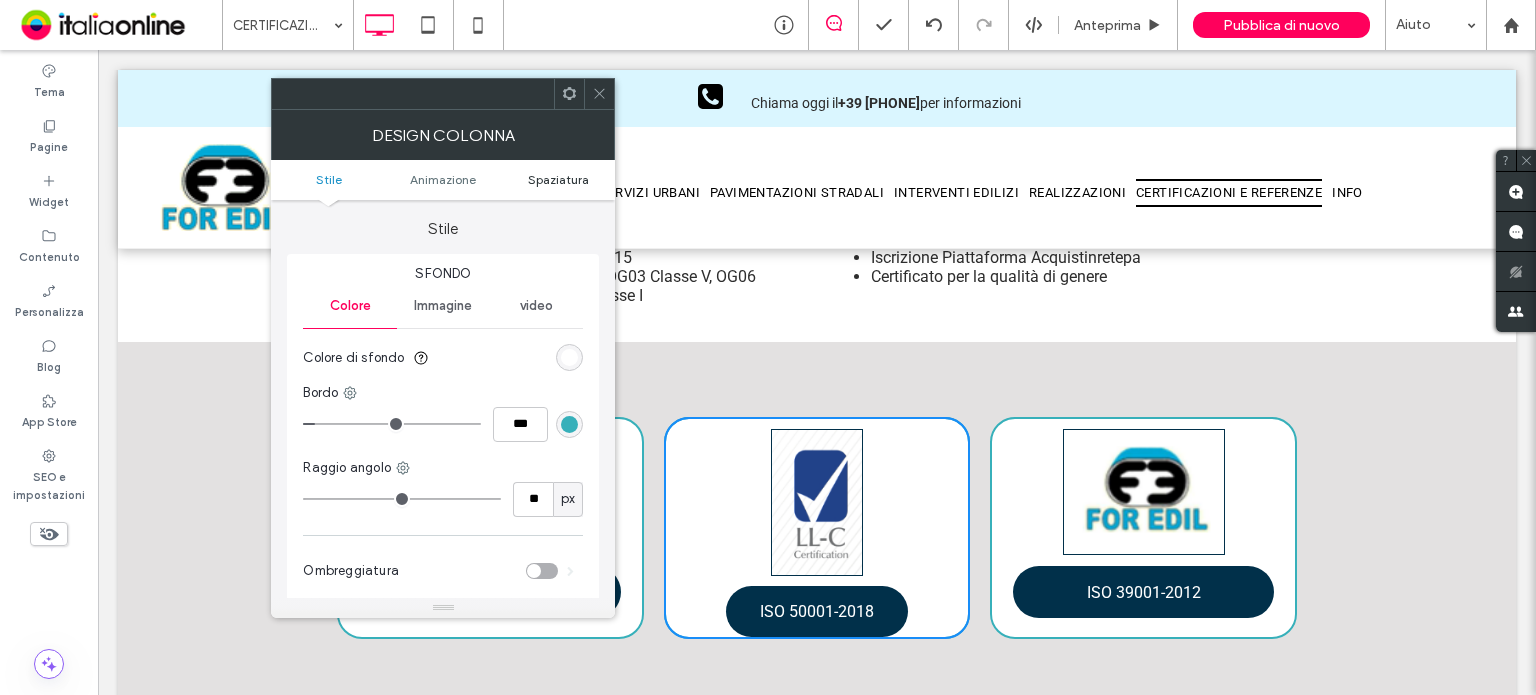 click on "Spaziatura" at bounding box center (558, 179) 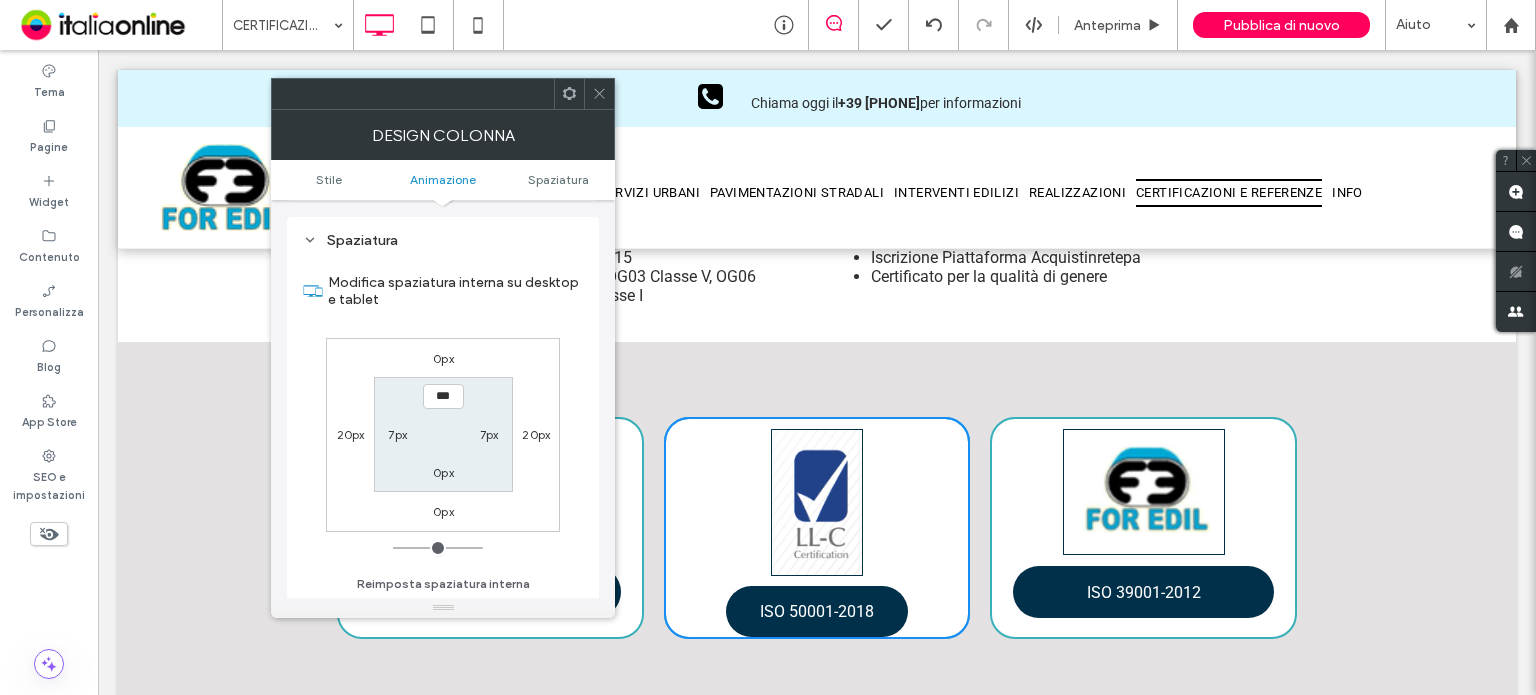 scroll, scrollTop: 468, scrollLeft: 0, axis: vertical 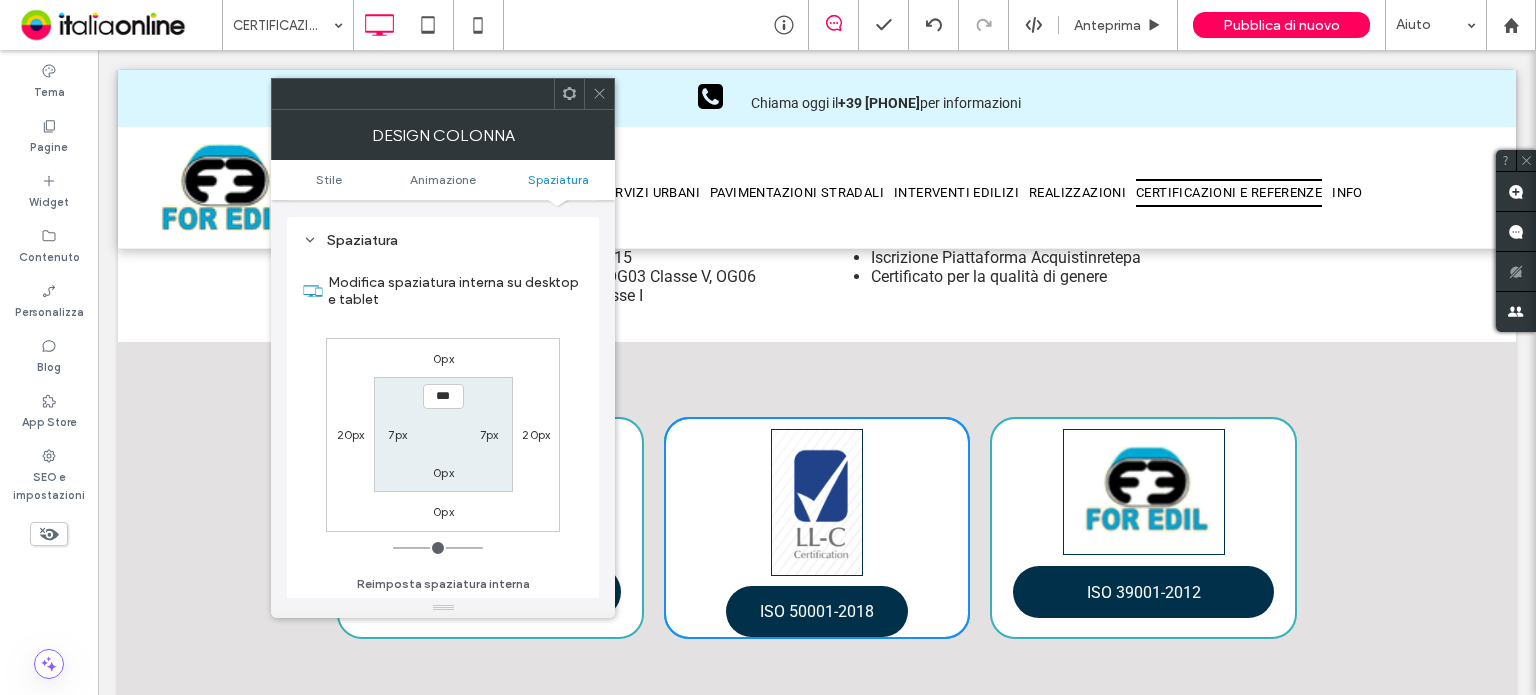click on "0px" at bounding box center [443, 472] 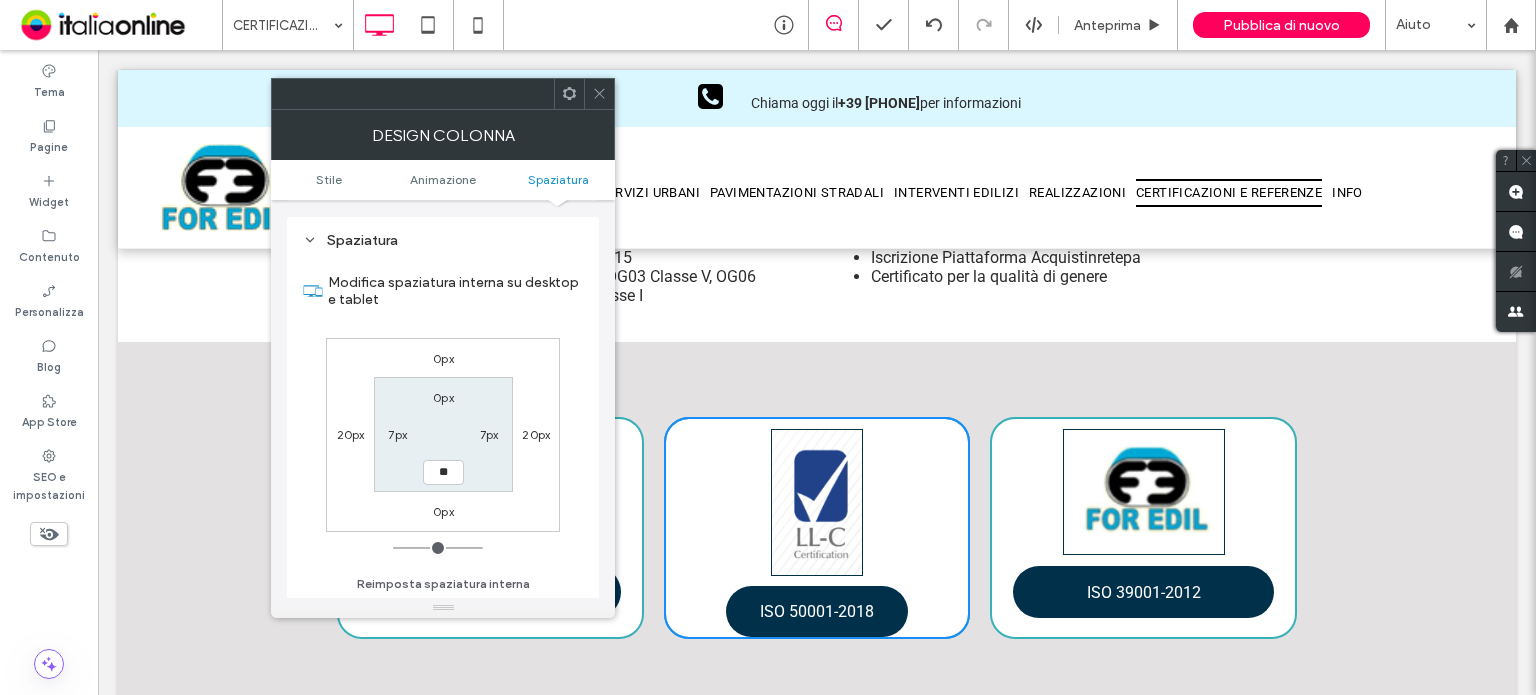 type on "**" 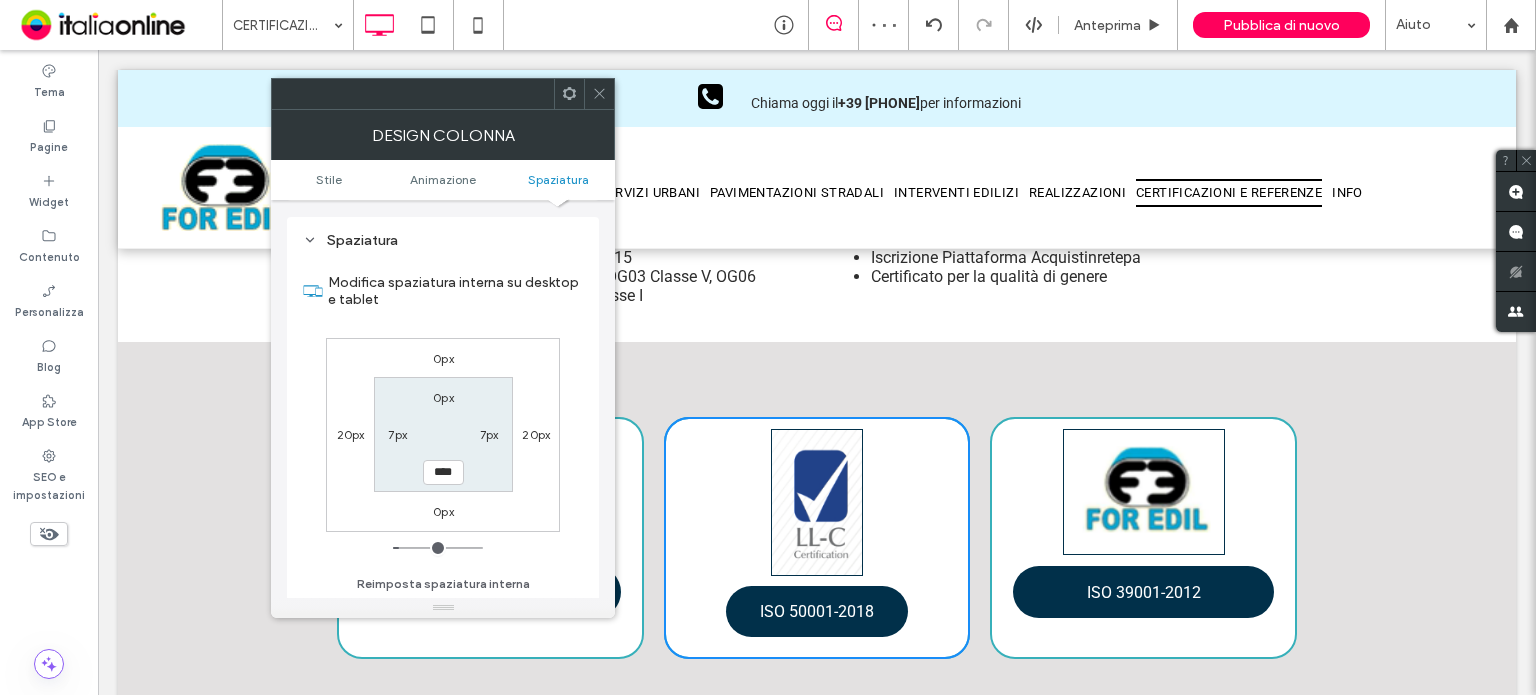 click at bounding box center (599, 94) 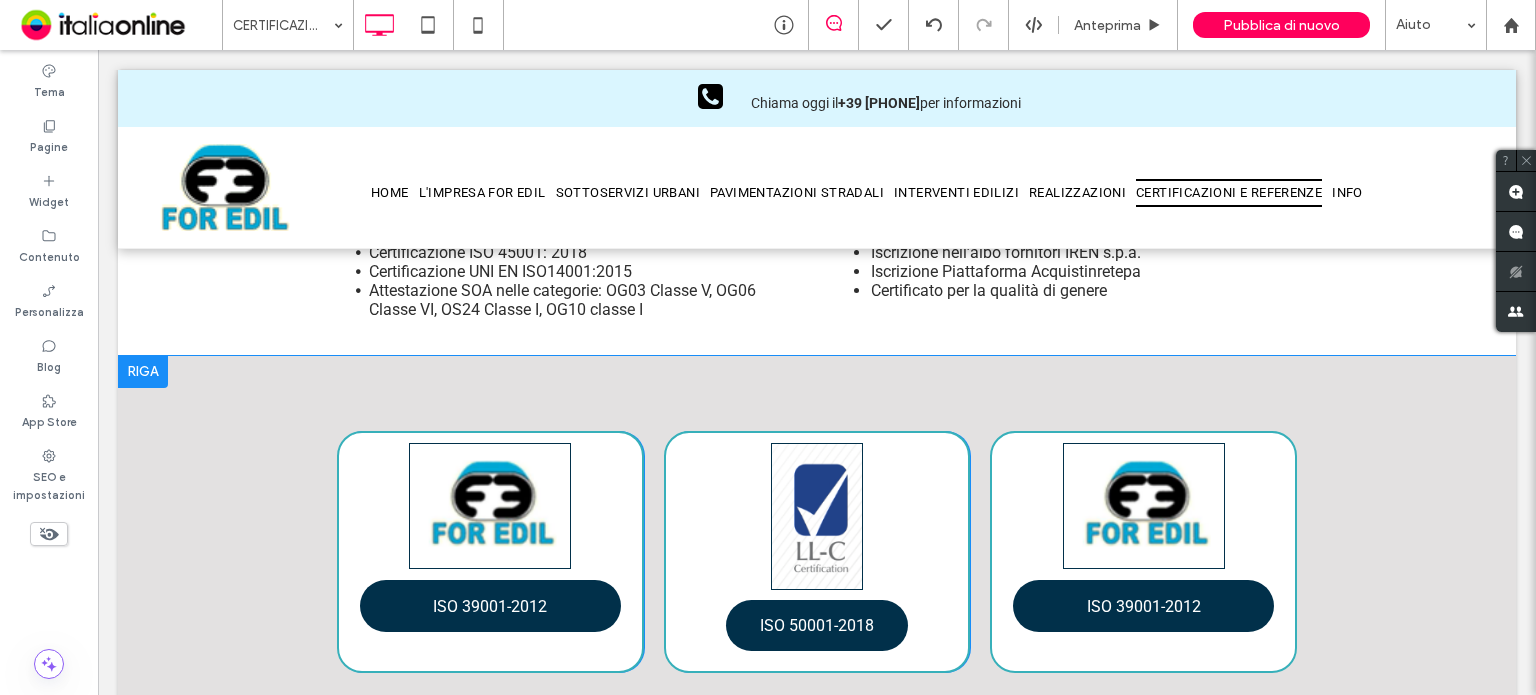 scroll, scrollTop: 900, scrollLeft: 0, axis: vertical 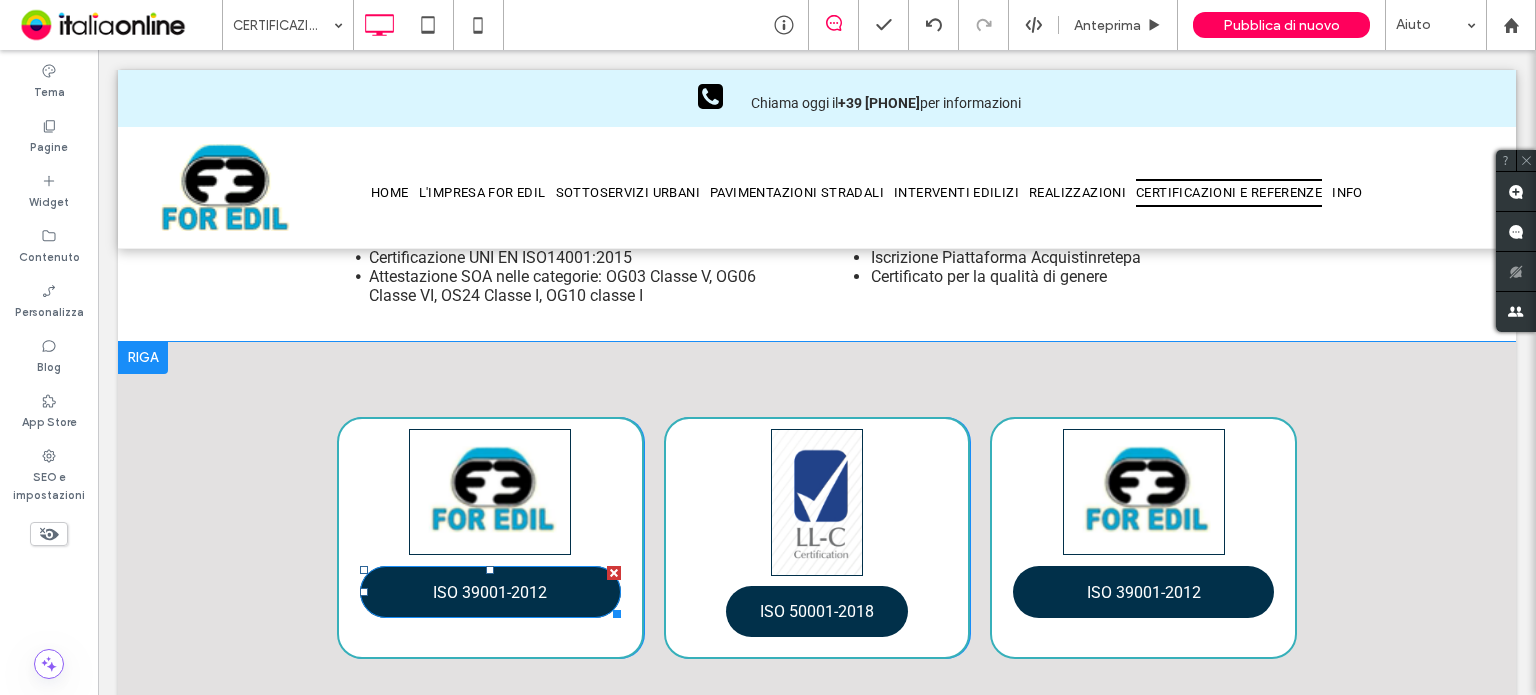 click on "ISO 39001-2012" at bounding box center (490, 592) 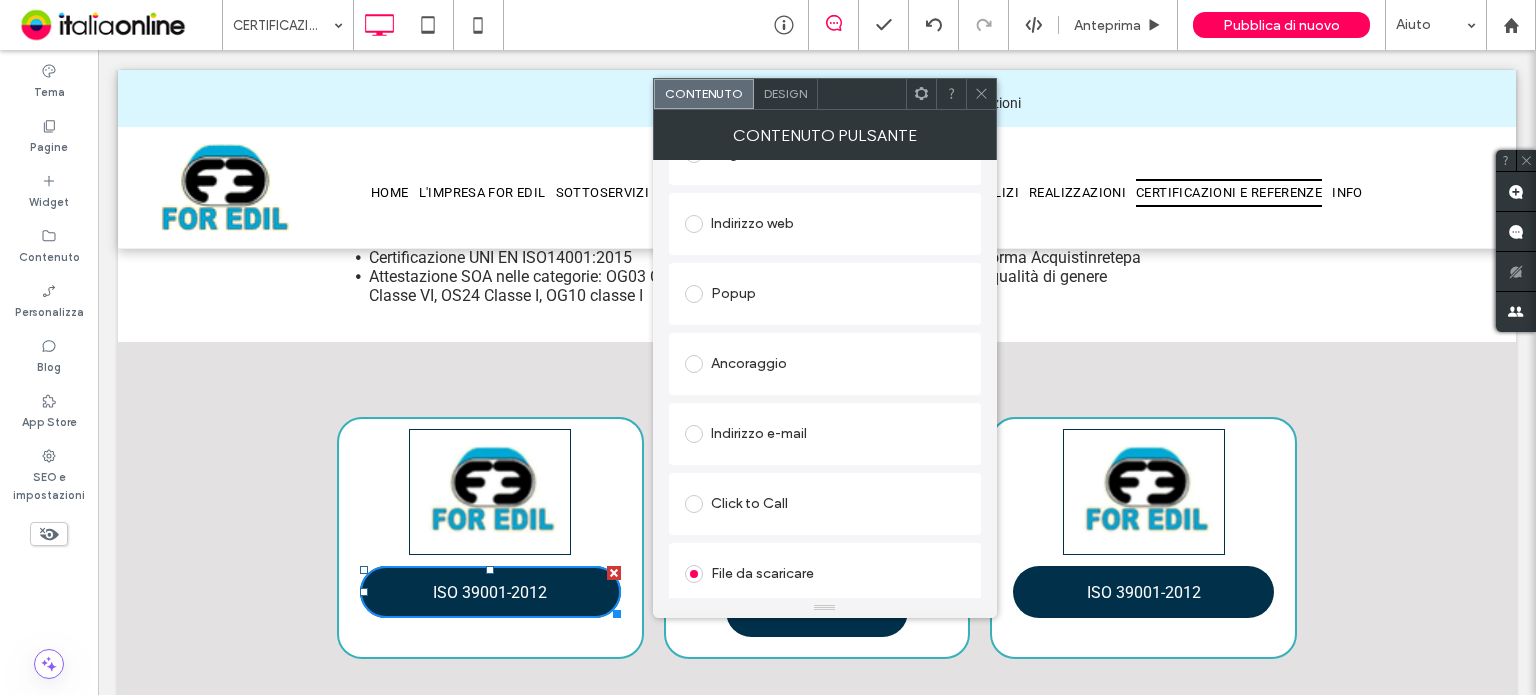 scroll, scrollTop: 326, scrollLeft: 0, axis: vertical 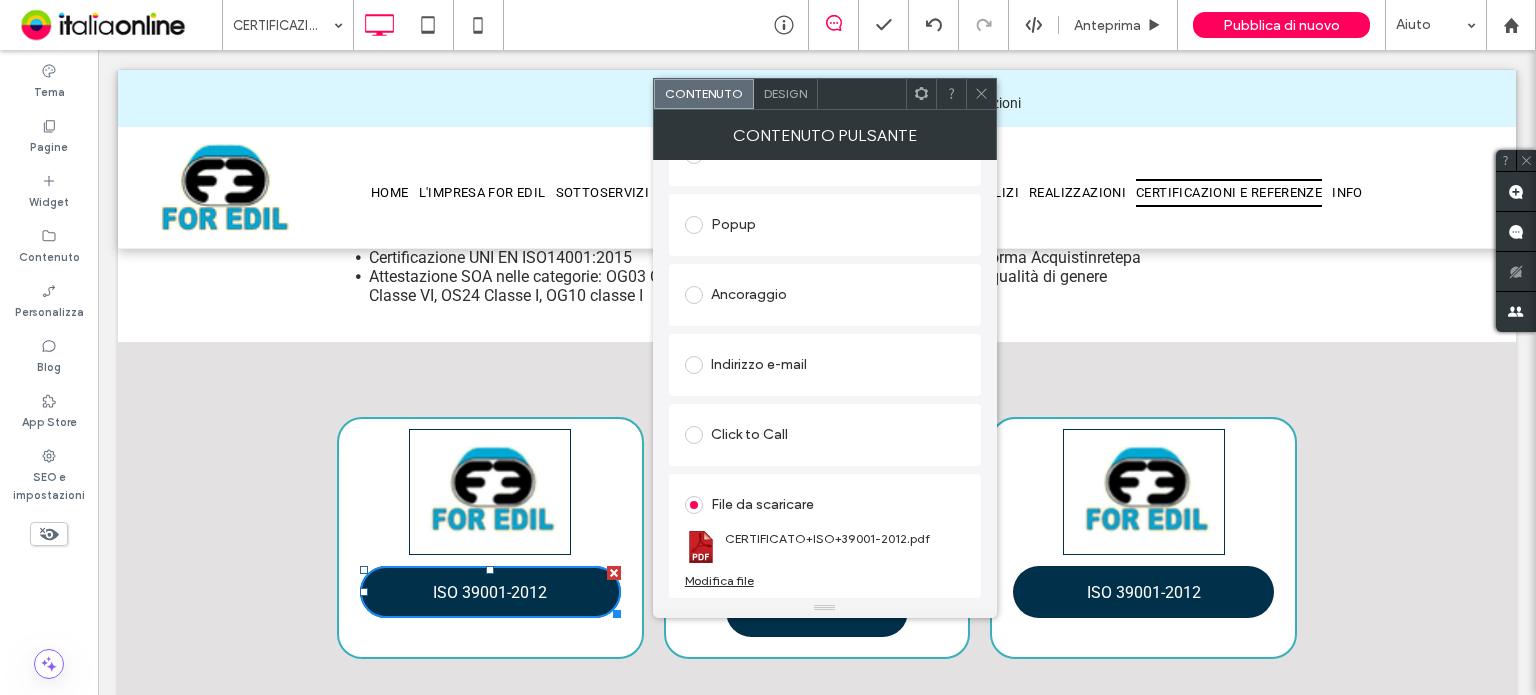 click 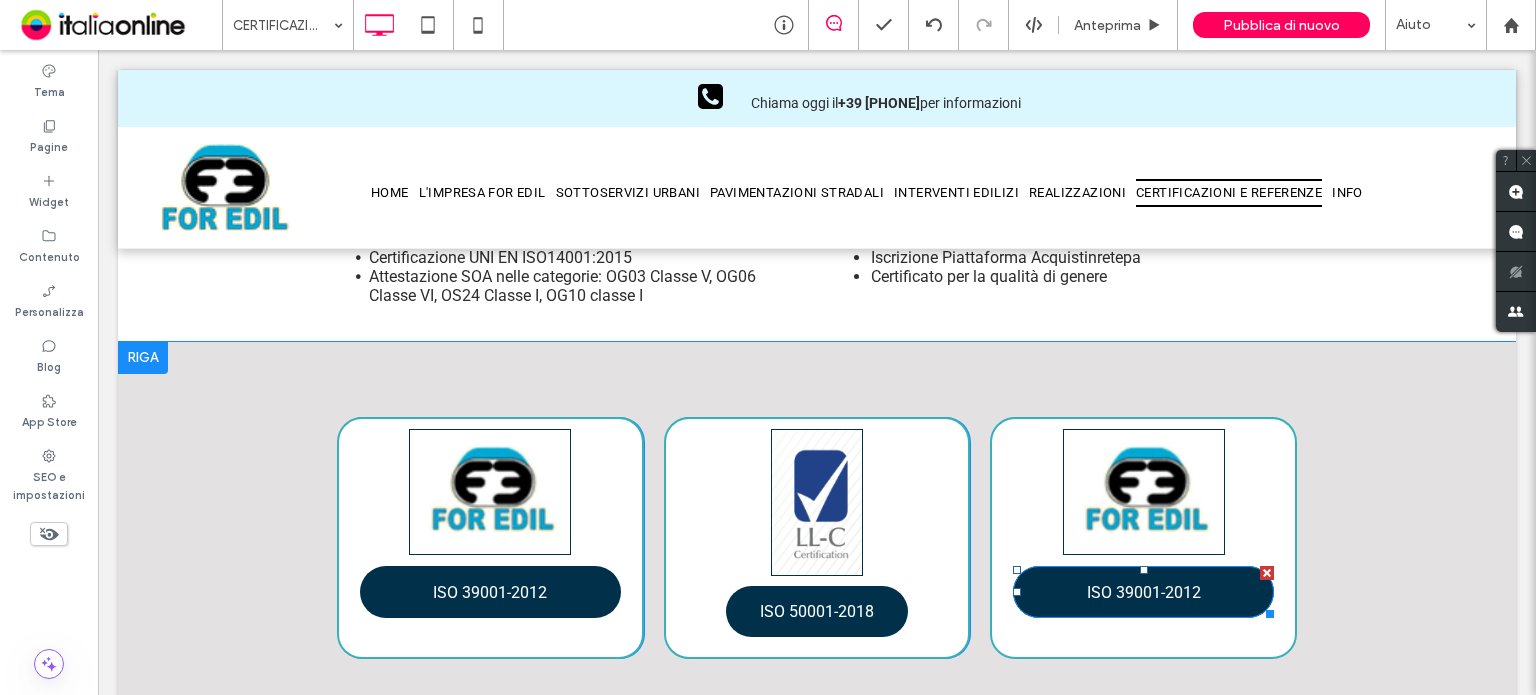 click on "ISO 39001-2012" at bounding box center [1144, 592] 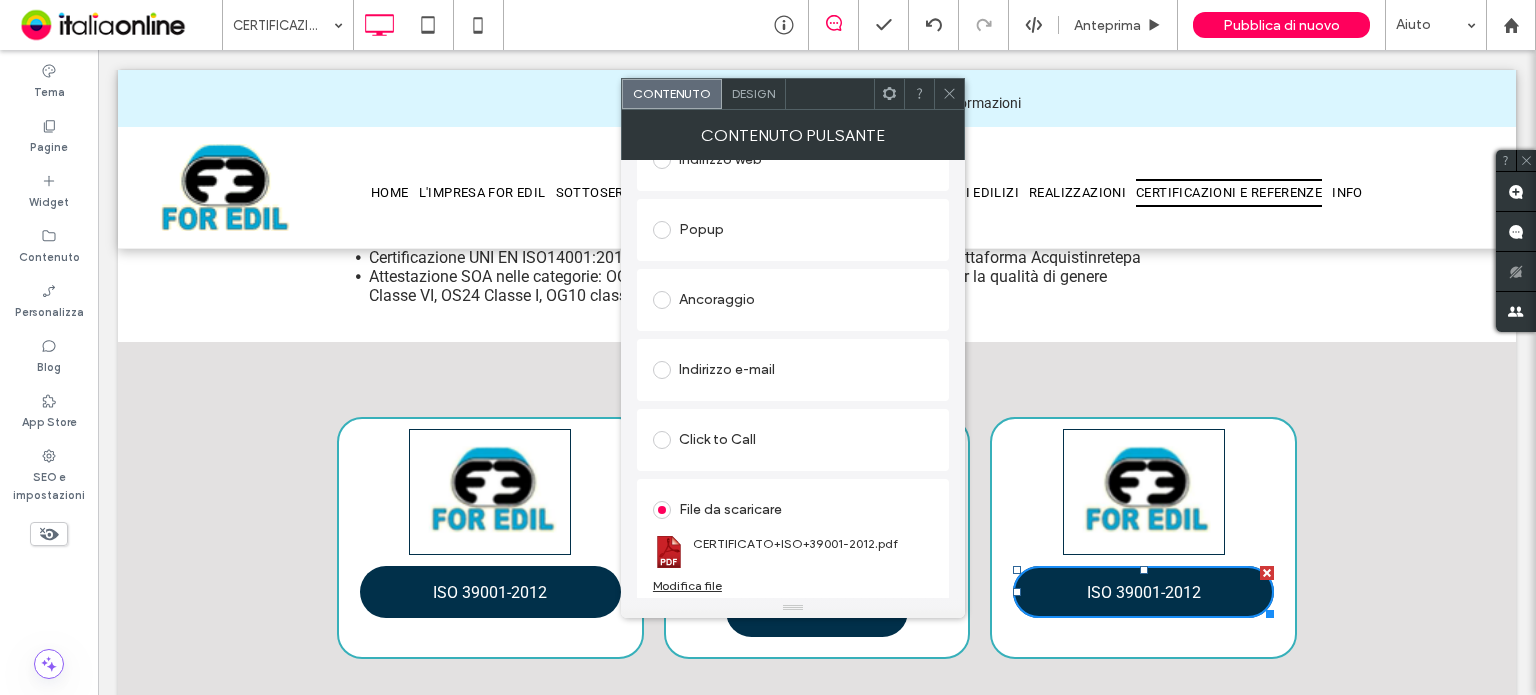 scroll, scrollTop: 326, scrollLeft: 0, axis: vertical 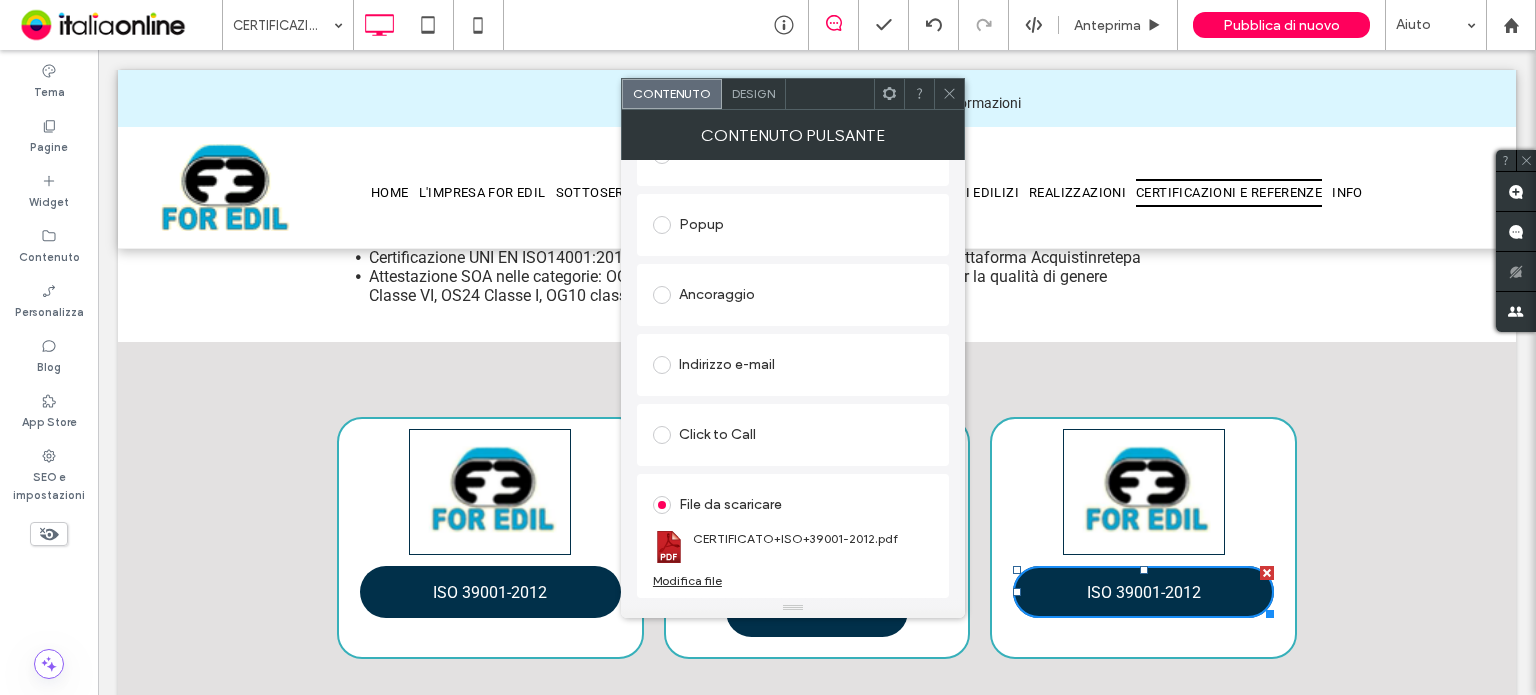 click 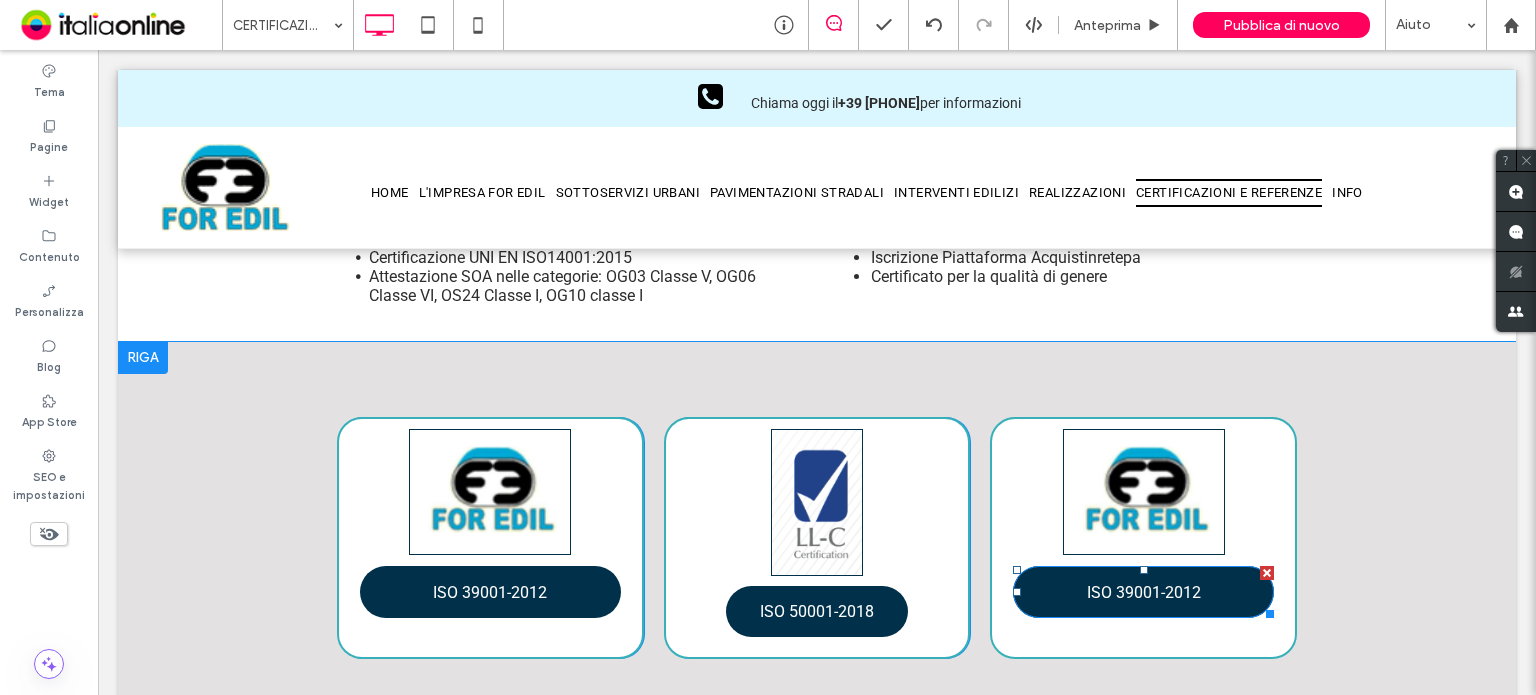 click on "ISO 39001-2012" at bounding box center (1143, 592) 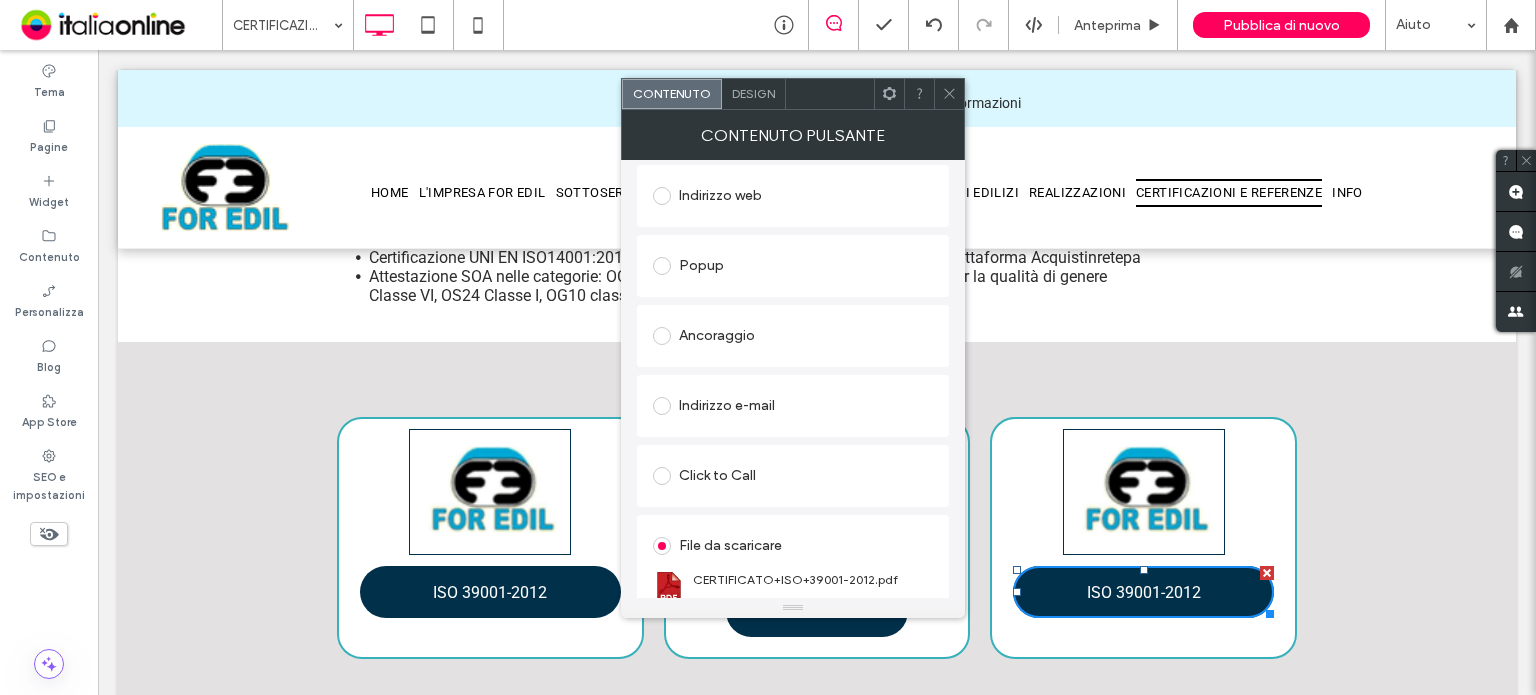 scroll, scrollTop: 300, scrollLeft: 0, axis: vertical 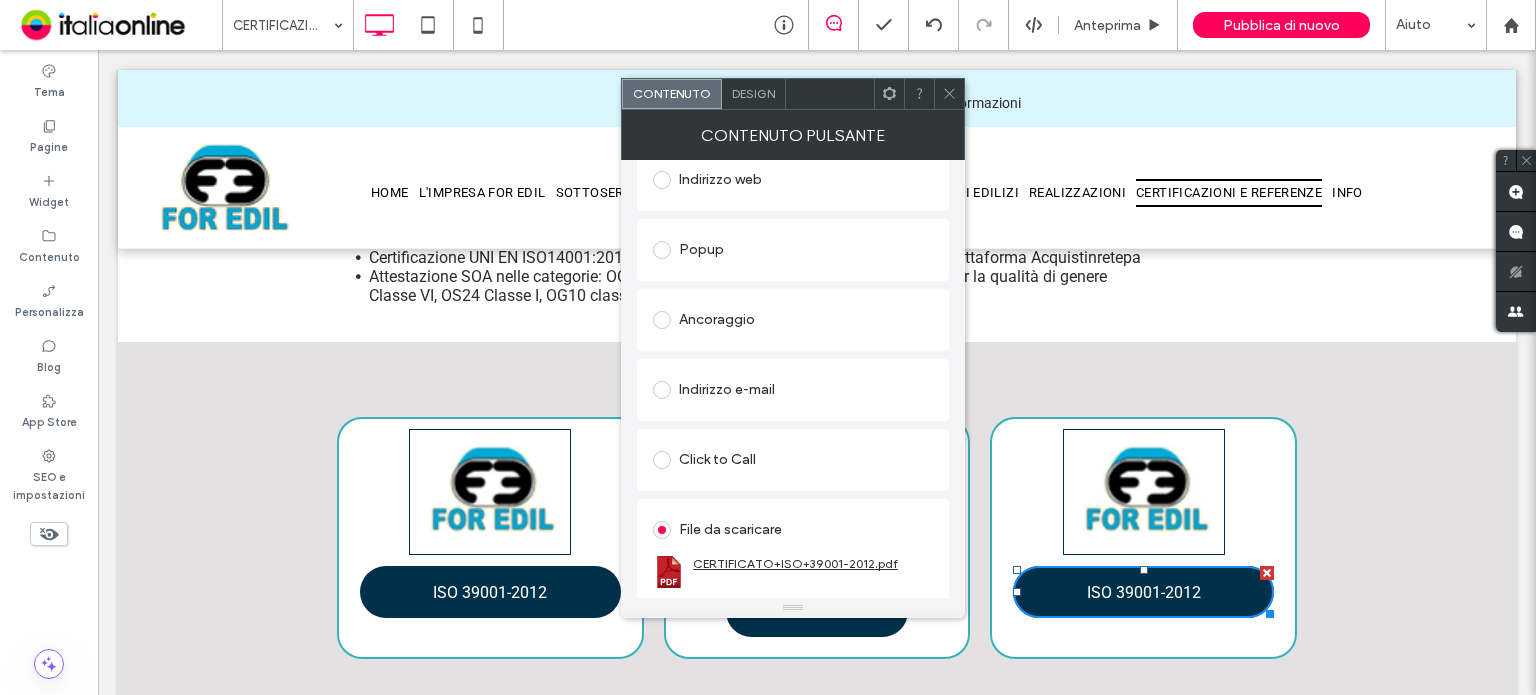click on "CERTIFICATO+ISO+39001-2012.pdf" at bounding box center [795, 563] 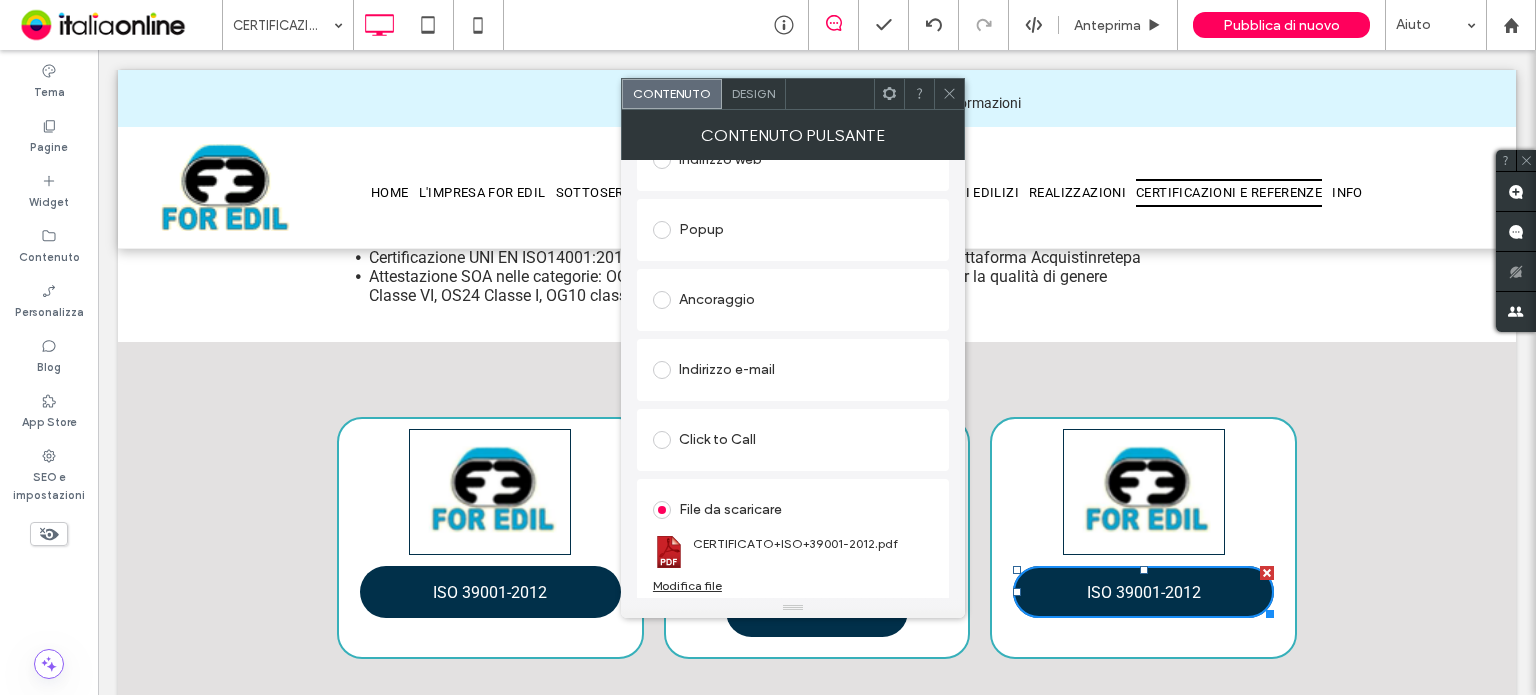 scroll, scrollTop: 326, scrollLeft: 0, axis: vertical 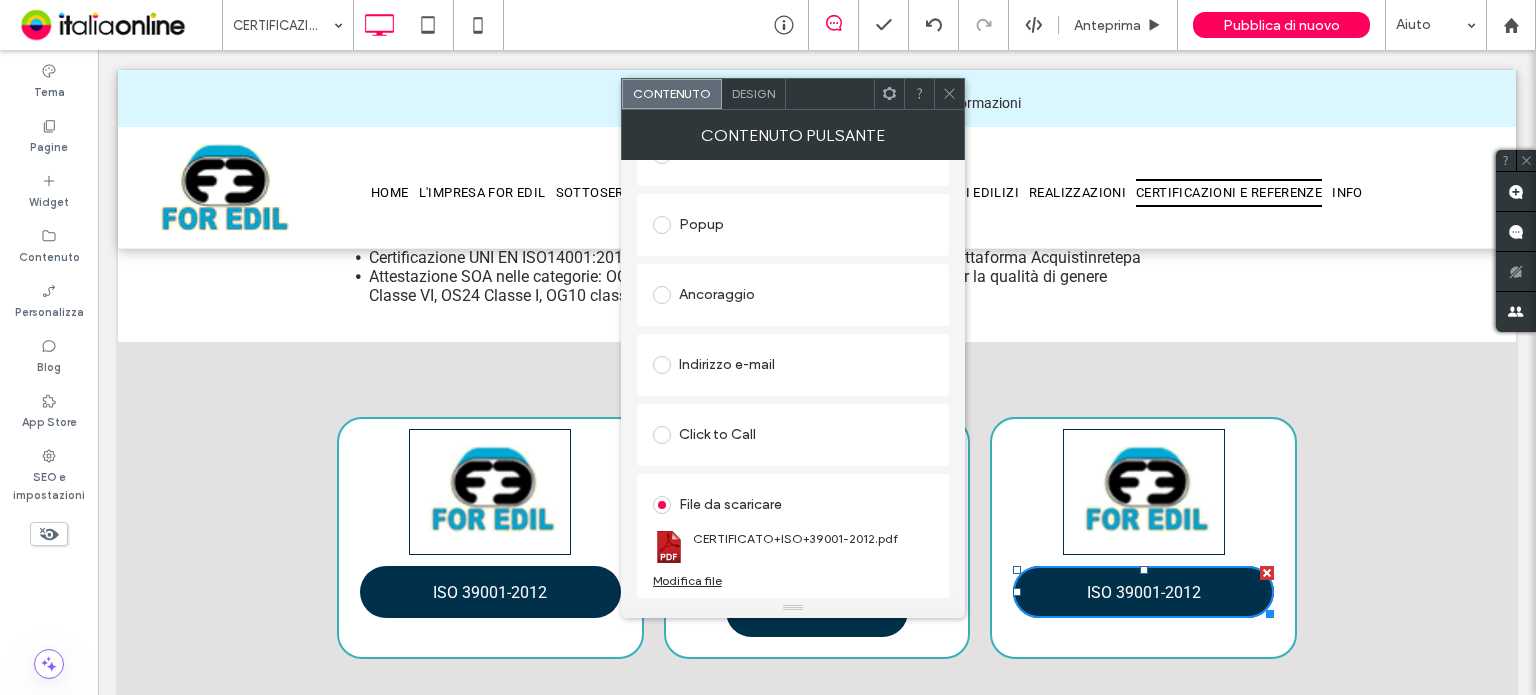 click on "Modifica file" at bounding box center (687, 580) 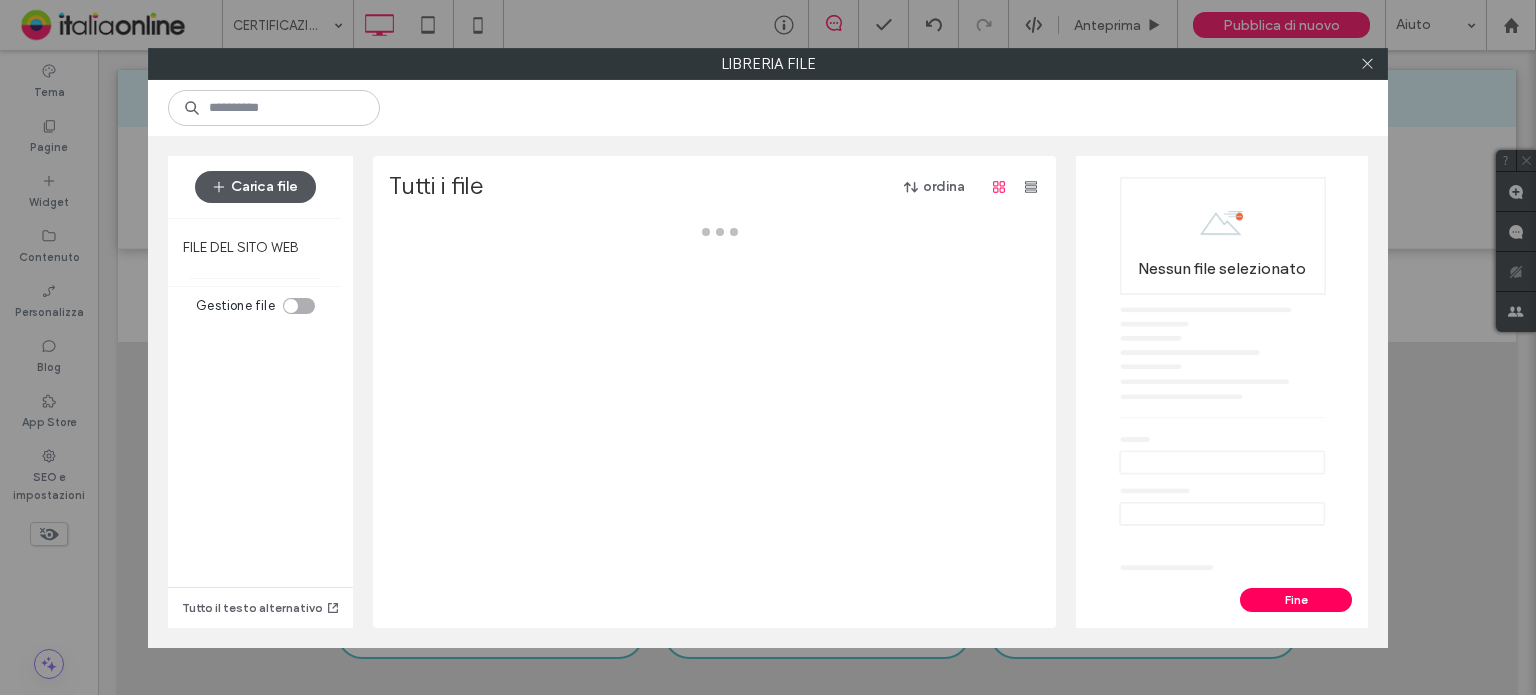click on "Carica file" at bounding box center (255, 187) 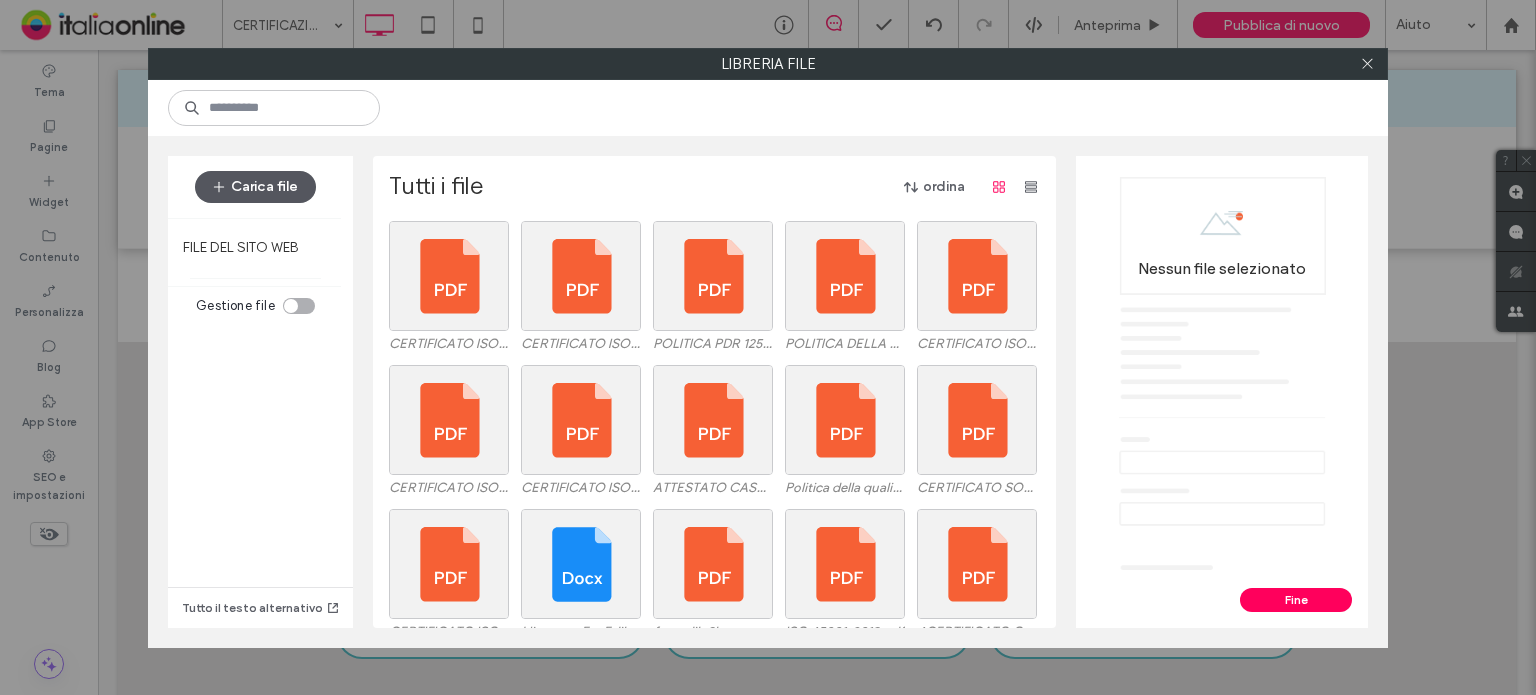 click on "Carica file" at bounding box center [255, 187] 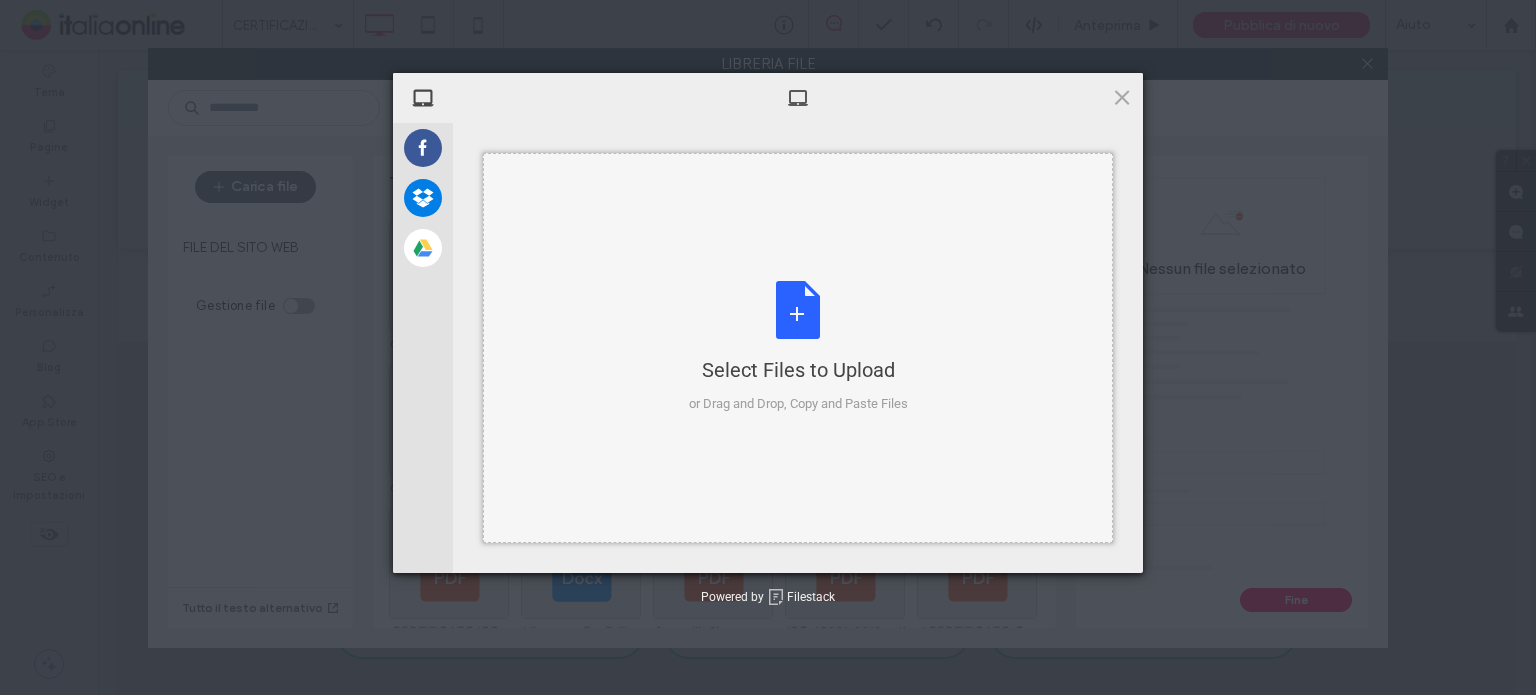 click on "Select Files to Upload" at bounding box center (798, 370) 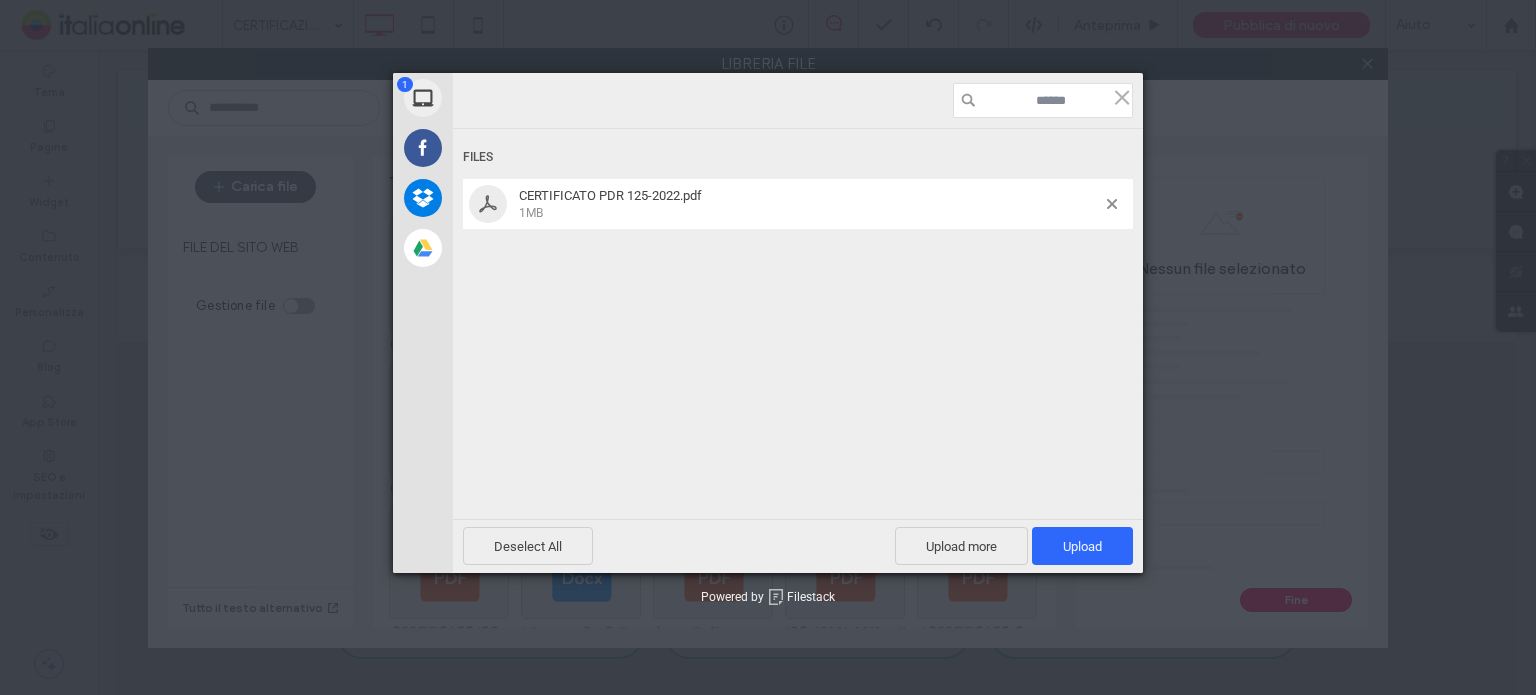 click on "Deselect All
Upload more
Upload
1" at bounding box center (798, 546) 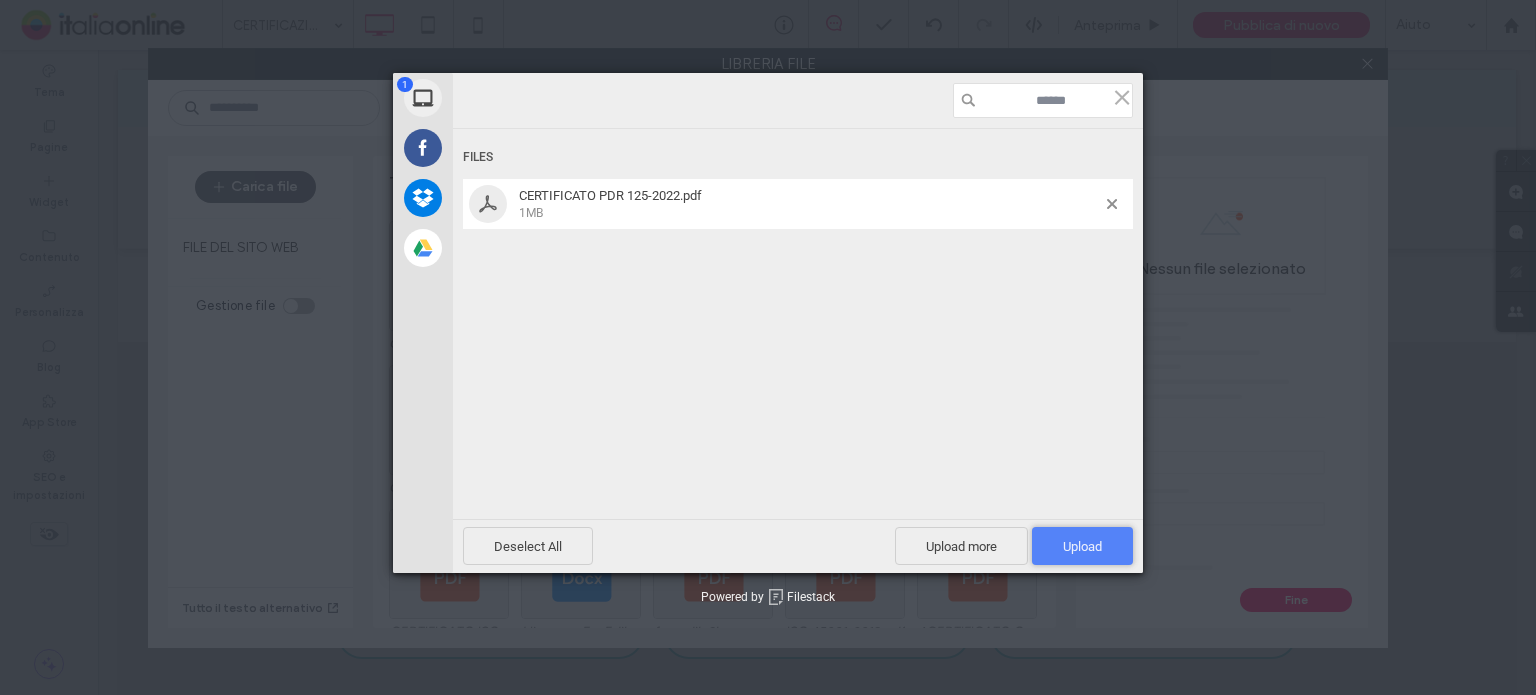 click on "Upload
1" at bounding box center (1082, 546) 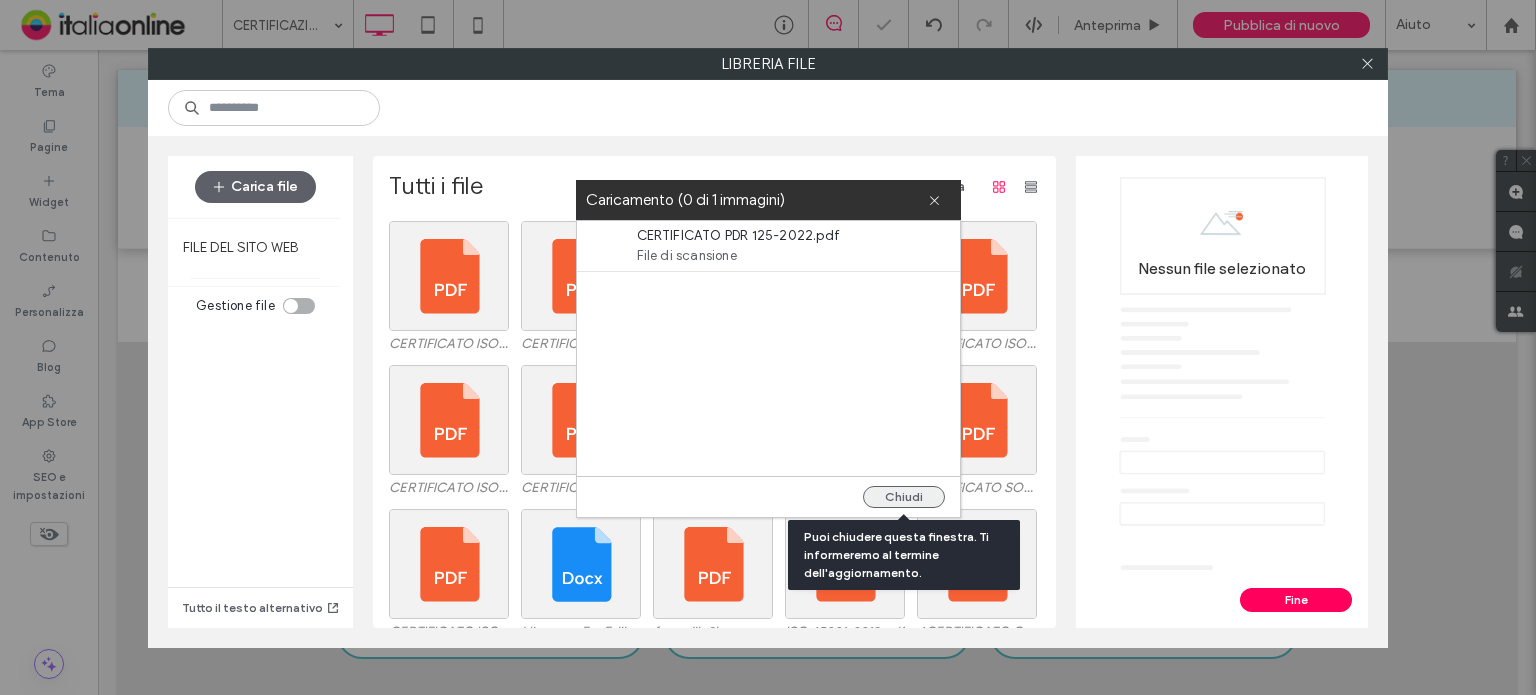 click on "Chiudi" at bounding box center [904, 497] 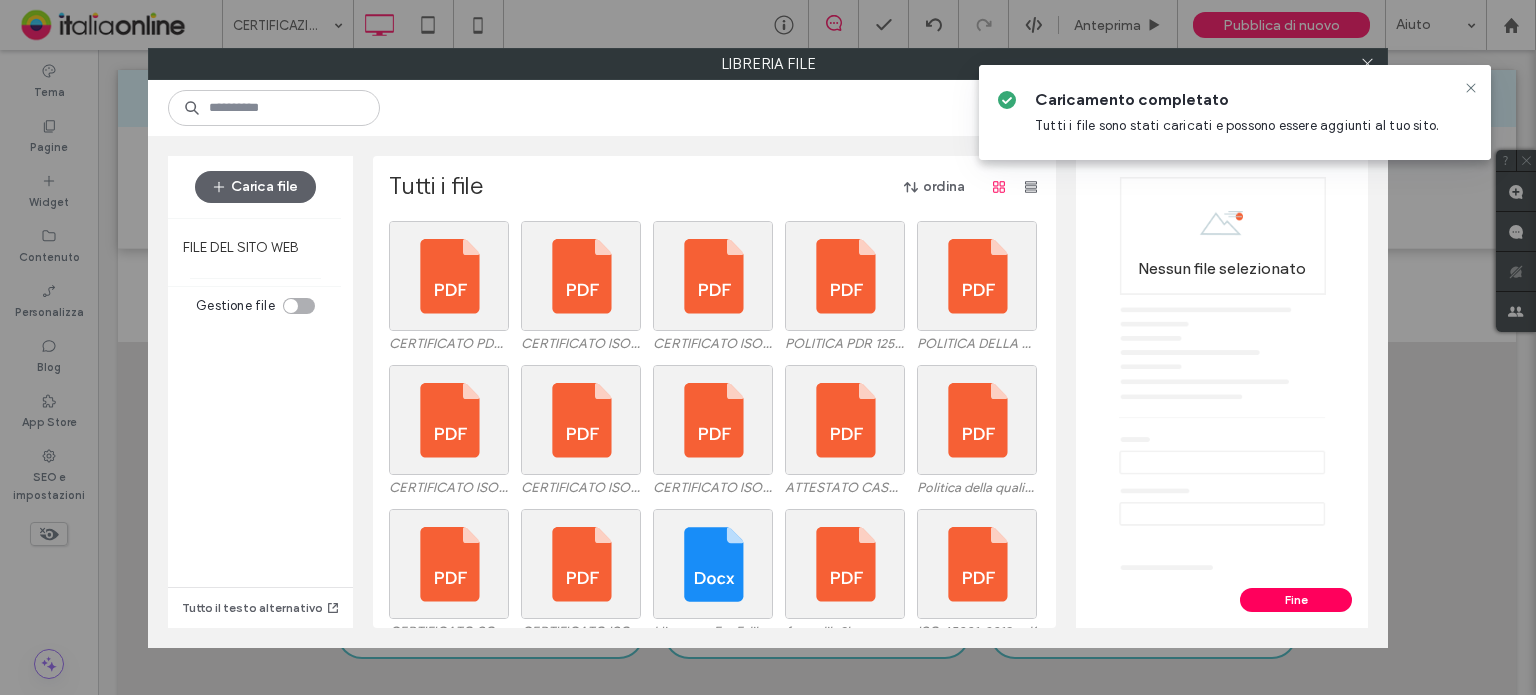 drag, startPoint x: 1467, startPoint y: 87, endPoint x: 412, endPoint y: 207, distance: 1061.8027 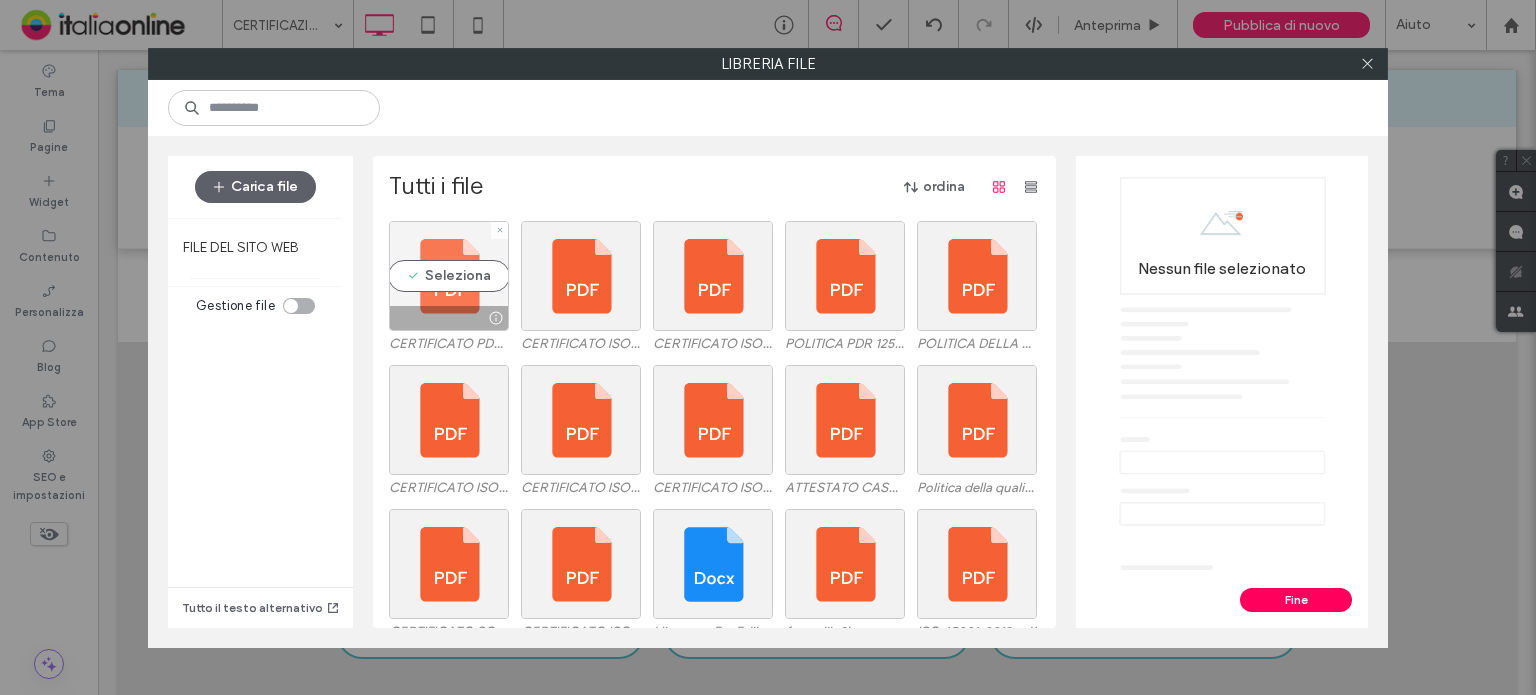 click on "Seleziona" at bounding box center [449, 276] 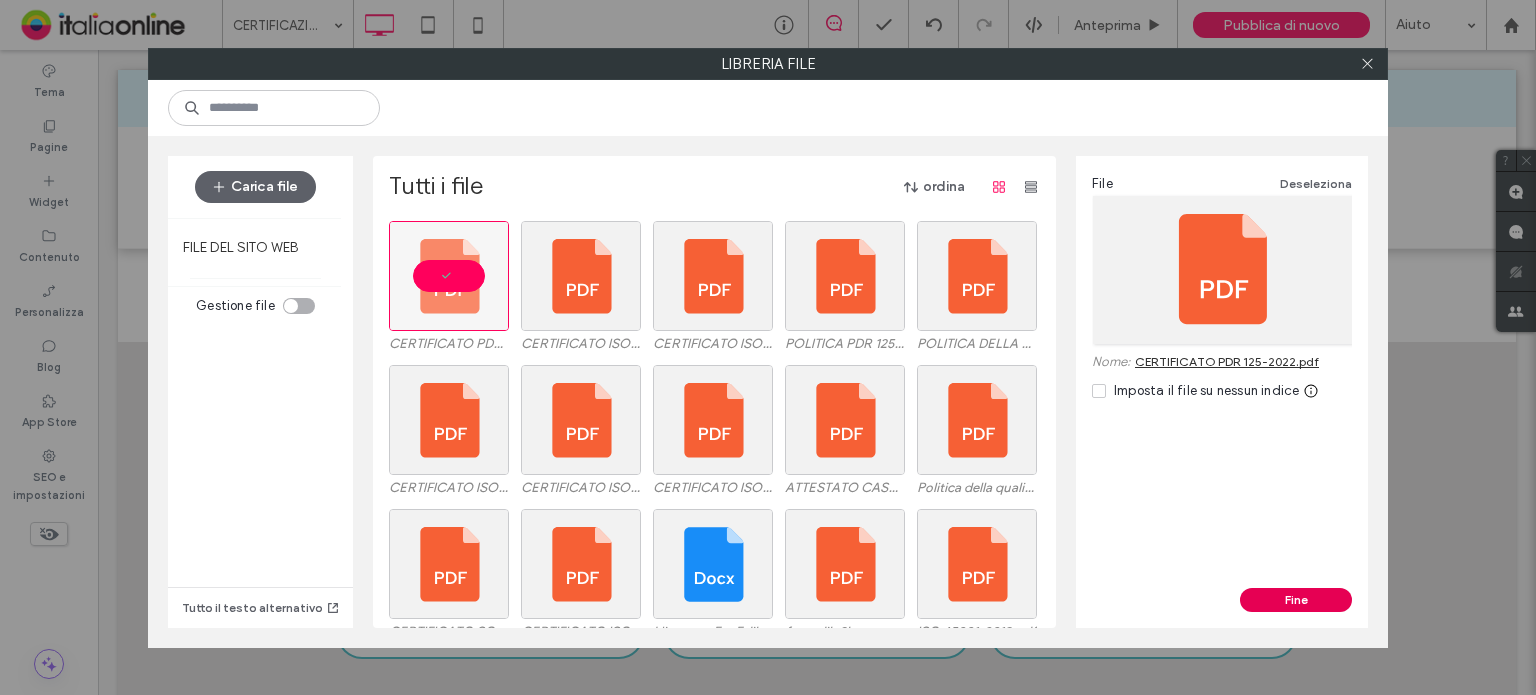 click on "Fine" at bounding box center (1296, 600) 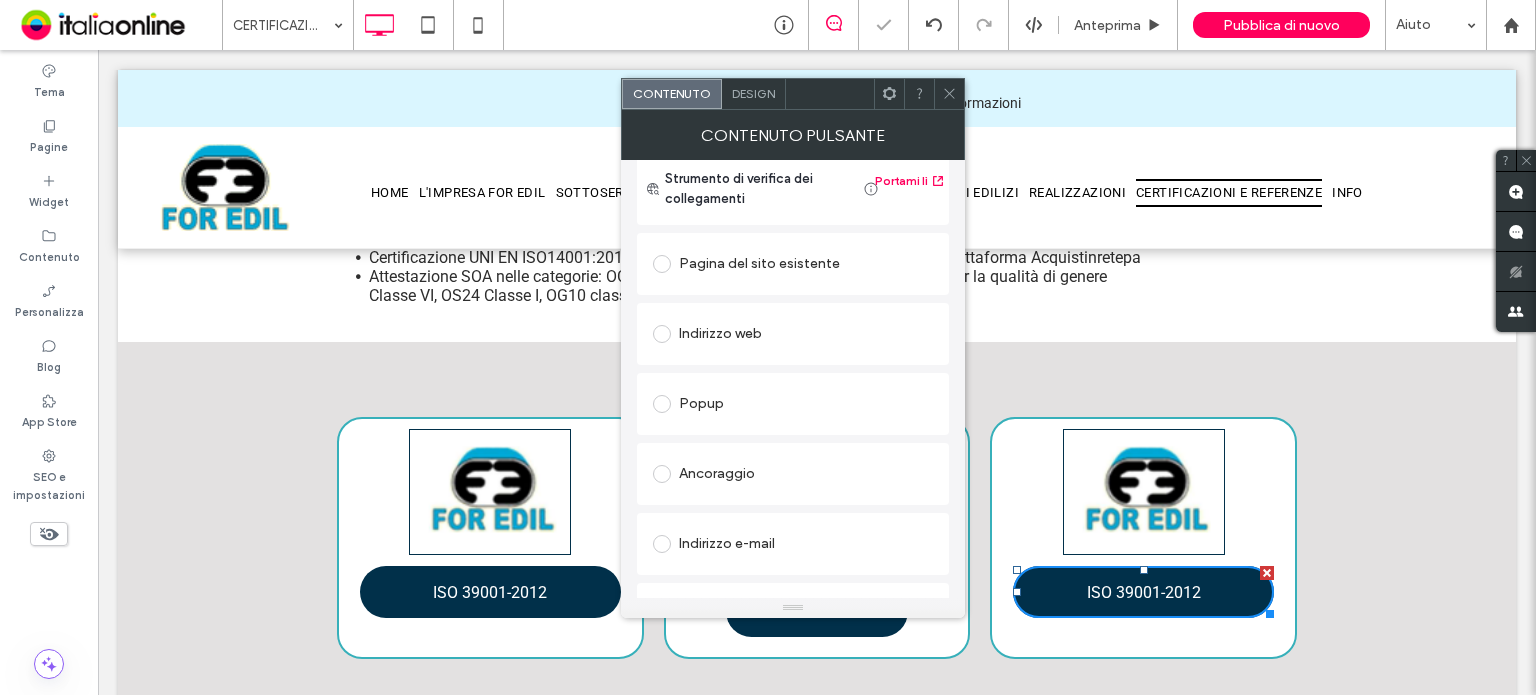 scroll, scrollTop: 0, scrollLeft: 0, axis: both 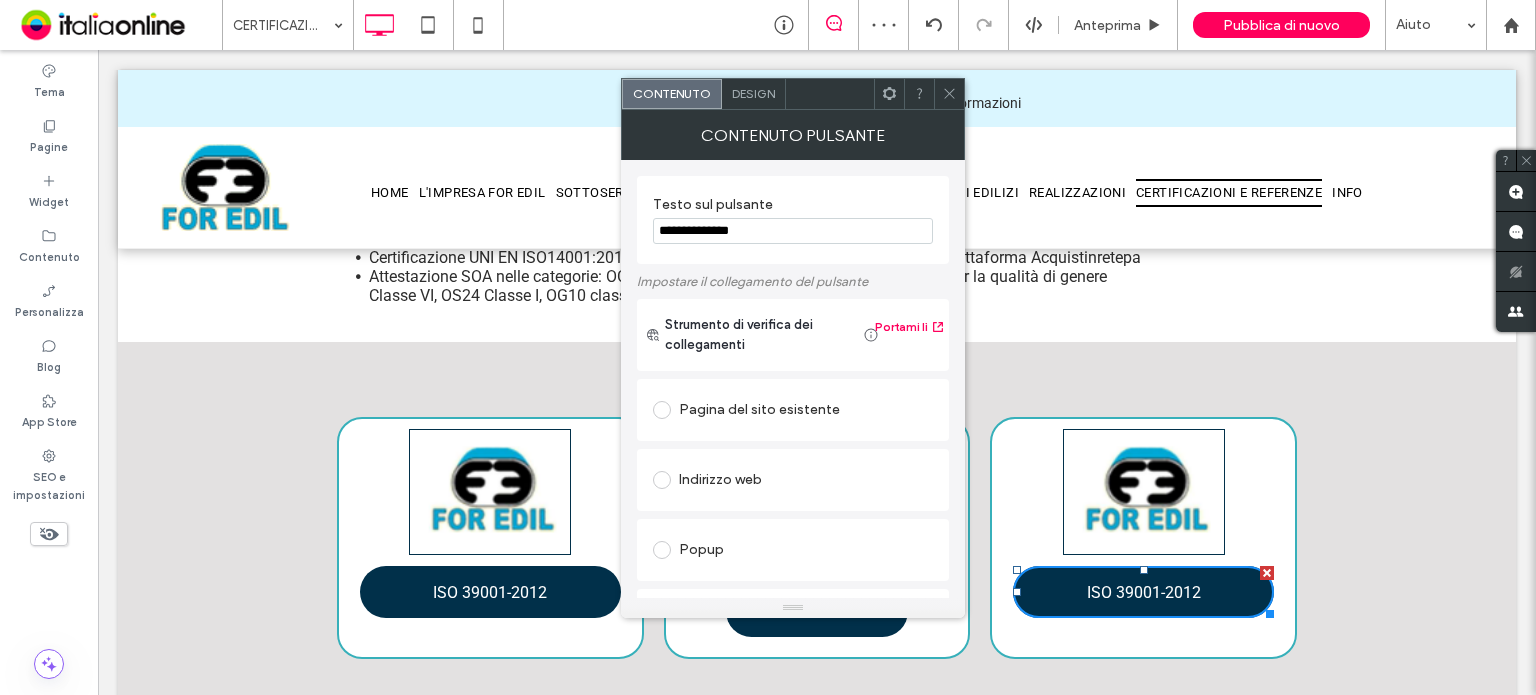 click on "**********" at bounding box center [793, 231] 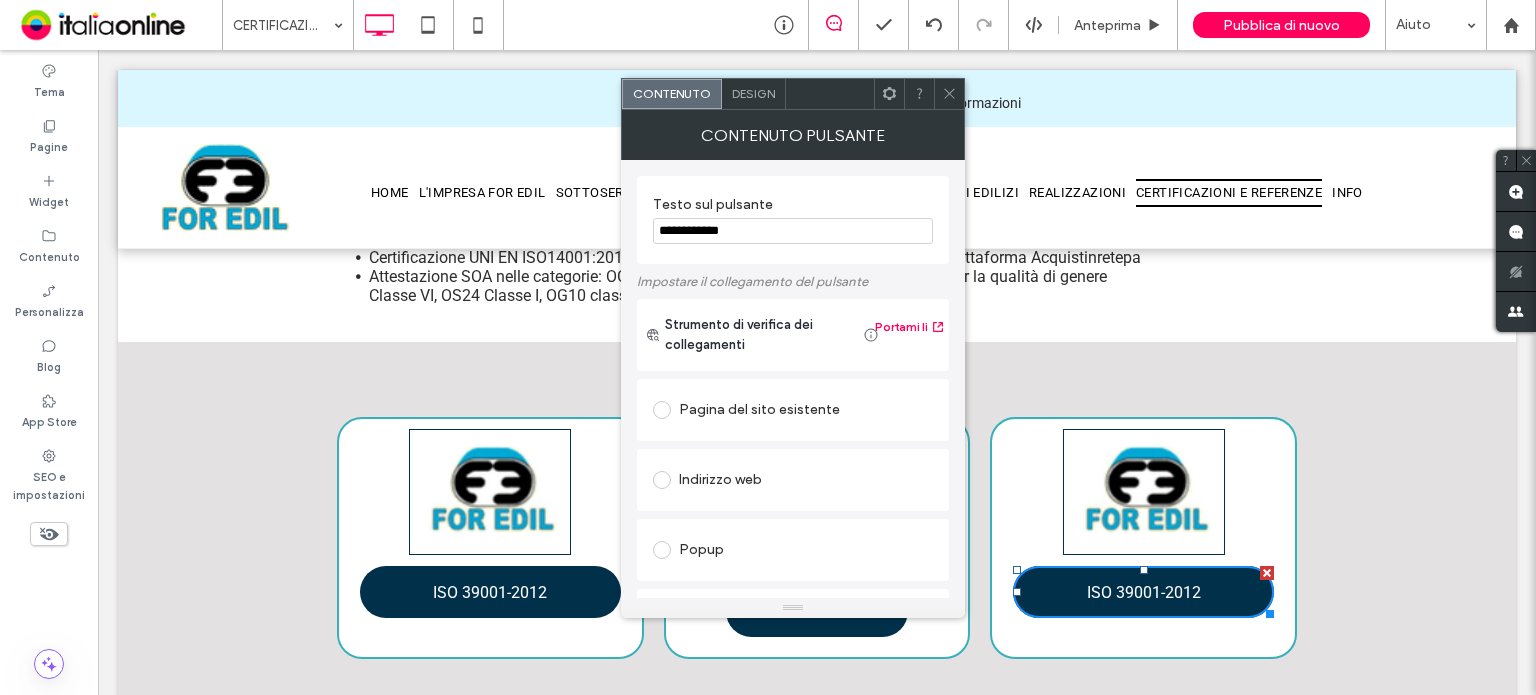 type on "**********" 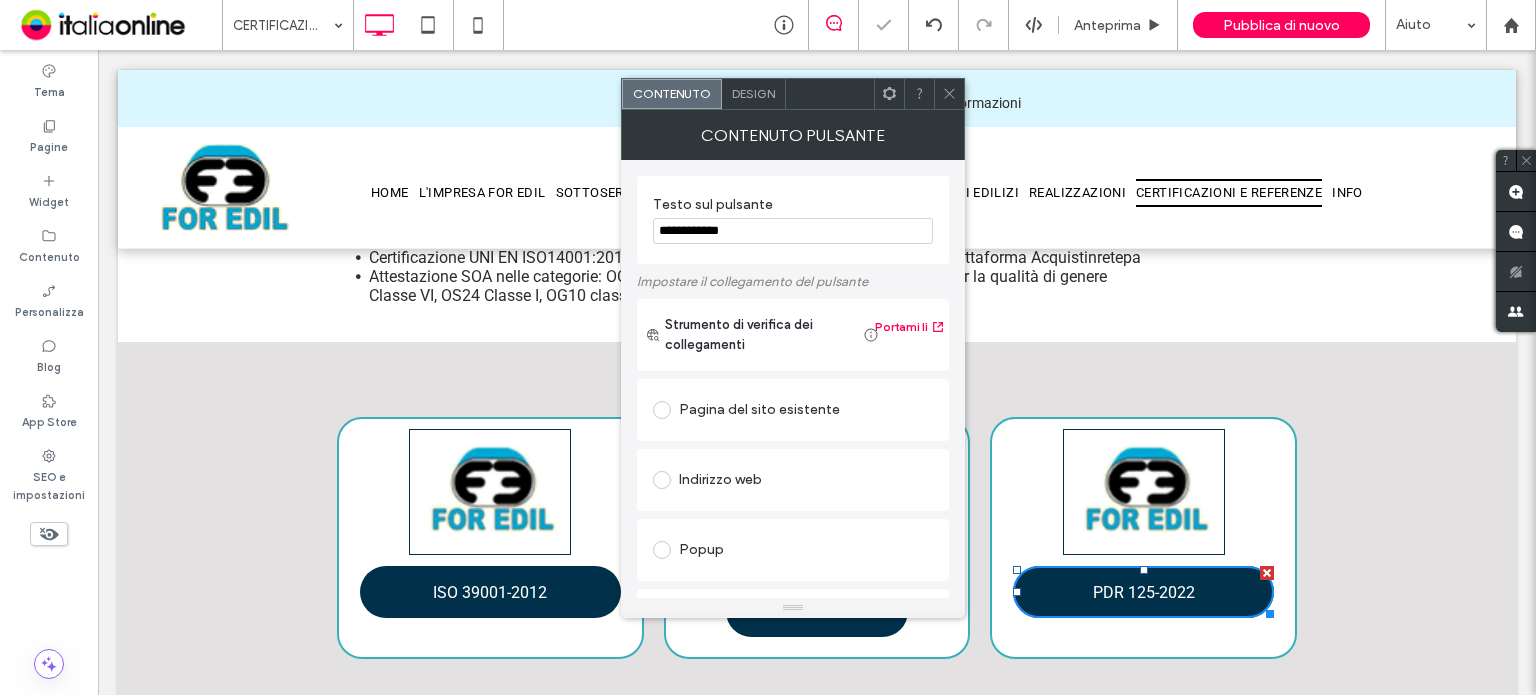 click at bounding box center [949, 94] 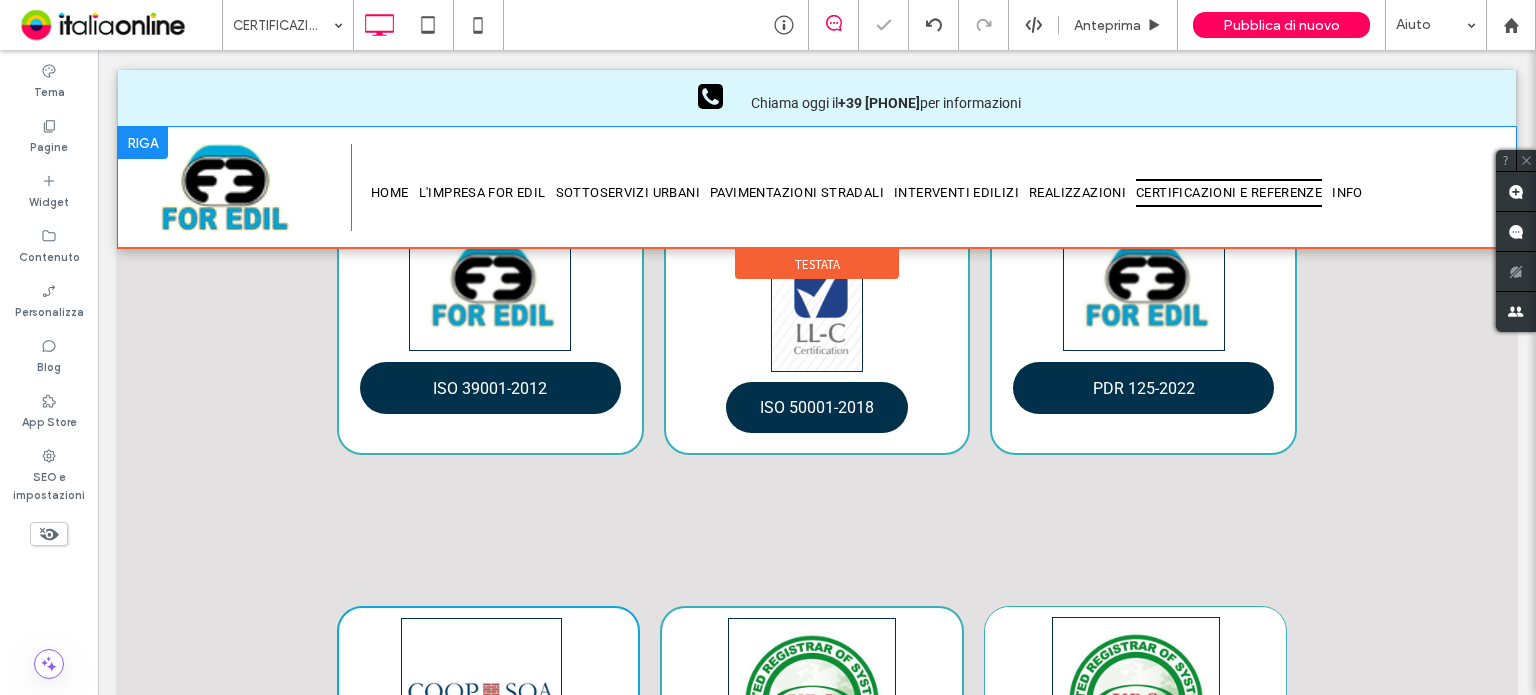 scroll, scrollTop: 1100, scrollLeft: 0, axis: vertical 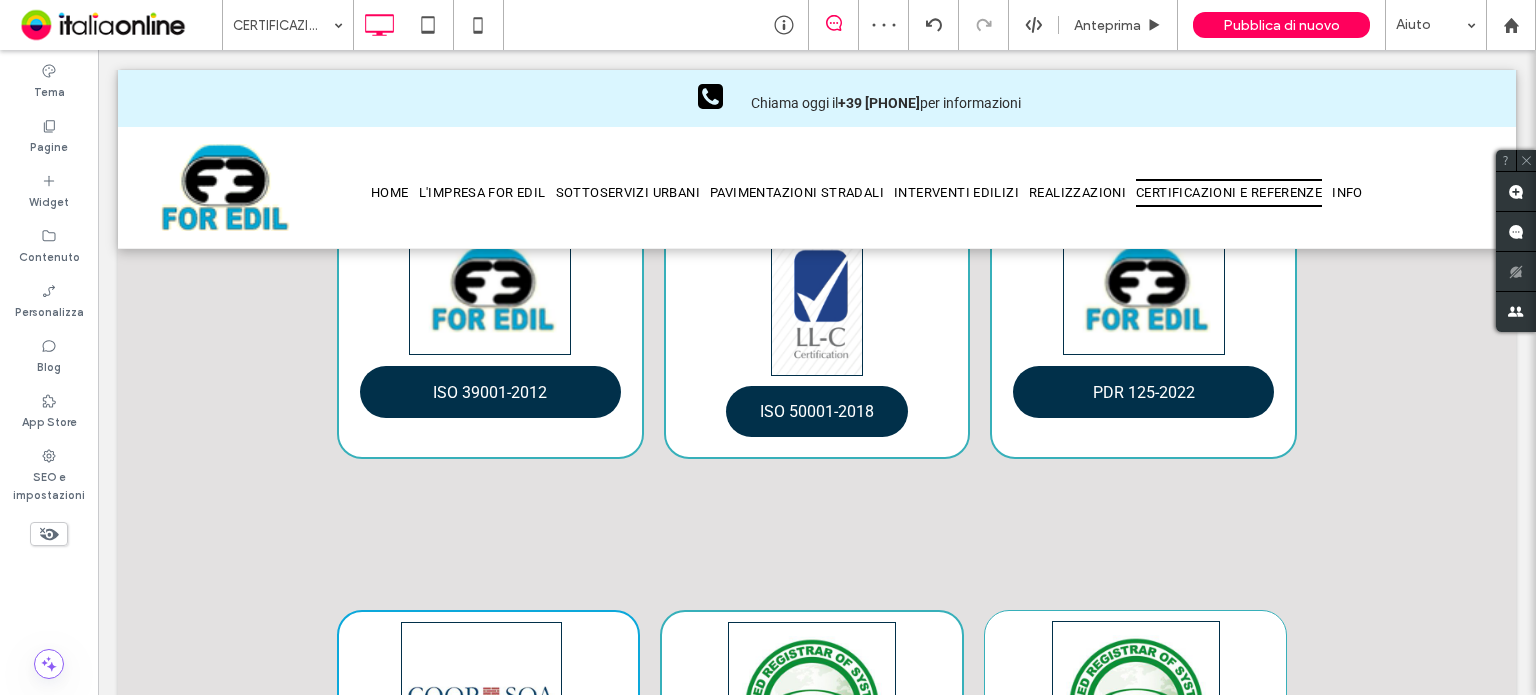 click on "Click To Paste
Chiama oggi il  +39 [PHONE]
per informazioni Click To Paste
Click To Paste
HOME
L'IMPRESA FOR EDIL
SOTTOSERVIZI URBANI
PAVIMENTAZIONI STRADALI
INTERVENTI EDILIZI
REALIZZAZIONI
CERTIFICAZIONI E REFERENZE
INFO
Click To Paste
Click To Paste
HOME
L'IMPRESA FOR EDIL
SOTTOSERVIZI URBANI
PAVIMENTAZIONI STRADALI
INTERVENTI EDILIZI
REALIZZAZIONI
CERTIFICAZIONI E REFERENZE
INFO
Click To Paste
Testata
CERTIFICAZIONI E REFERENZE" at bounding box center [817, 449] 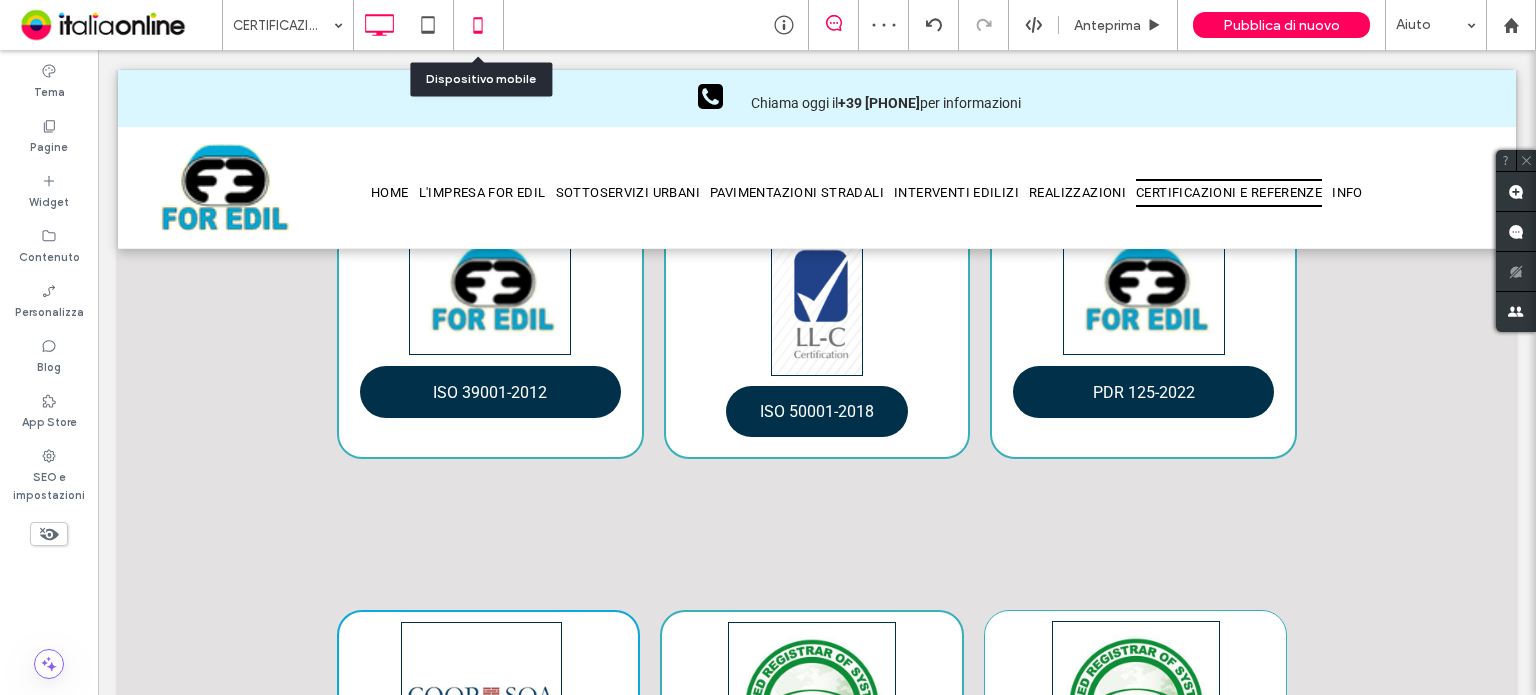 drag, startPoint x: 480, startPoint y: 36, endPoint x: 1000, endPoint y: 341, distance: 602.8474 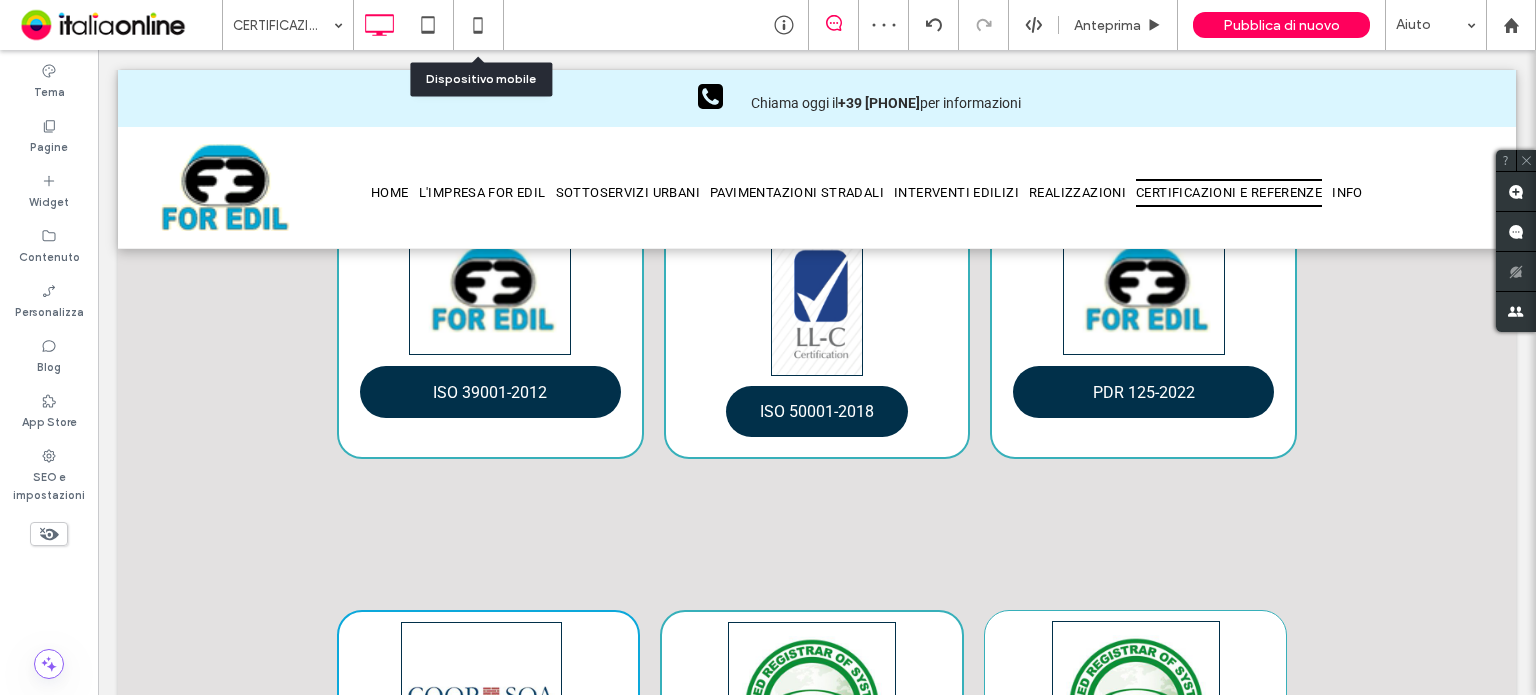 click 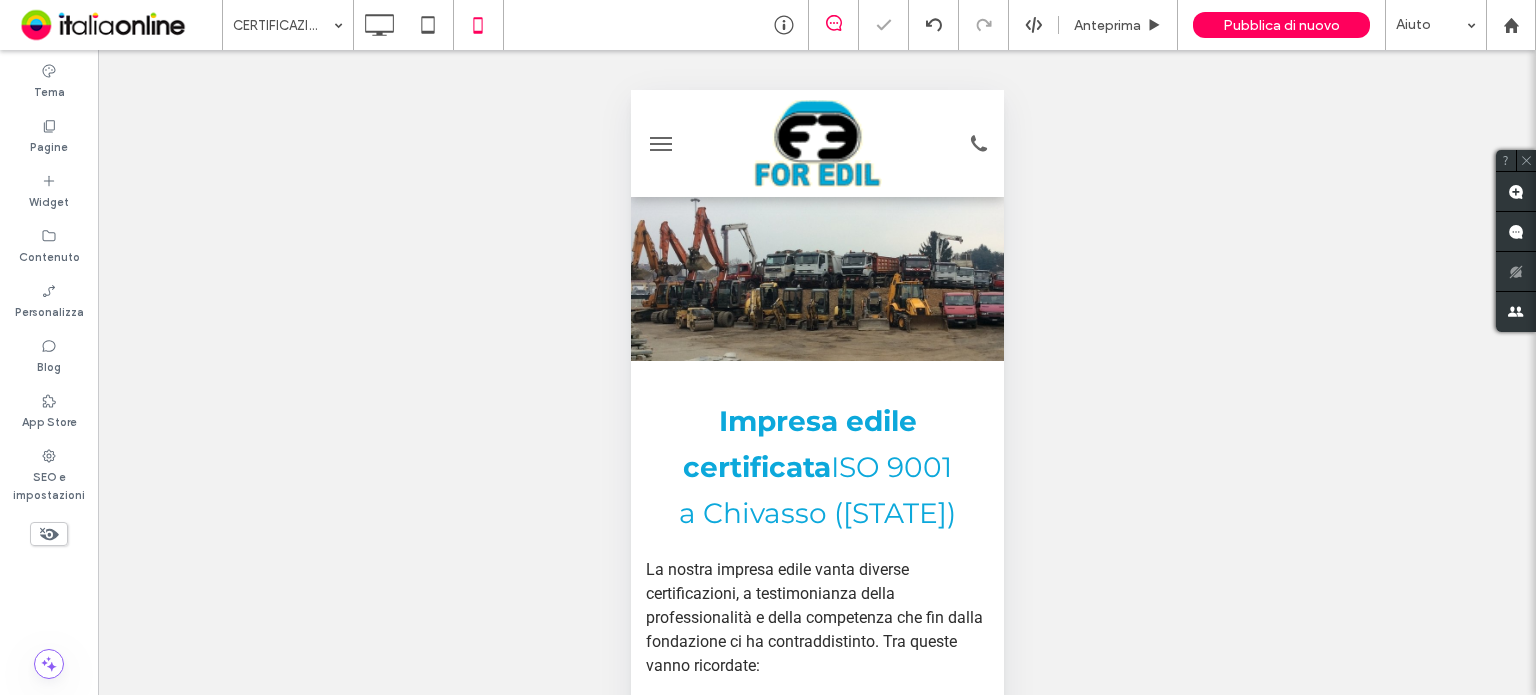 scroll, scrollTop: 0, scrollLeft: 0, axis: both 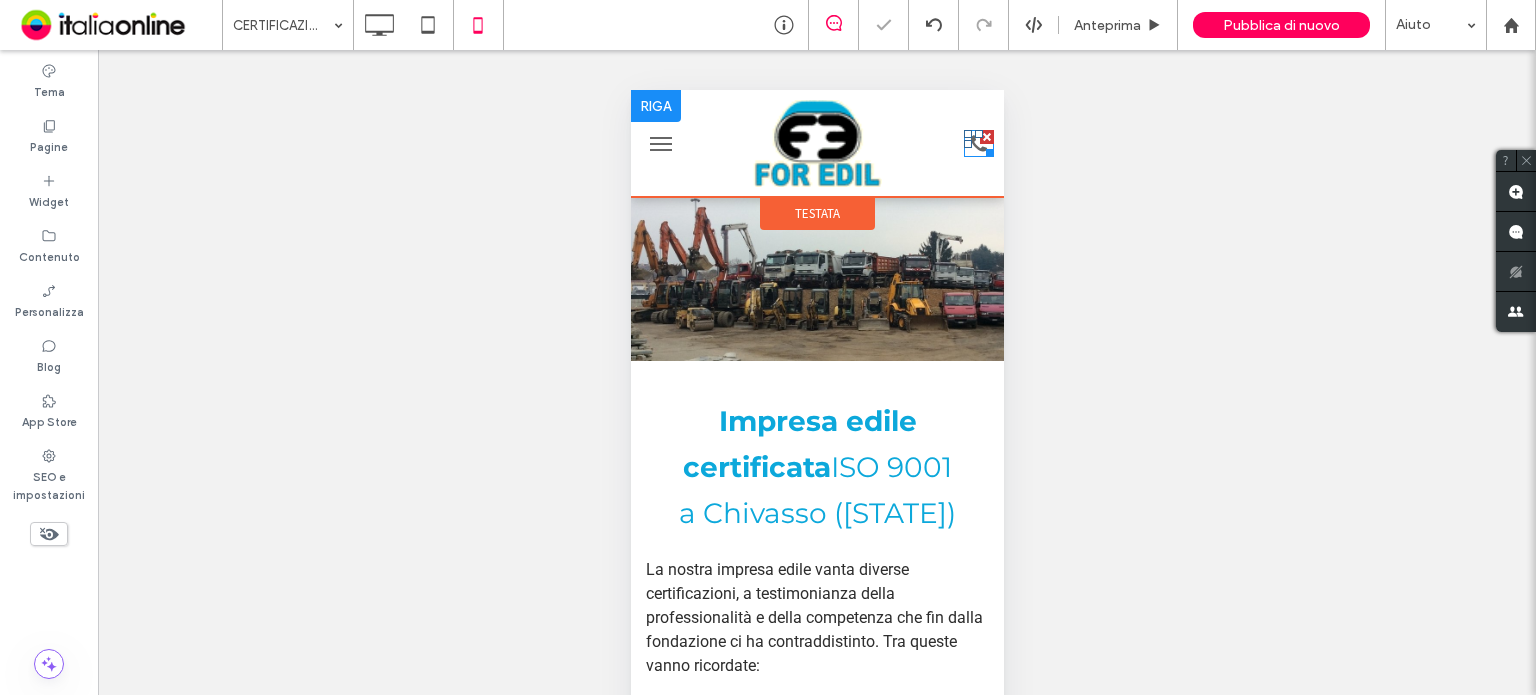 click at bounding box center (985, 149) 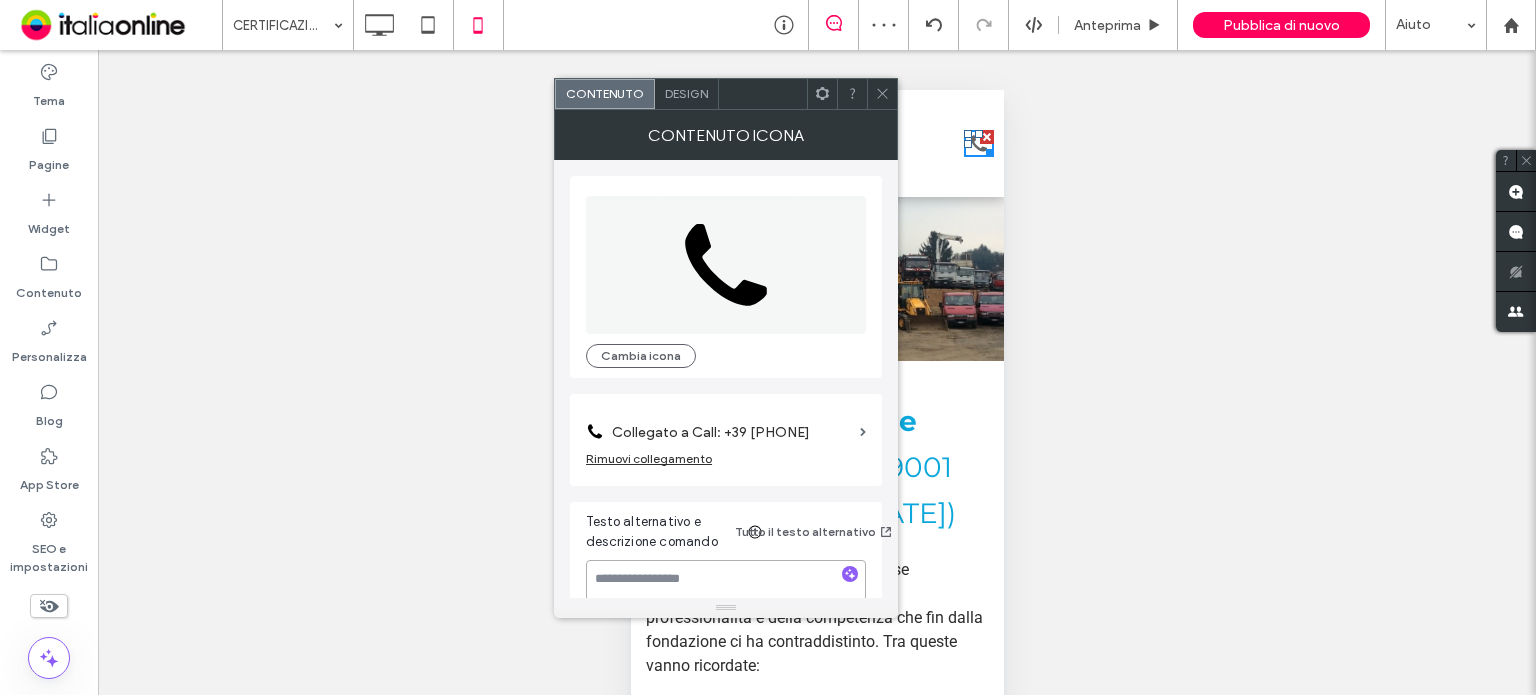 click at bounding box center (726, 588) 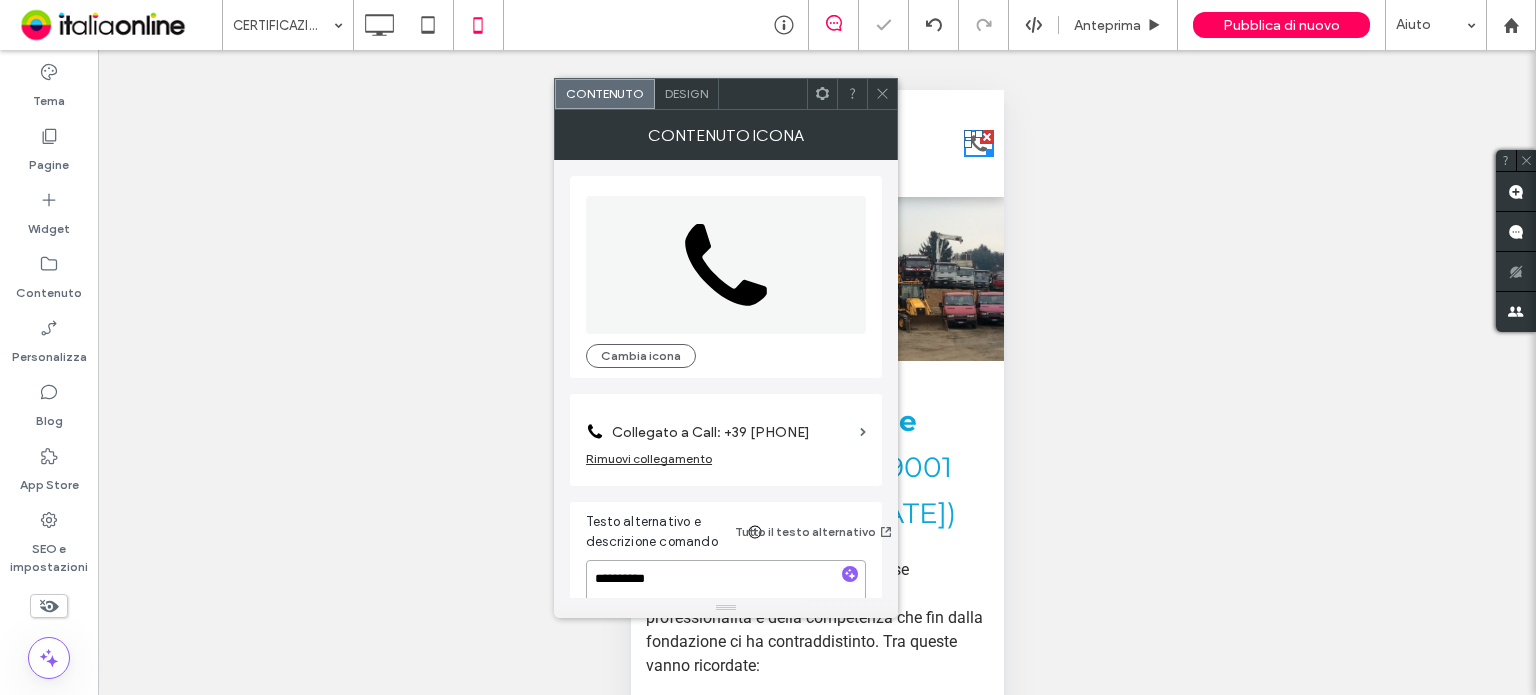 type on "**********" 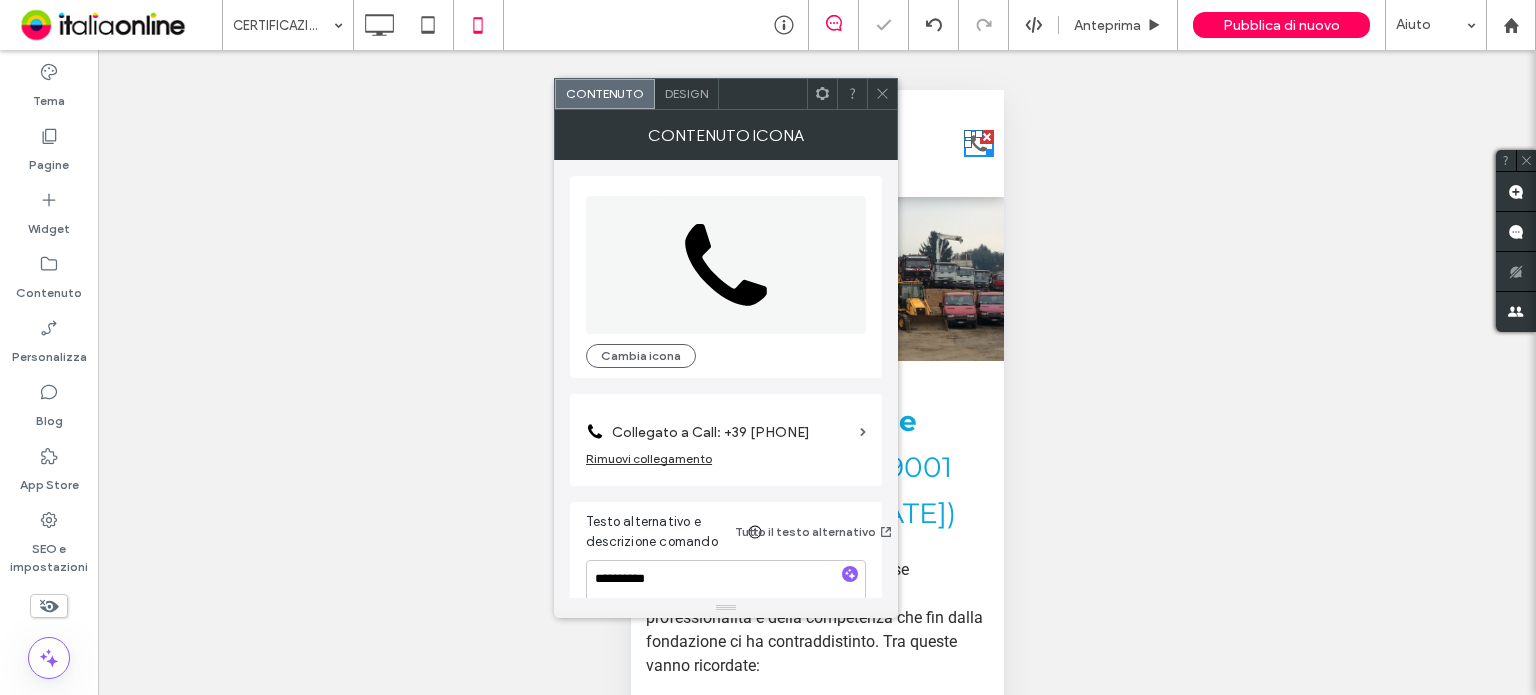 click on "Design" at bounding box center (686, 93) 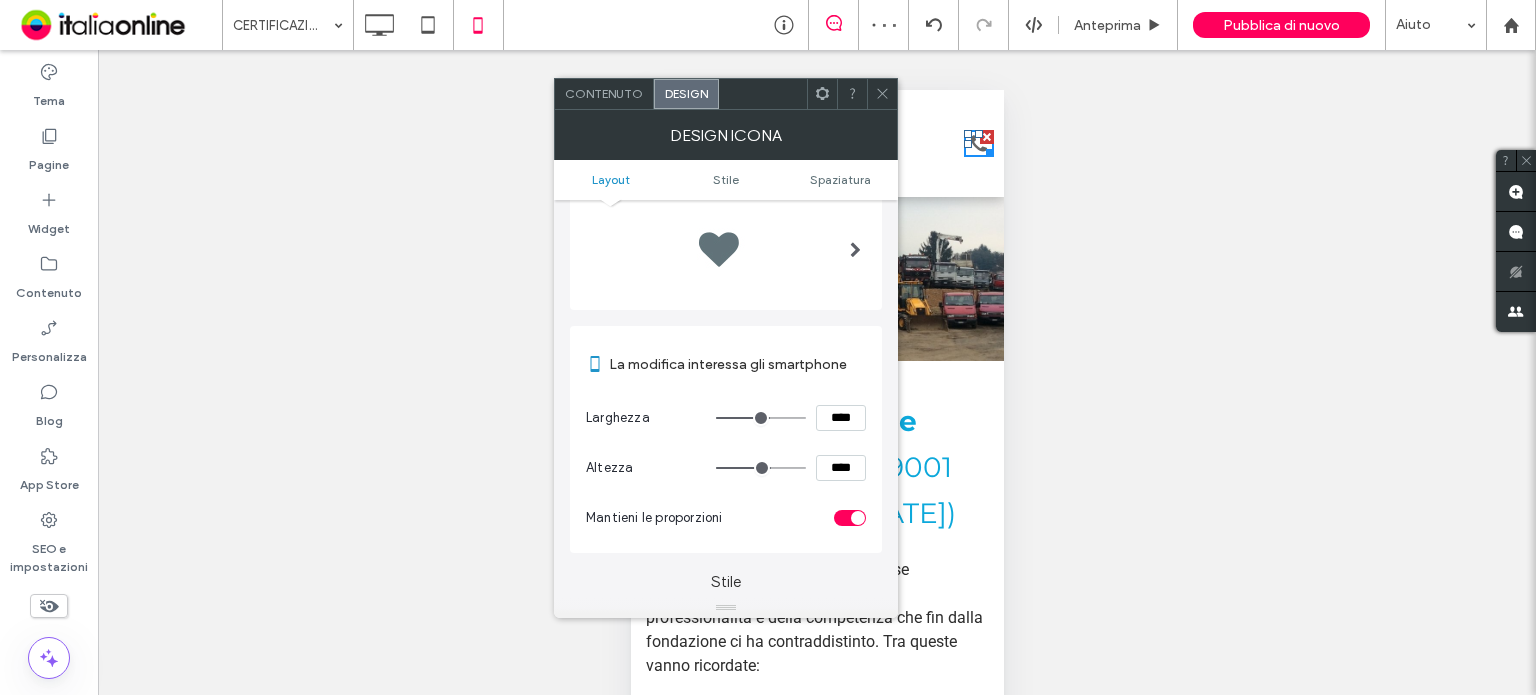 scroll, scrollTop: 100, scrollLeft: 0, axis: vertical 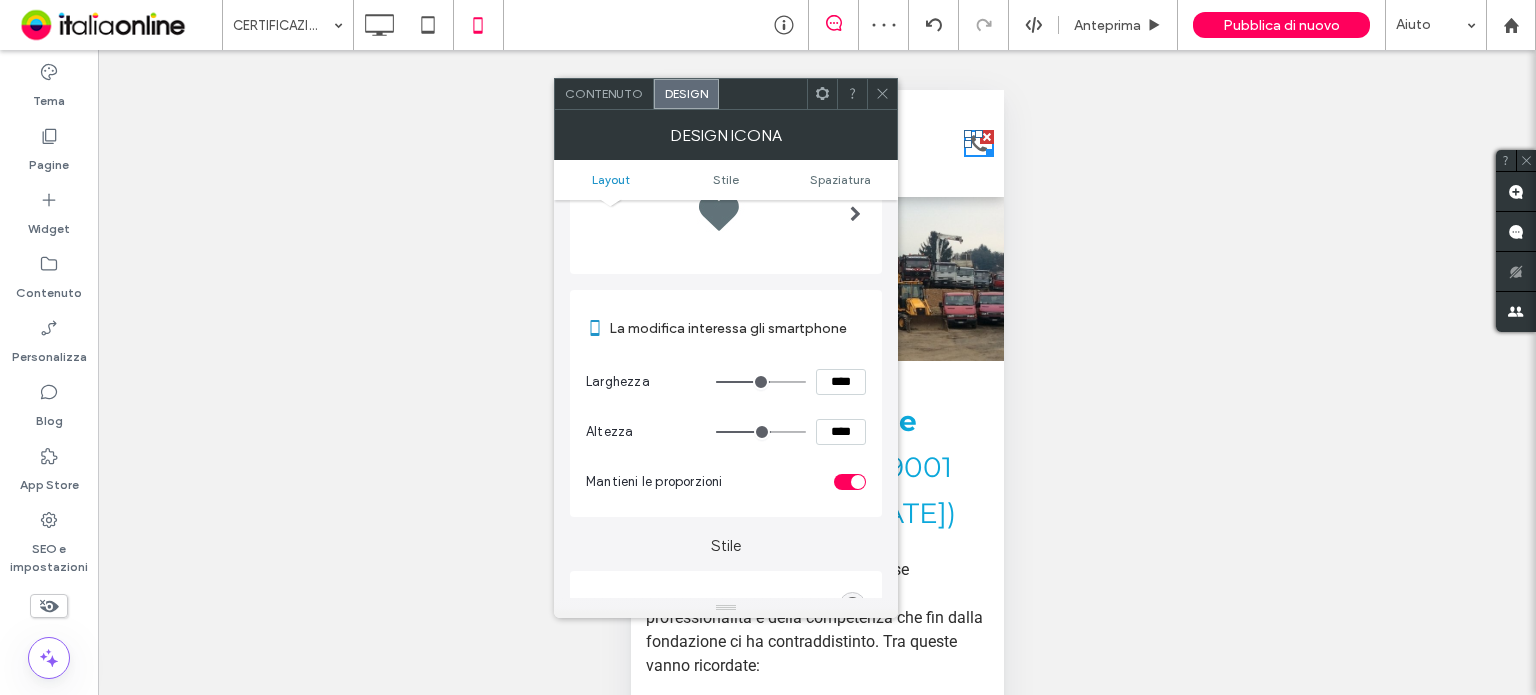 type on "**" 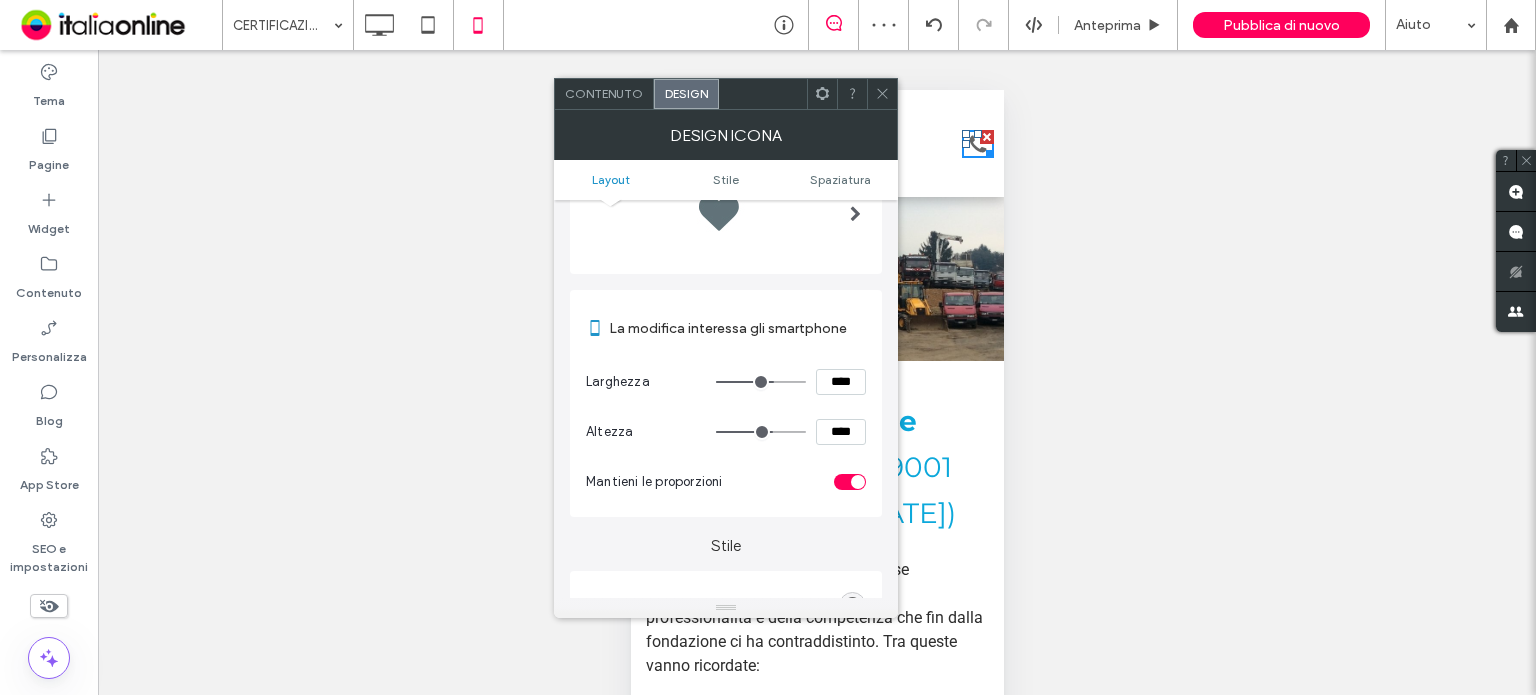 type on "**" 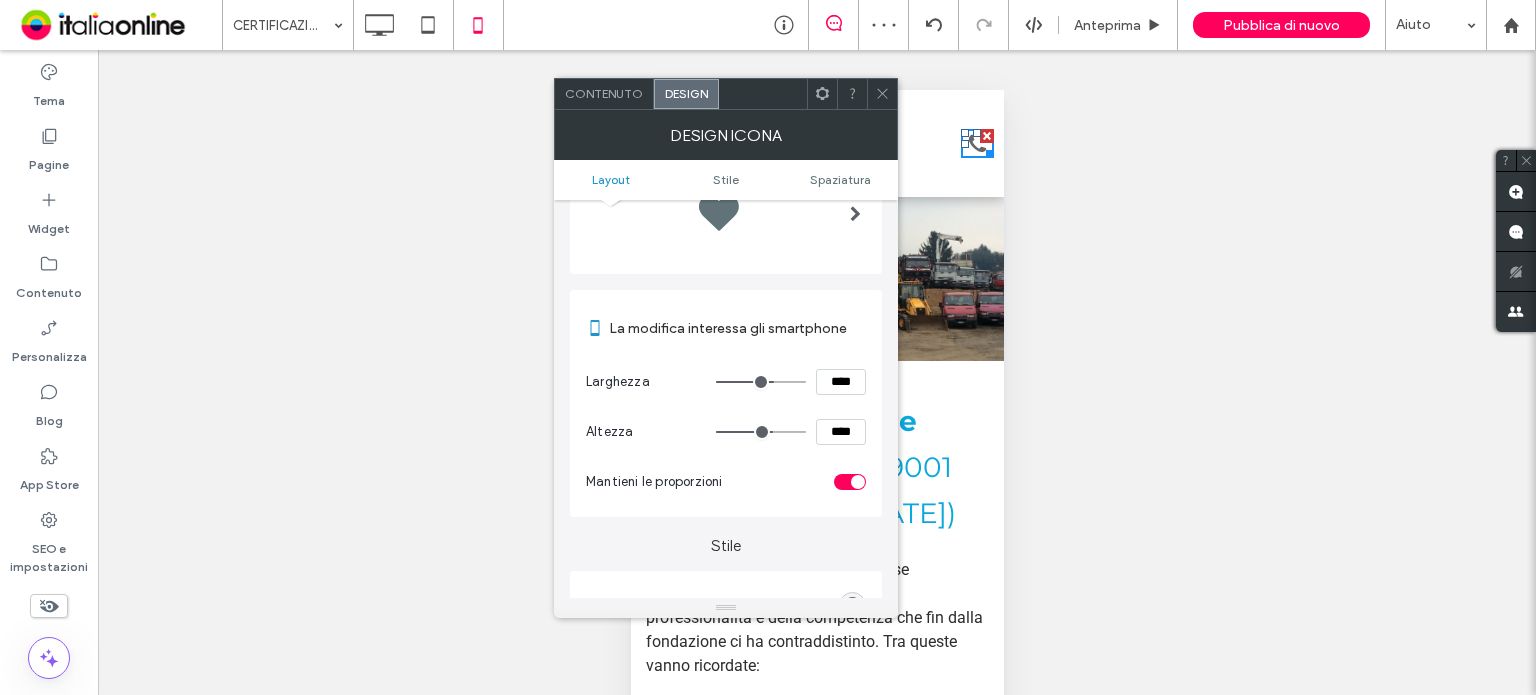 type on "**" 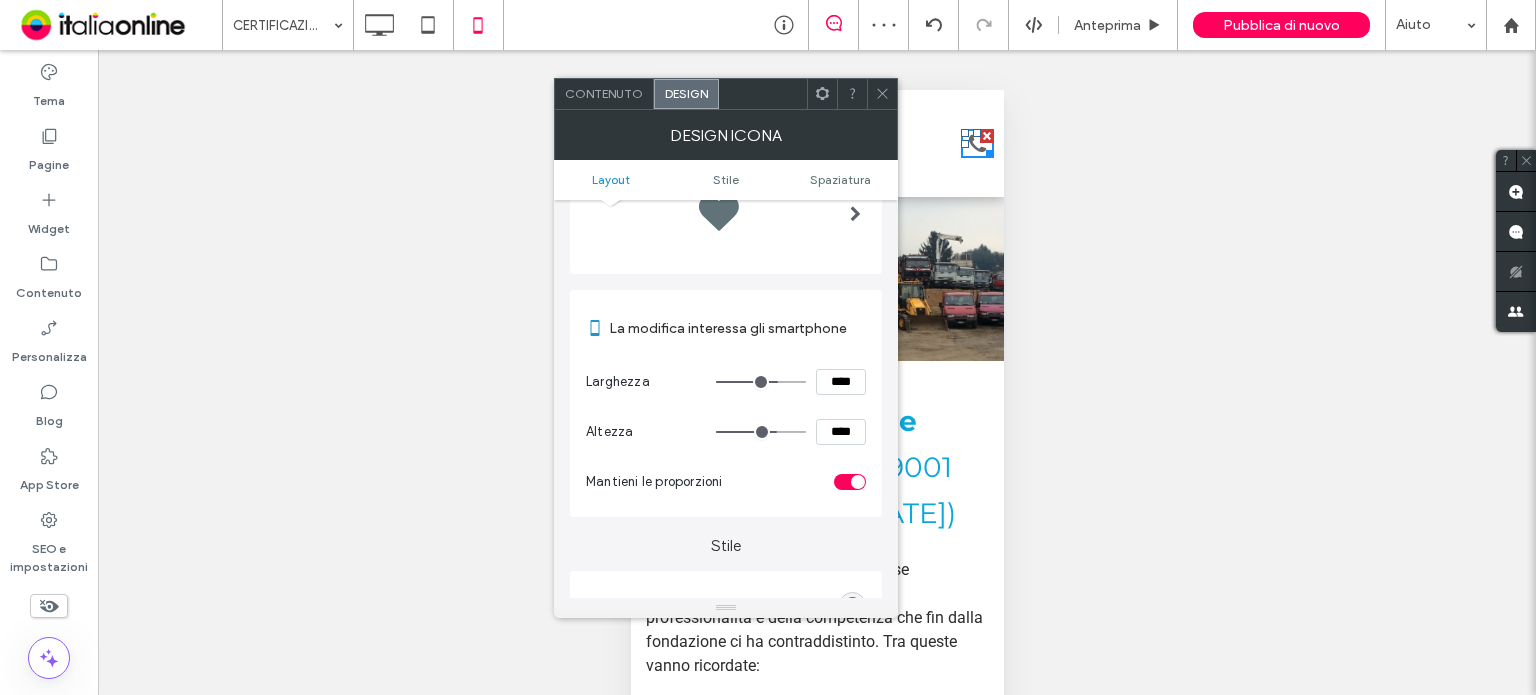 type on "**" 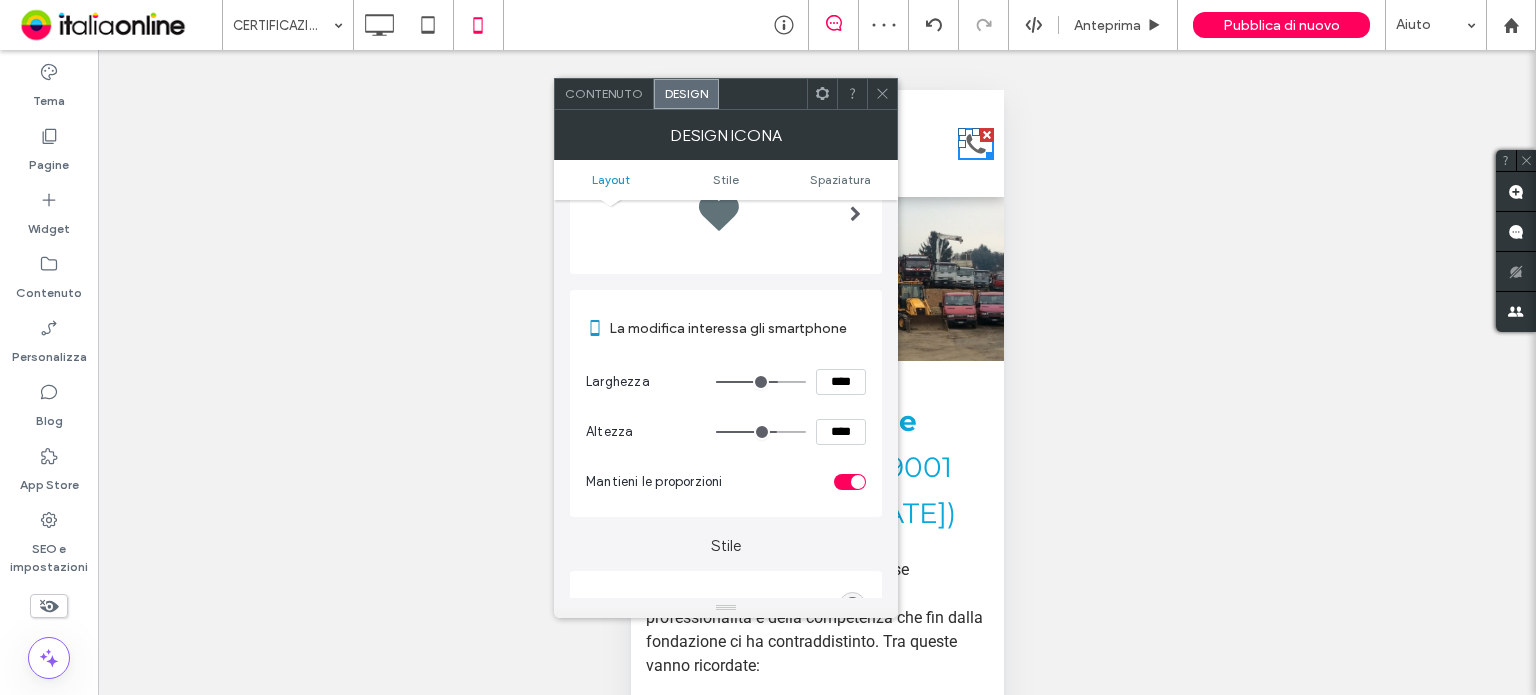 type on "**" 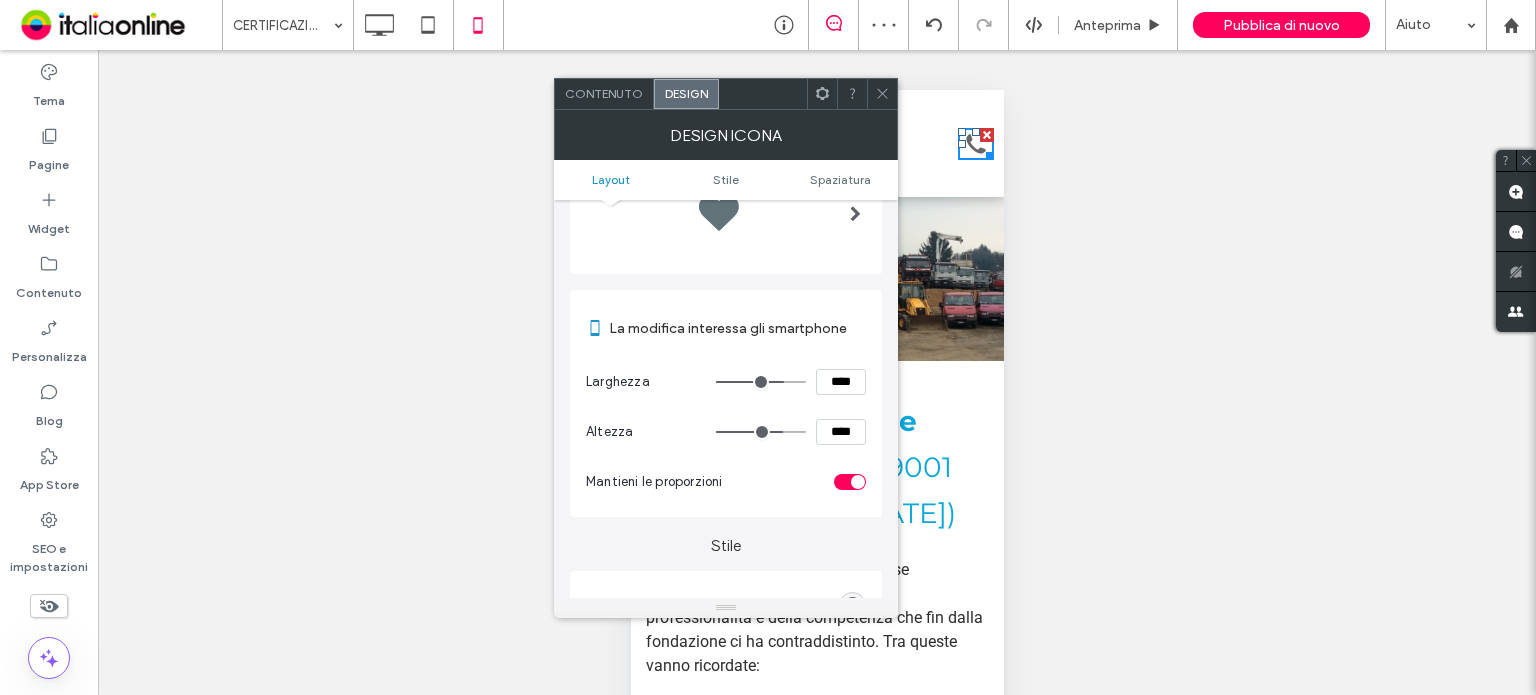 type on "**" 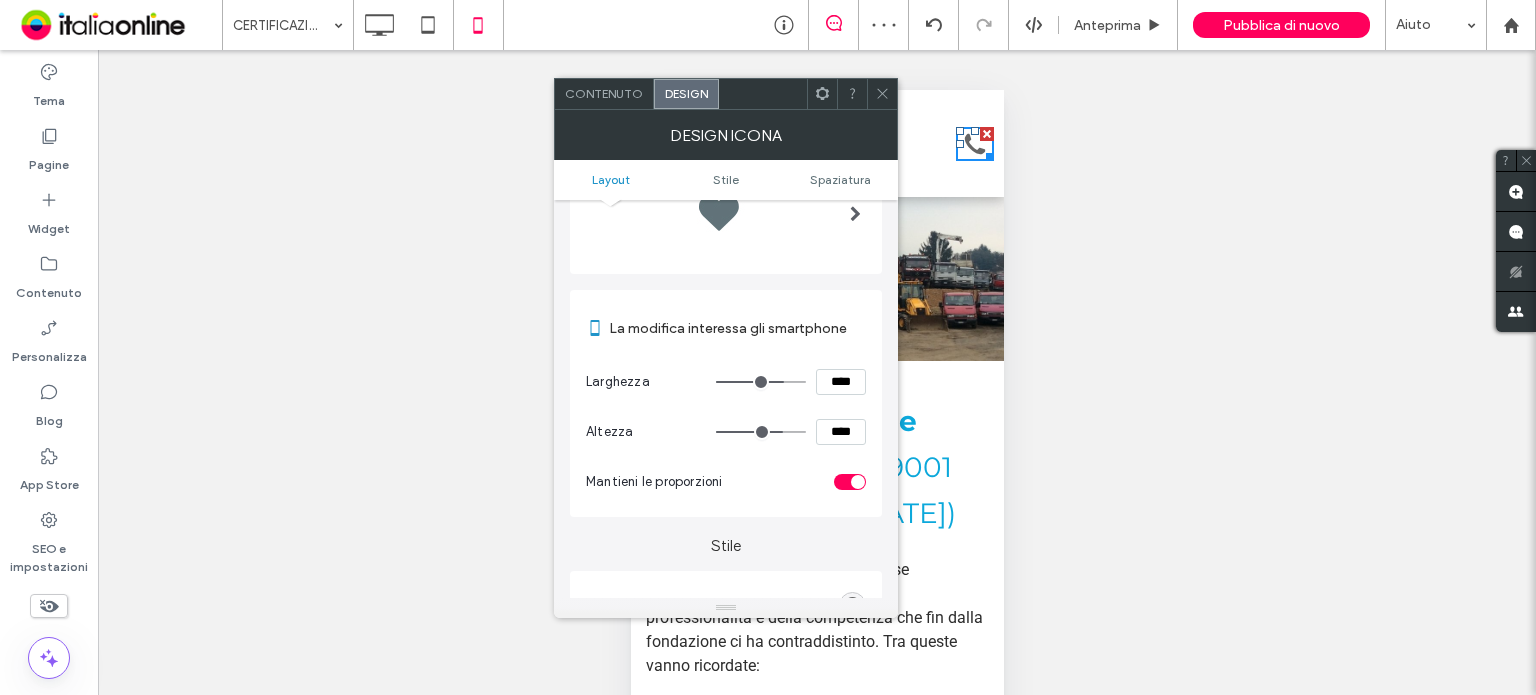 type on "**" 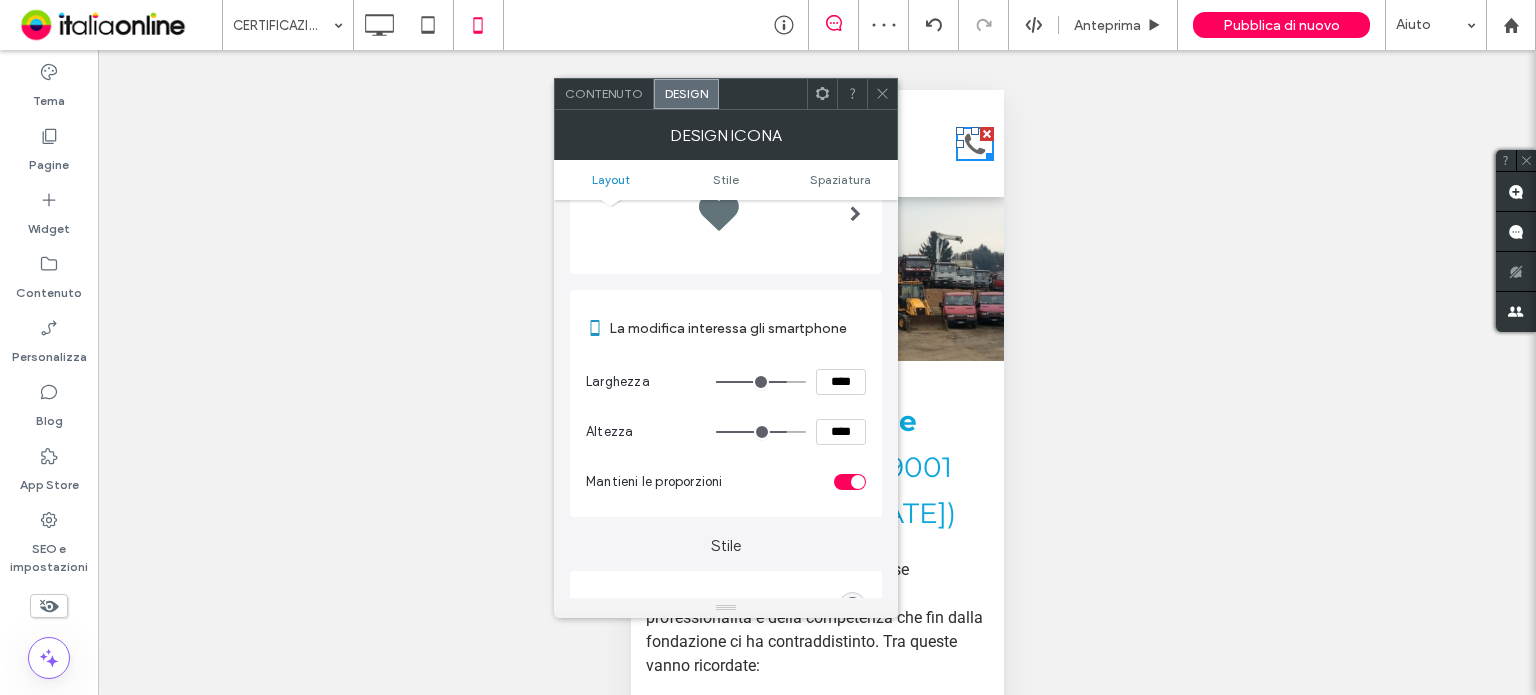 type on "**" 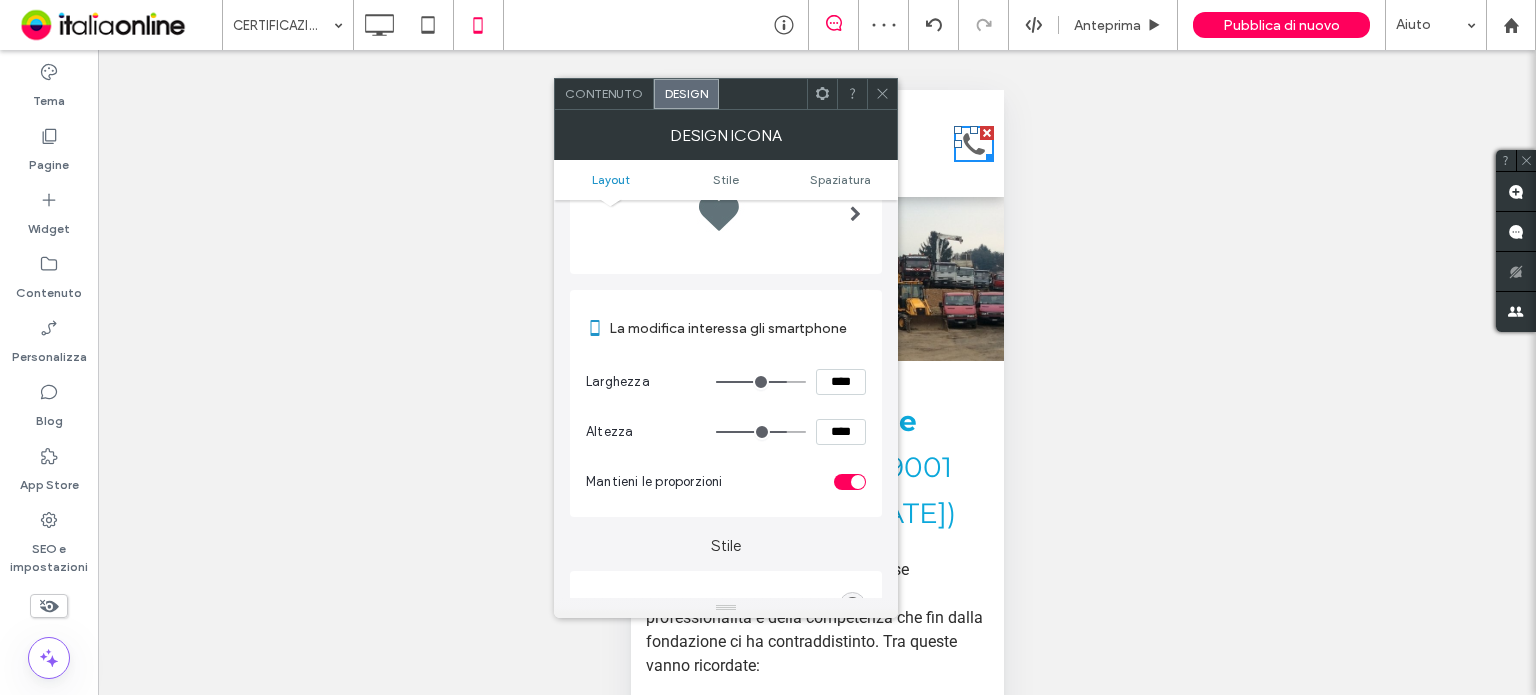 type on "**" 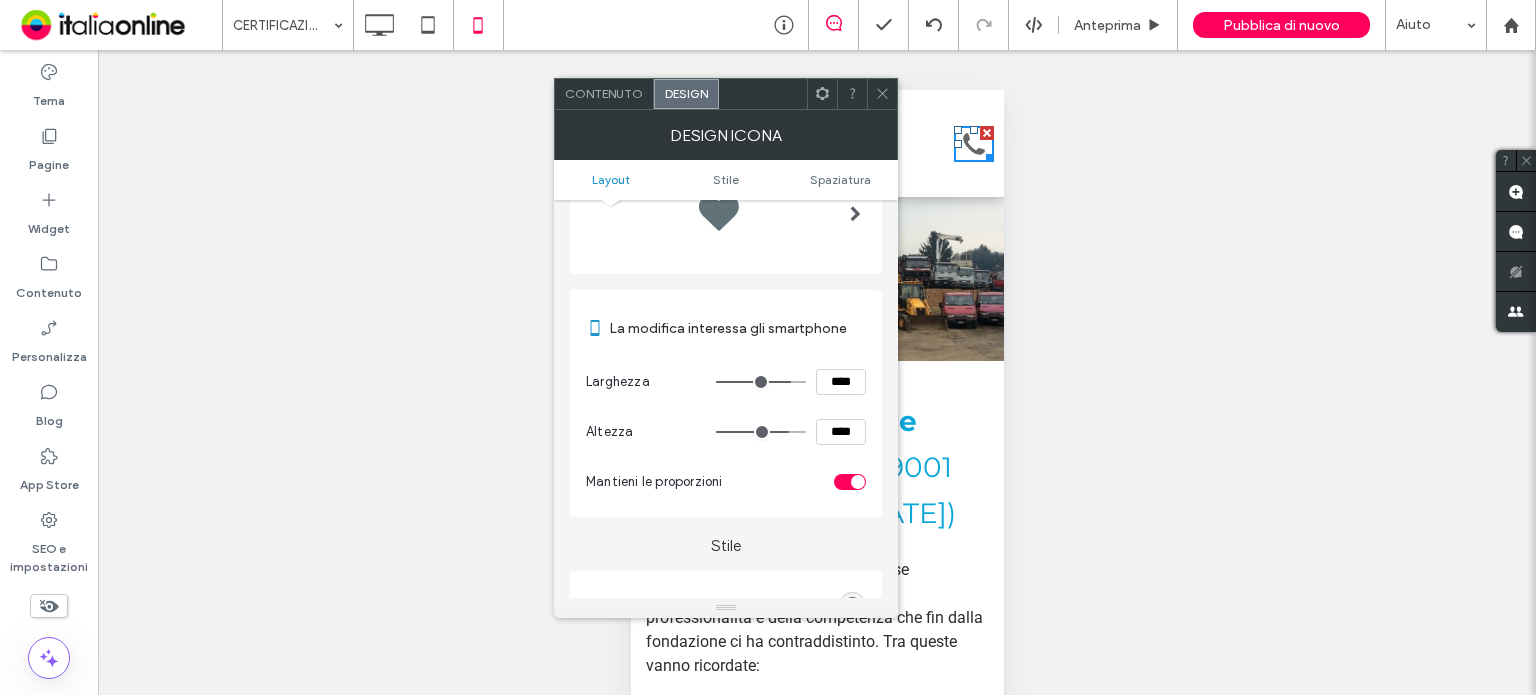 drag, startPoint x: 771, startPoint y: 381, endPoint x: 785, endPoint y: 382, distance: 14.035668 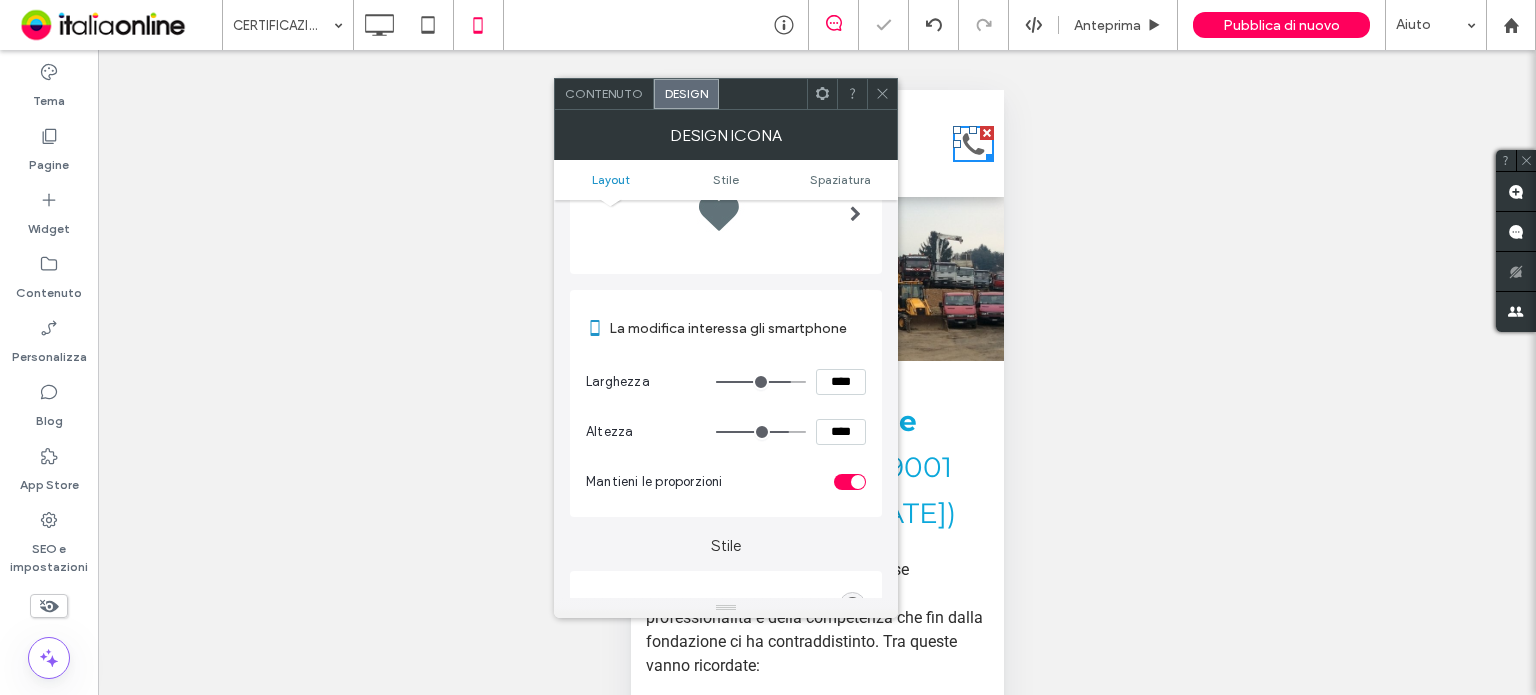 click 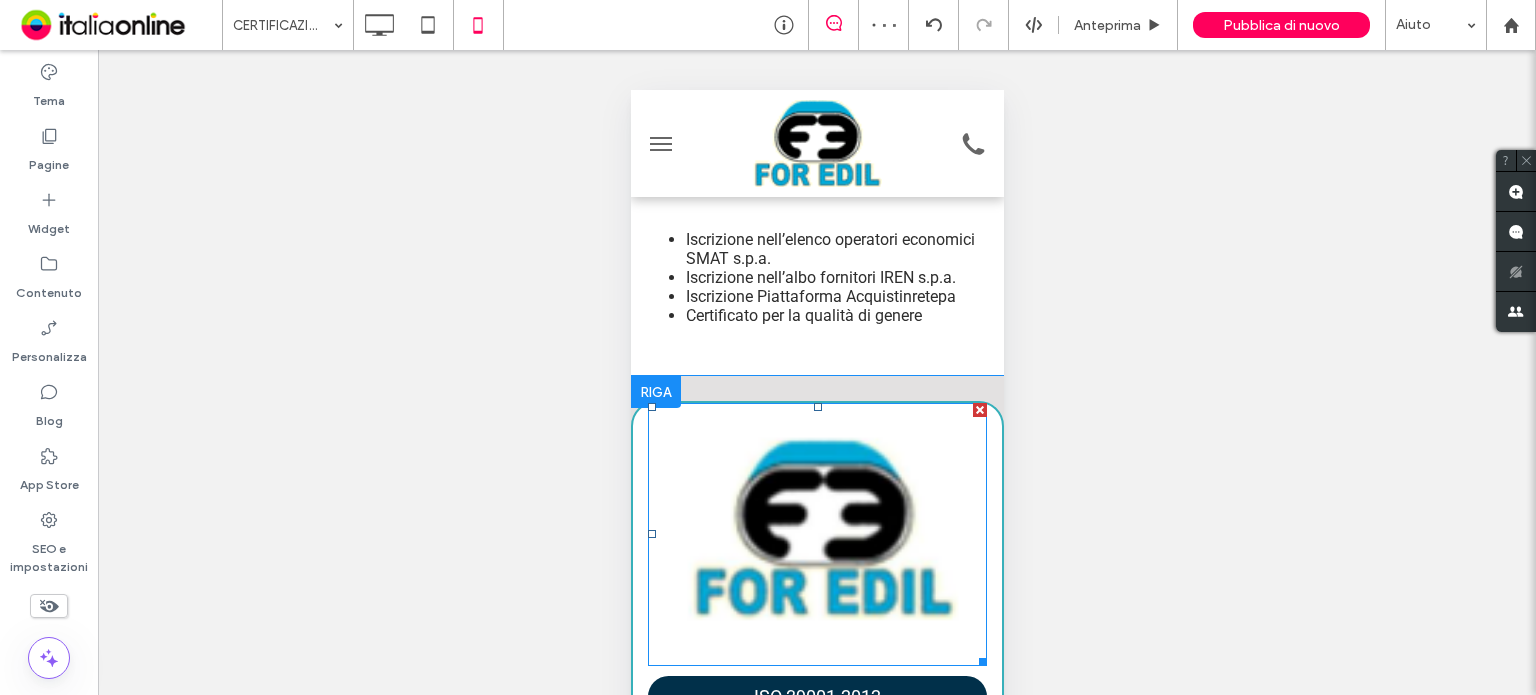 scroll, scrollTop: 800, scrollLeft: 0, axis: vertical 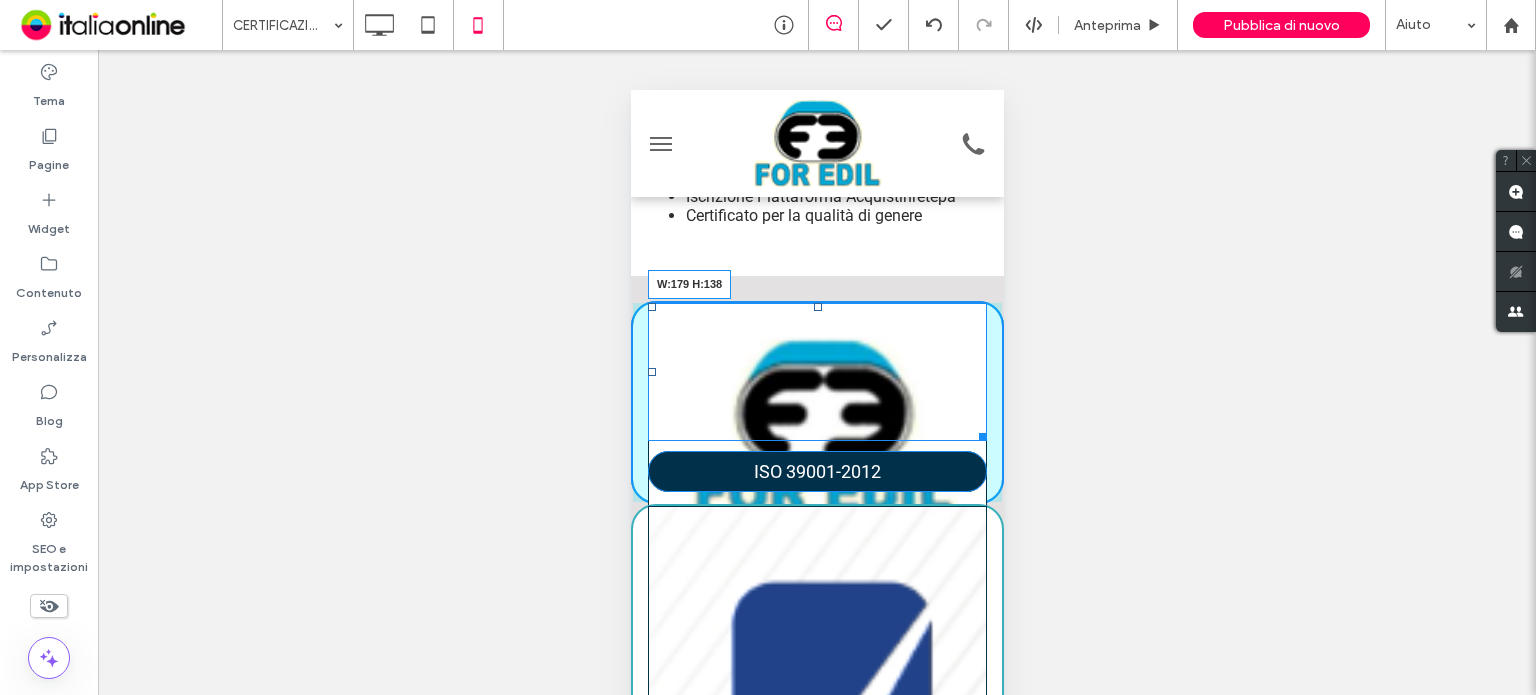 drag, startPoint x: 963, startPoint y: 549, endPoint x: 1513, endPoint y: 568, distance: 550.32806 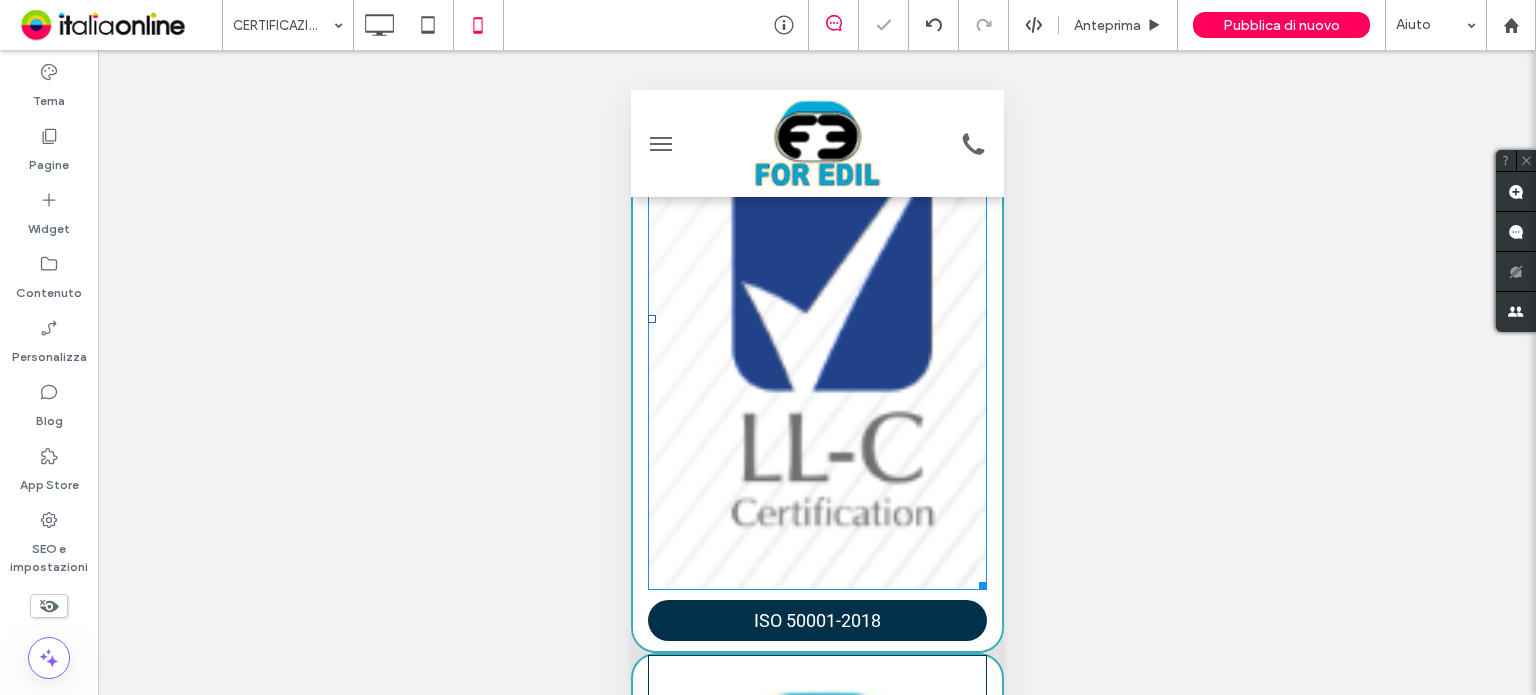scroll, scrollTop: 1300, scrollLeft: 0, axis: vertical 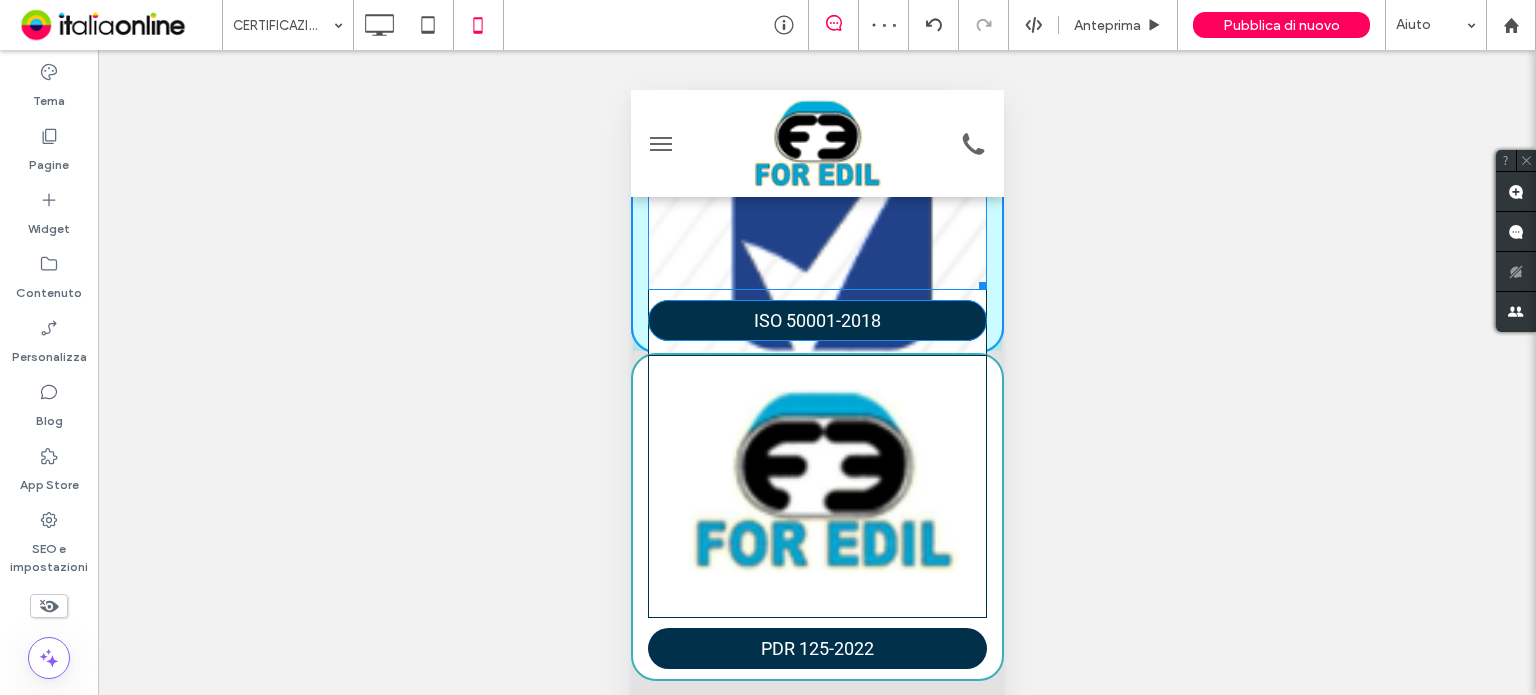 drag, startPoint x: 963, startPoint y: 521, endPoint x: 891, endPoint y: 439, distance: 109.12378 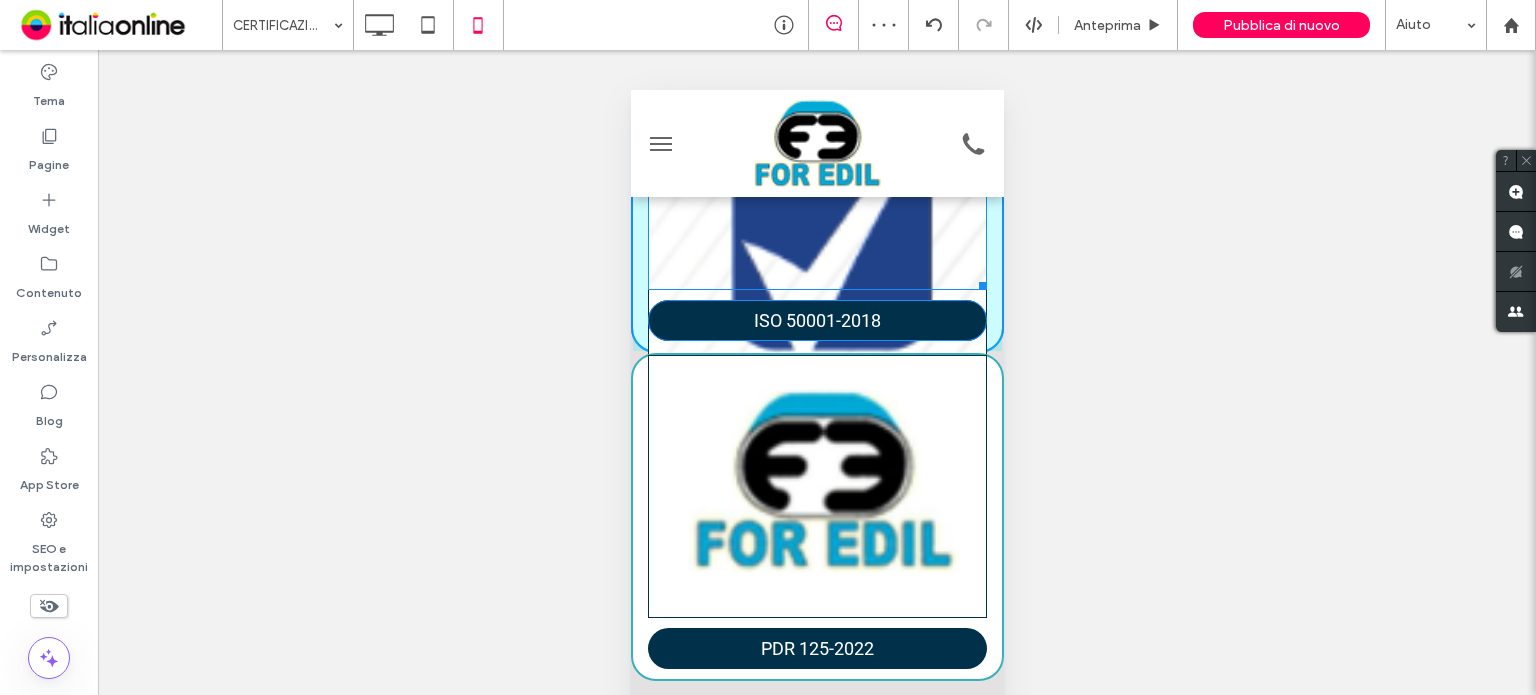 click on "ISO 39001-2012
Click To Paste
W:177 H:283
ISO 50001-2018
Click To Paste
PDR 125-2022
Click To Paste" at bounding box center [816, 240] 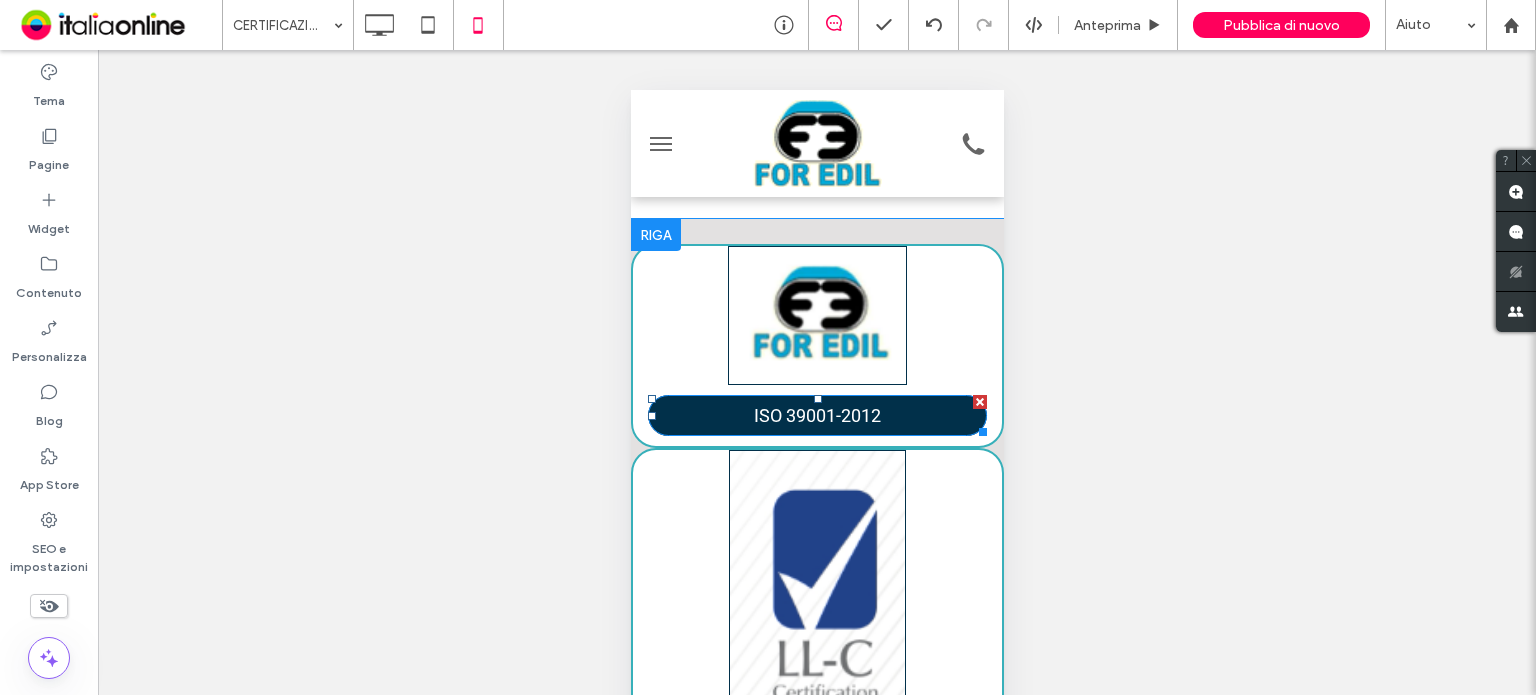 scroll, scrollTop: 800, scrollLeft: 0, axis: vertical 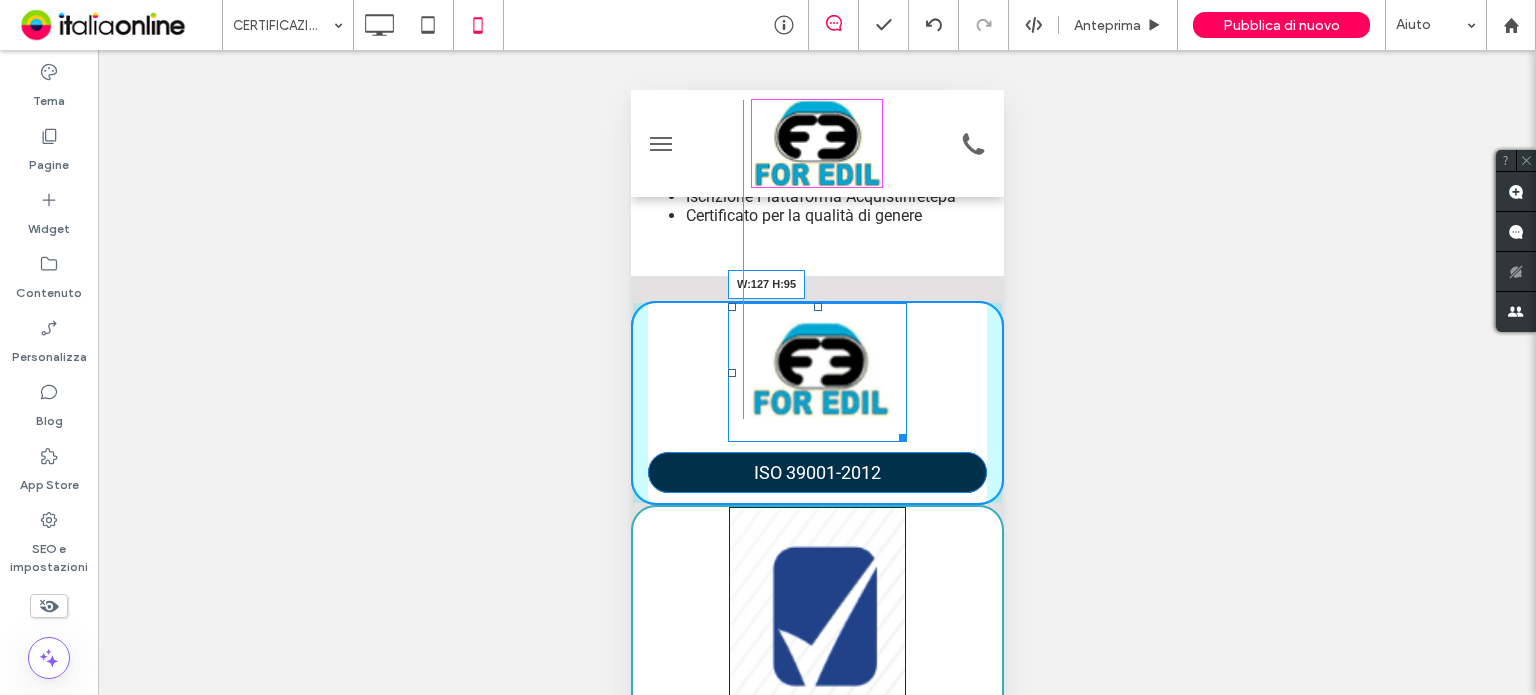 drag, startPoint x: 895, startPoint y: 438, endPoint x: 868, endPoint y: 411, distance: 38.183765 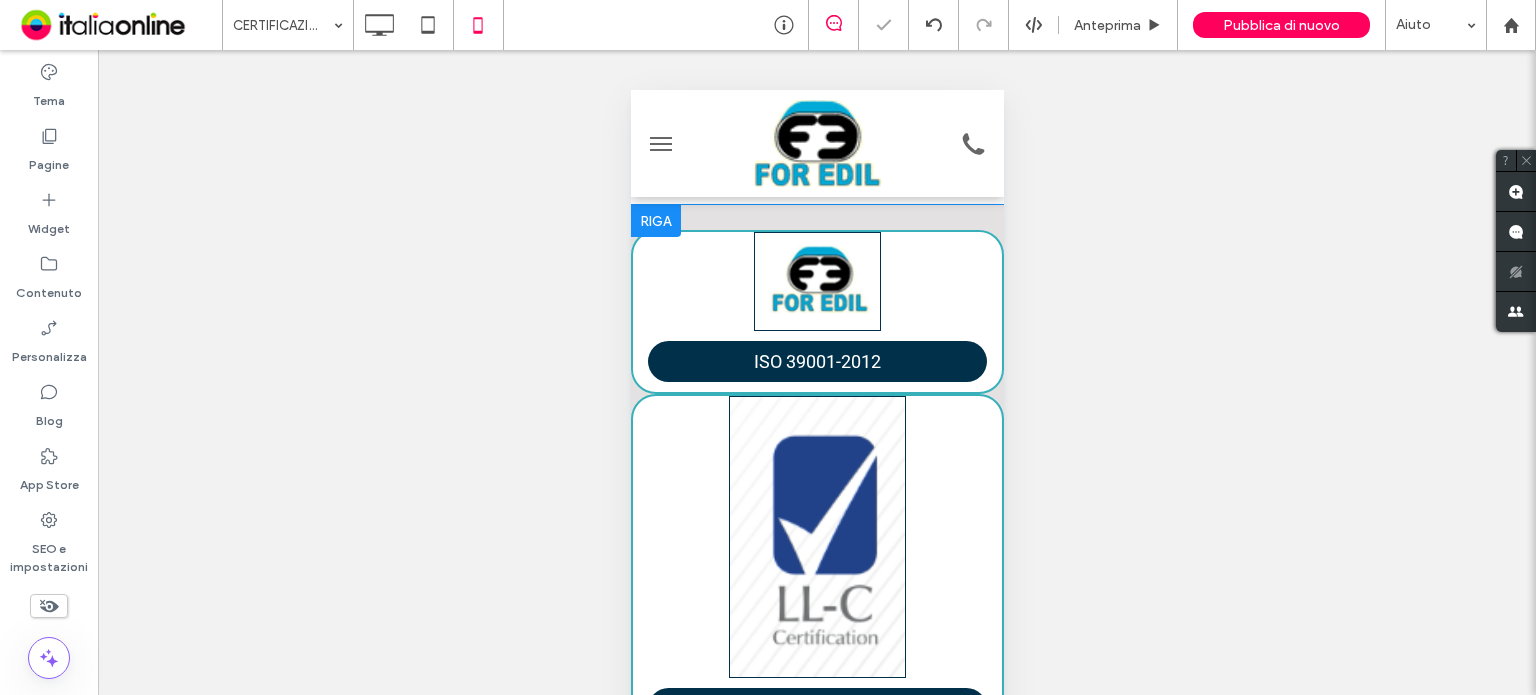 scroll, scrollTop: 1100, scrollLeft: 0, axis: vertical 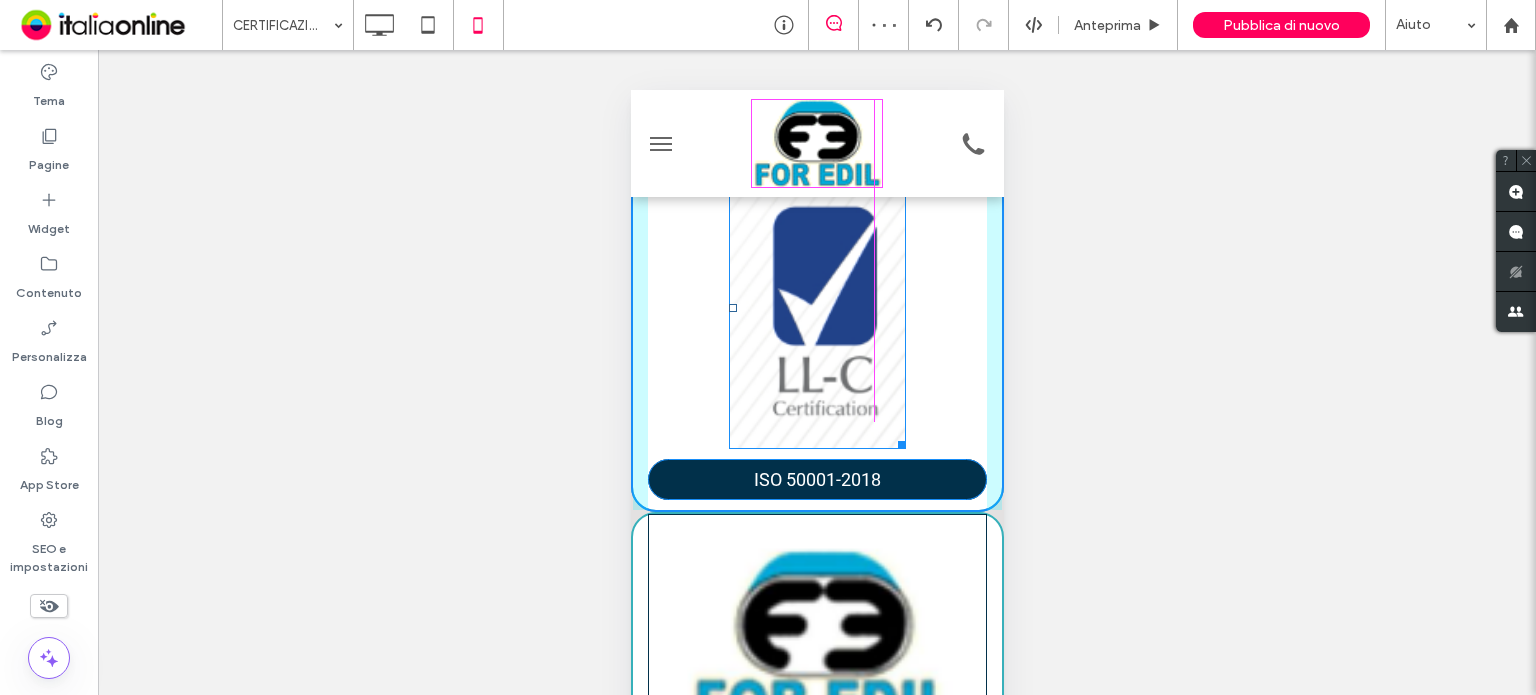 drag, startPoint x: 891, startPoint y: 444, endPoint x: 867, endPoint y: 412, distance: 40 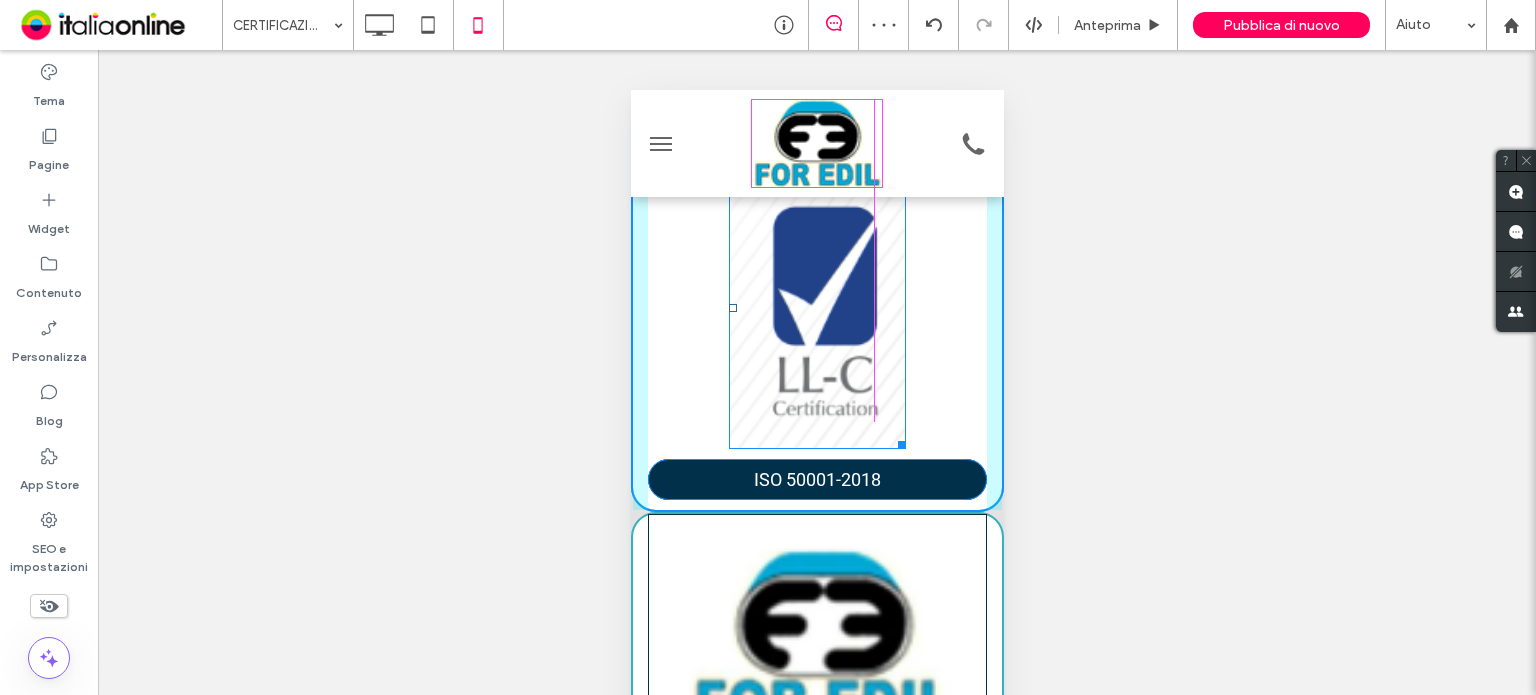 click on "W:130 H:206
ISO 50001-2018
Click To Paste" at bounding box center [816, 339] 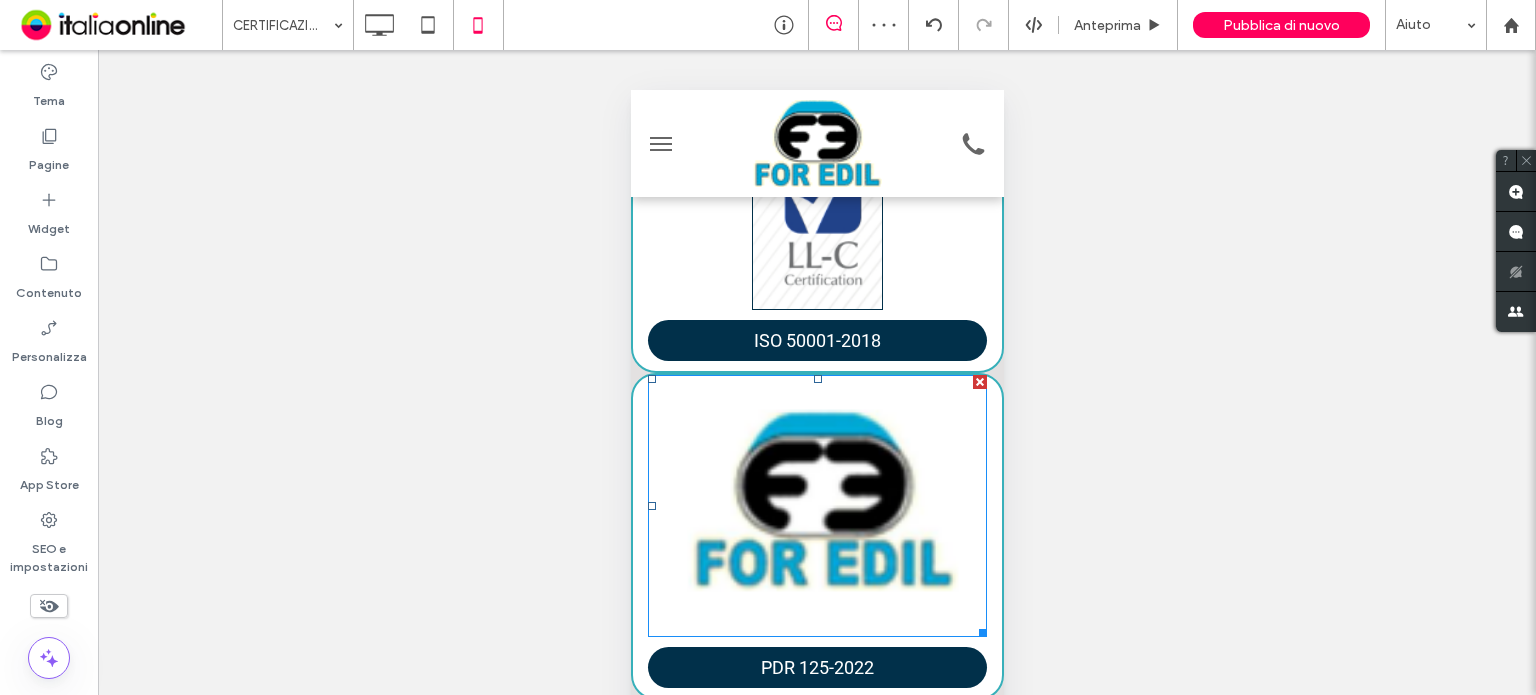 scroll, scrollTop: 1200, scrollLeft: 0, axis: vertical 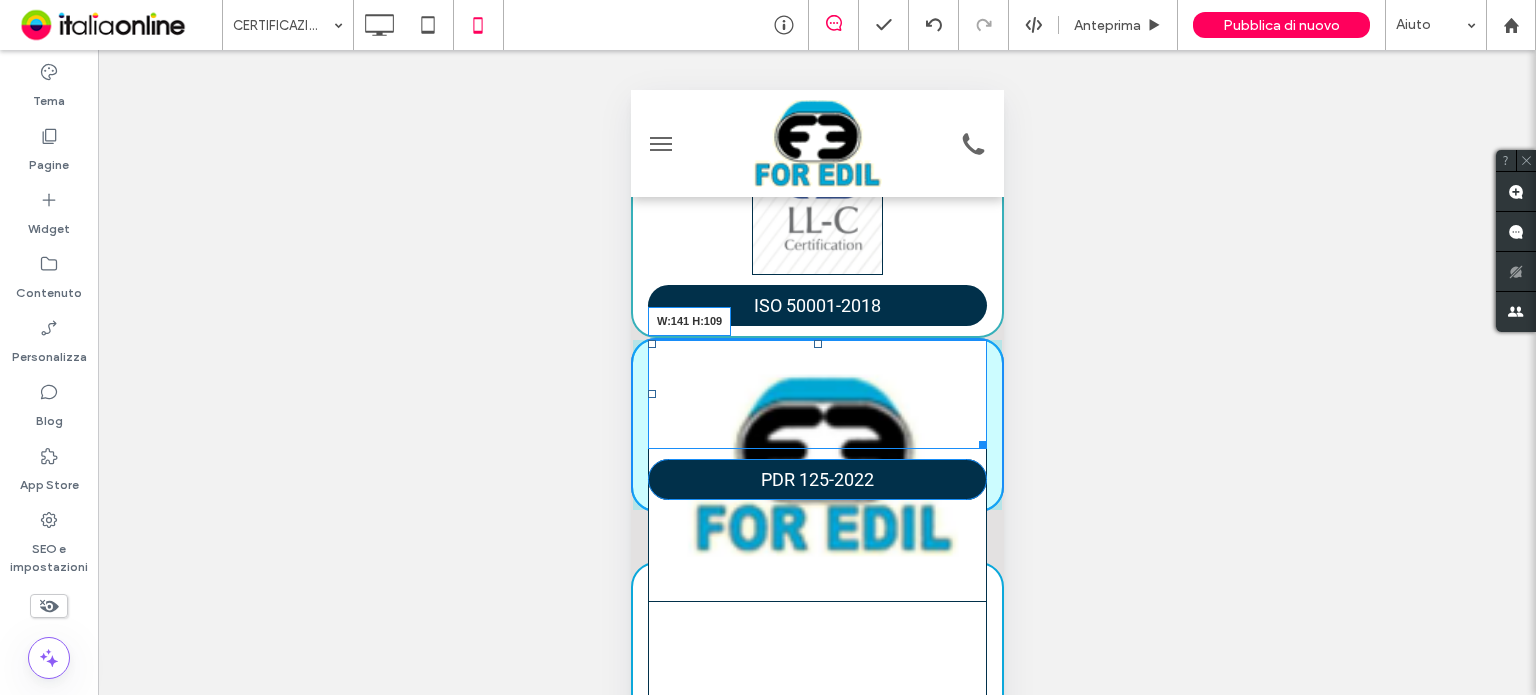 drag, startPoint x: 963, startPoint y: 586, endPoint x: 871, endPoint y: 511, distance: 118.69709 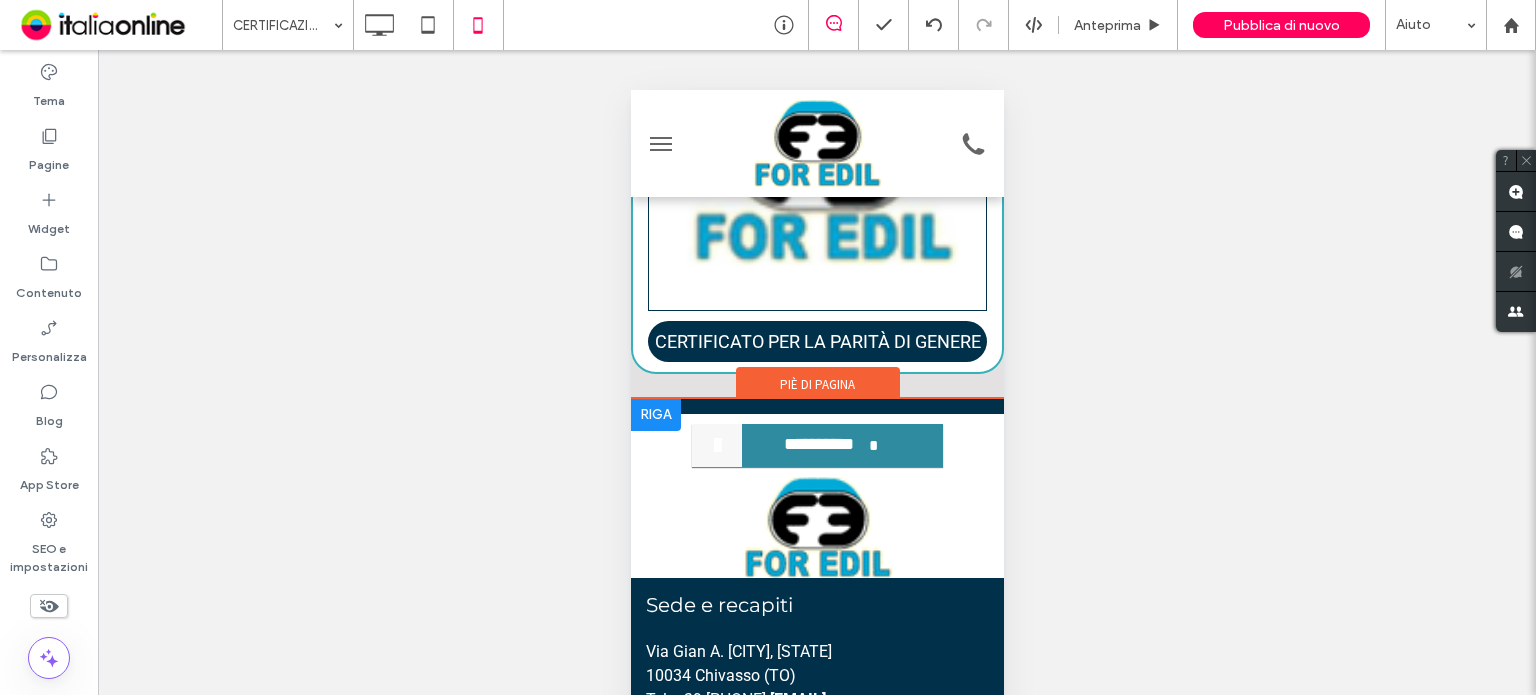 scroll, scrollTop: 4200, scrollLeft: 0, axis: vertical 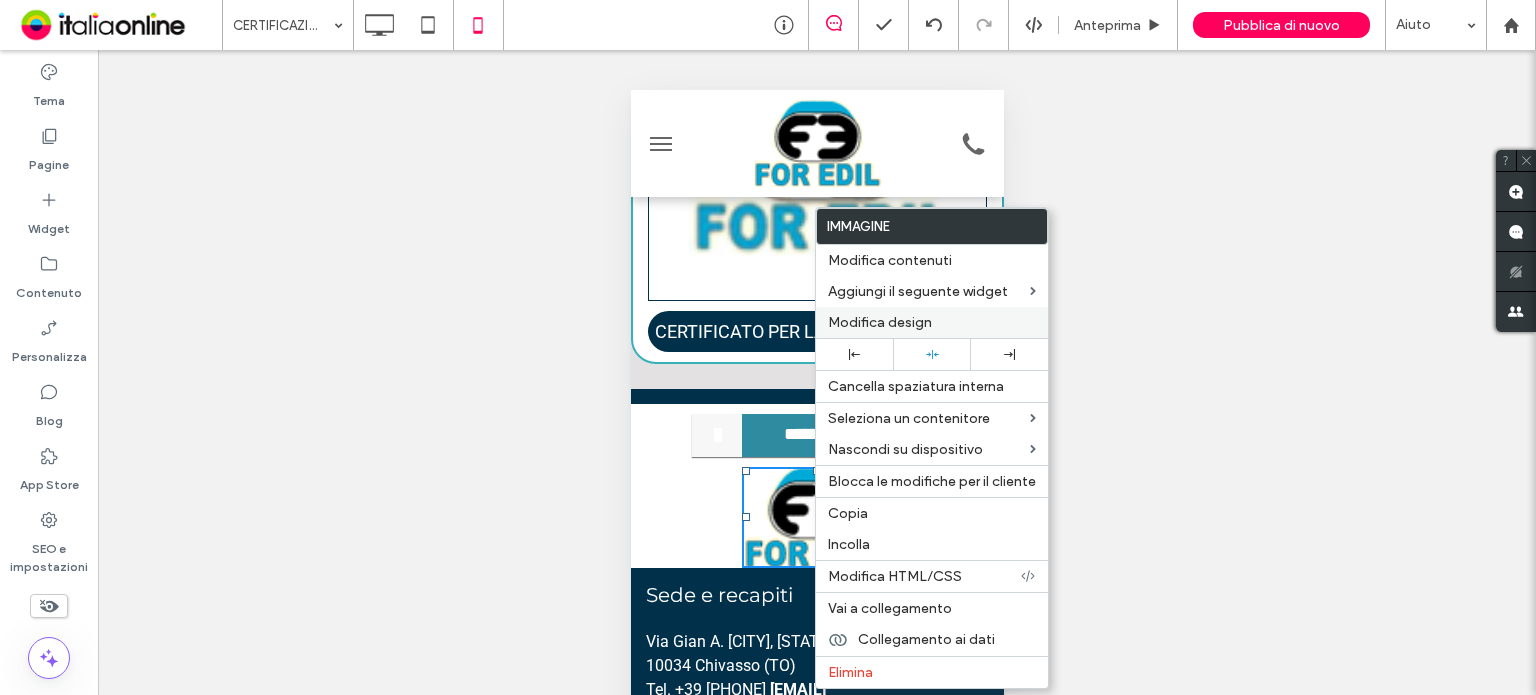 drag, startPoint x: 899, startPoint y: 319, endPoint x: 856, endPoint y: 325, distance: 43.416588 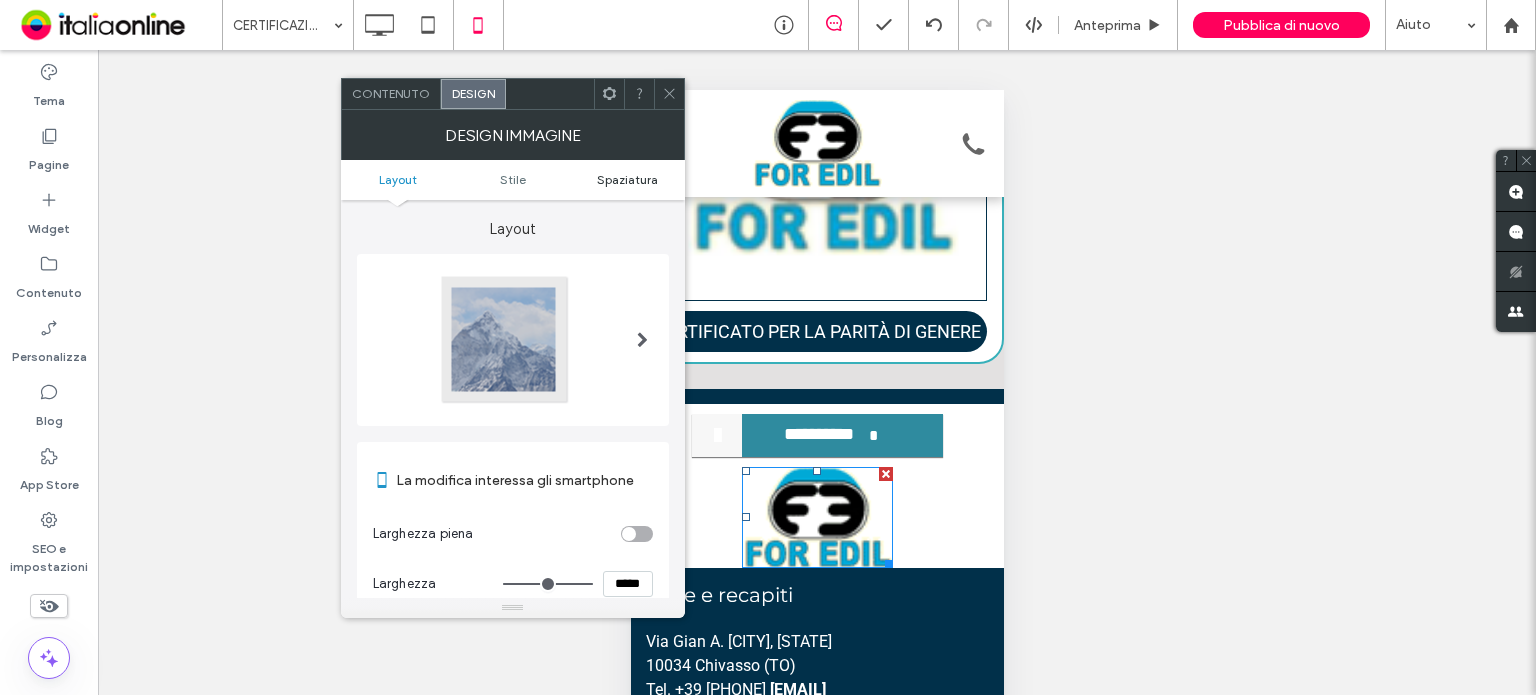 click on "Spaziatura" at bounding box center (627, 179) 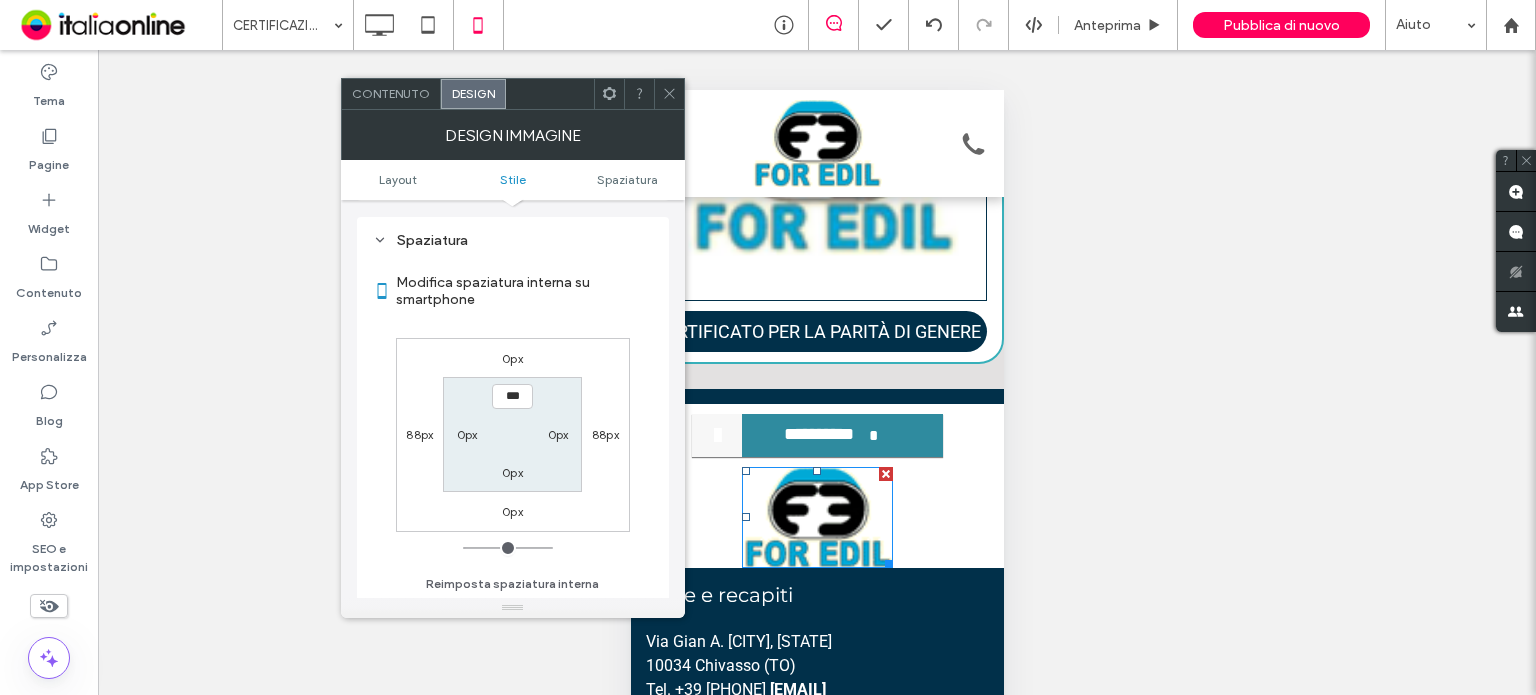 scroll, scrollTop: 736, scrollLeft: 0, axis: vertical 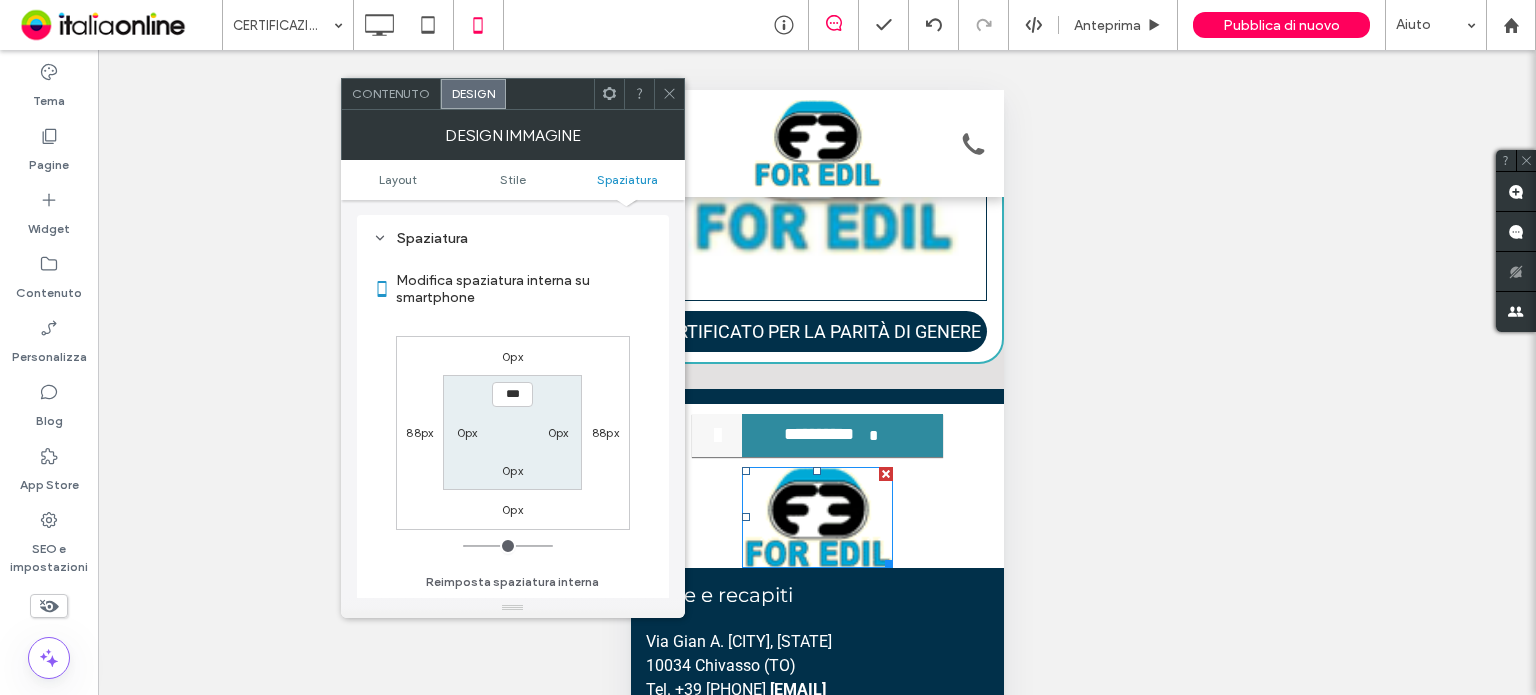 click on "0px 88px 0px 88px *** 0px 0px 0px" at bounding box center [513, 433] 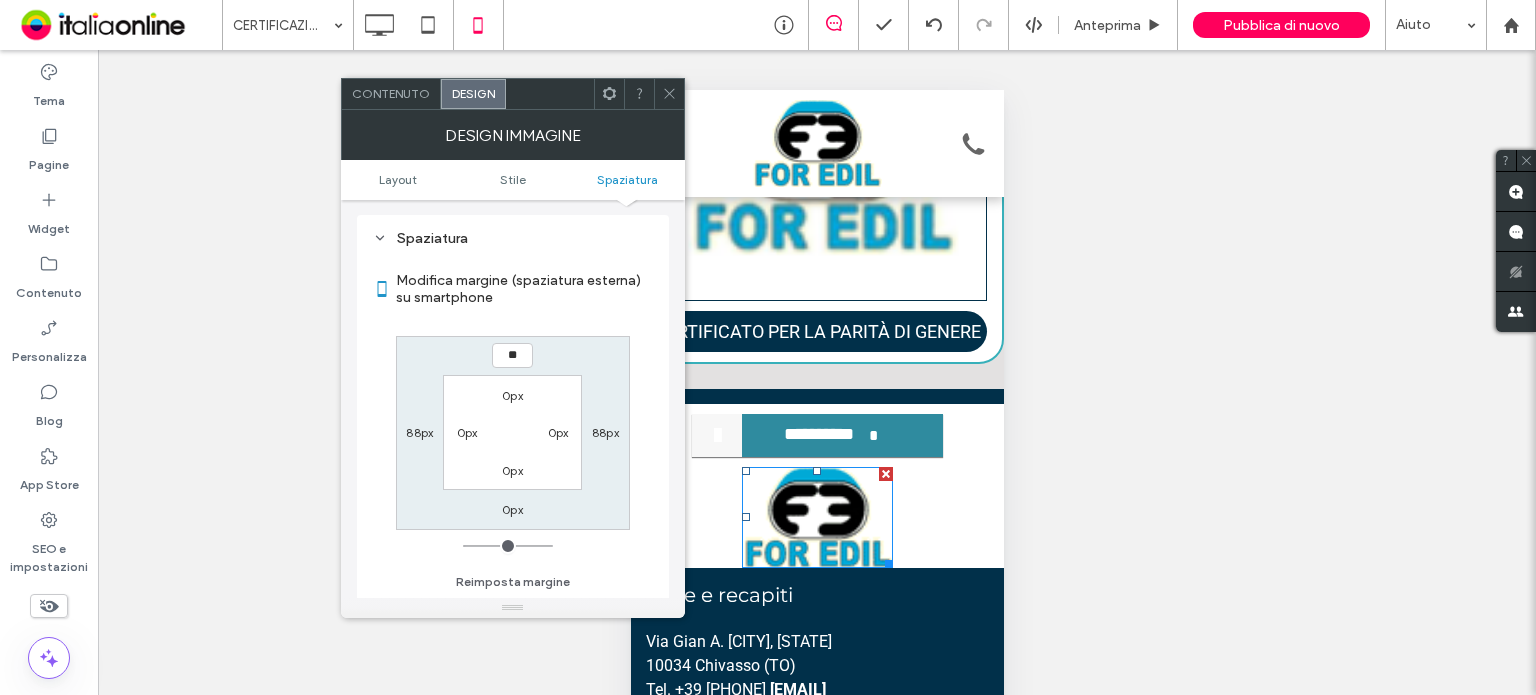type on "**" 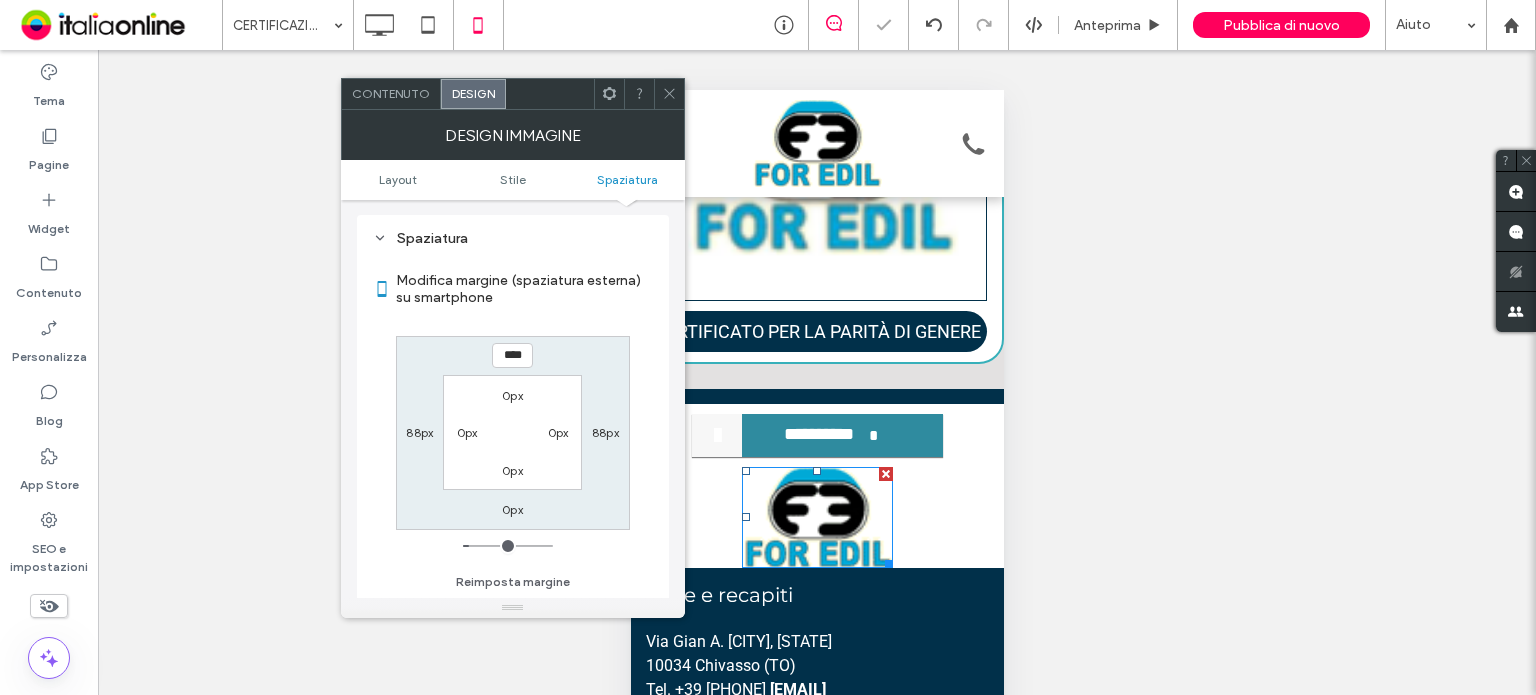 click on "0px" at bounding box center (512, 509) 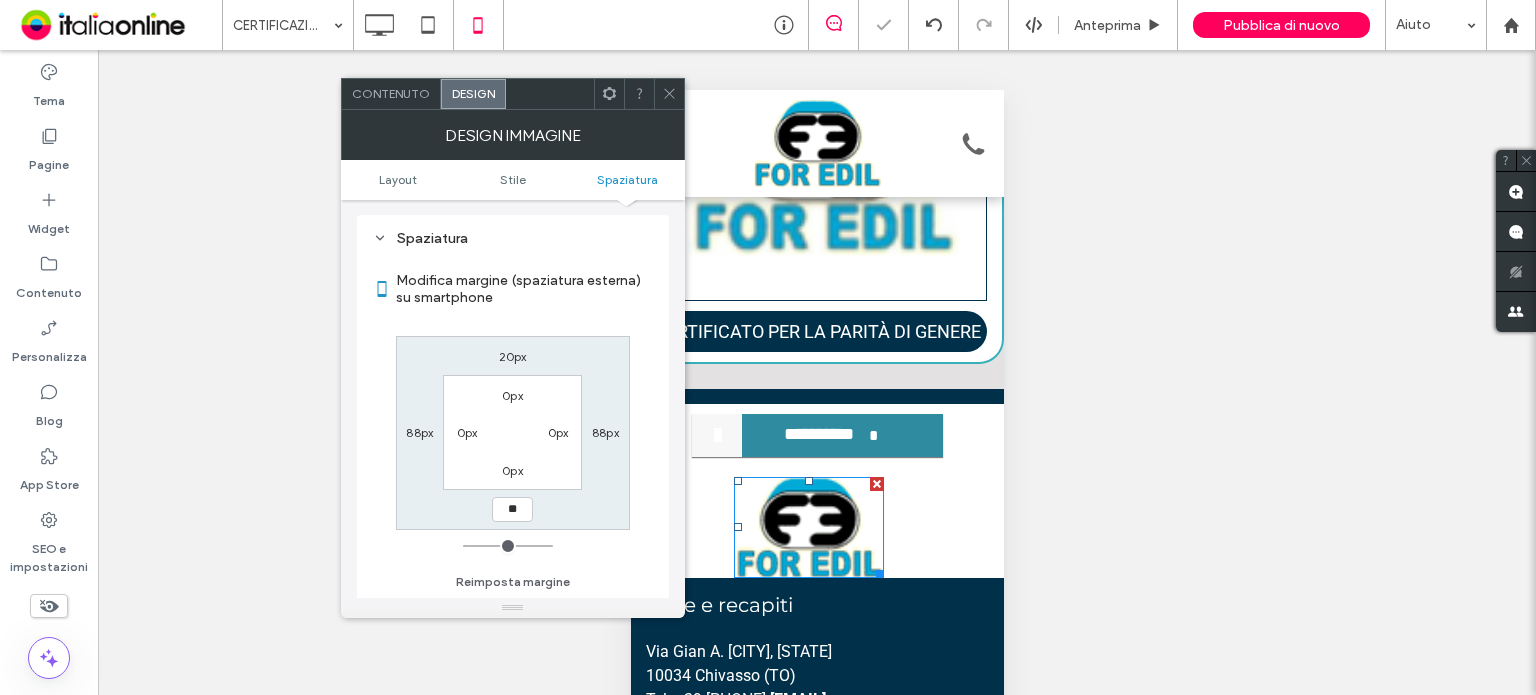 type on "**" 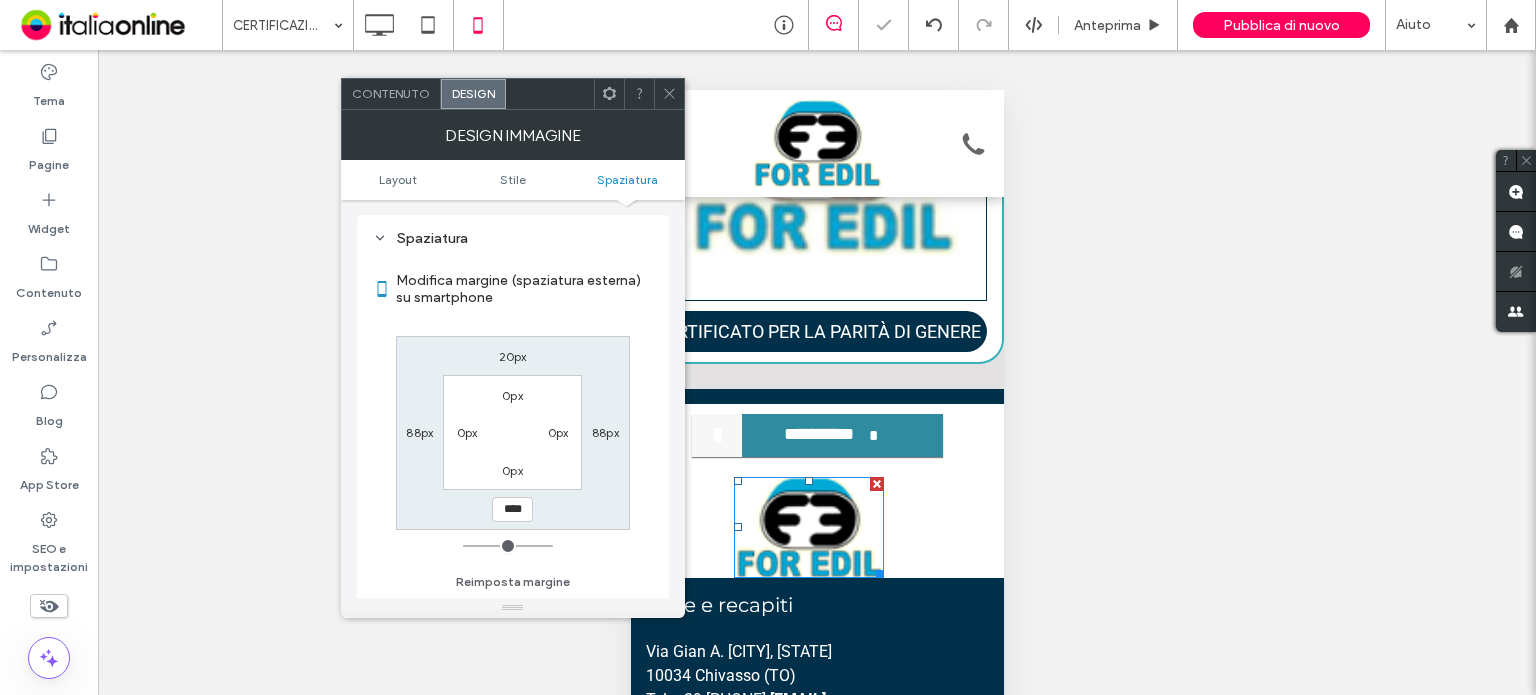 click on "20px 88px **** 88px 0px 0px 0px 0px" at bounding box center (513, 433) 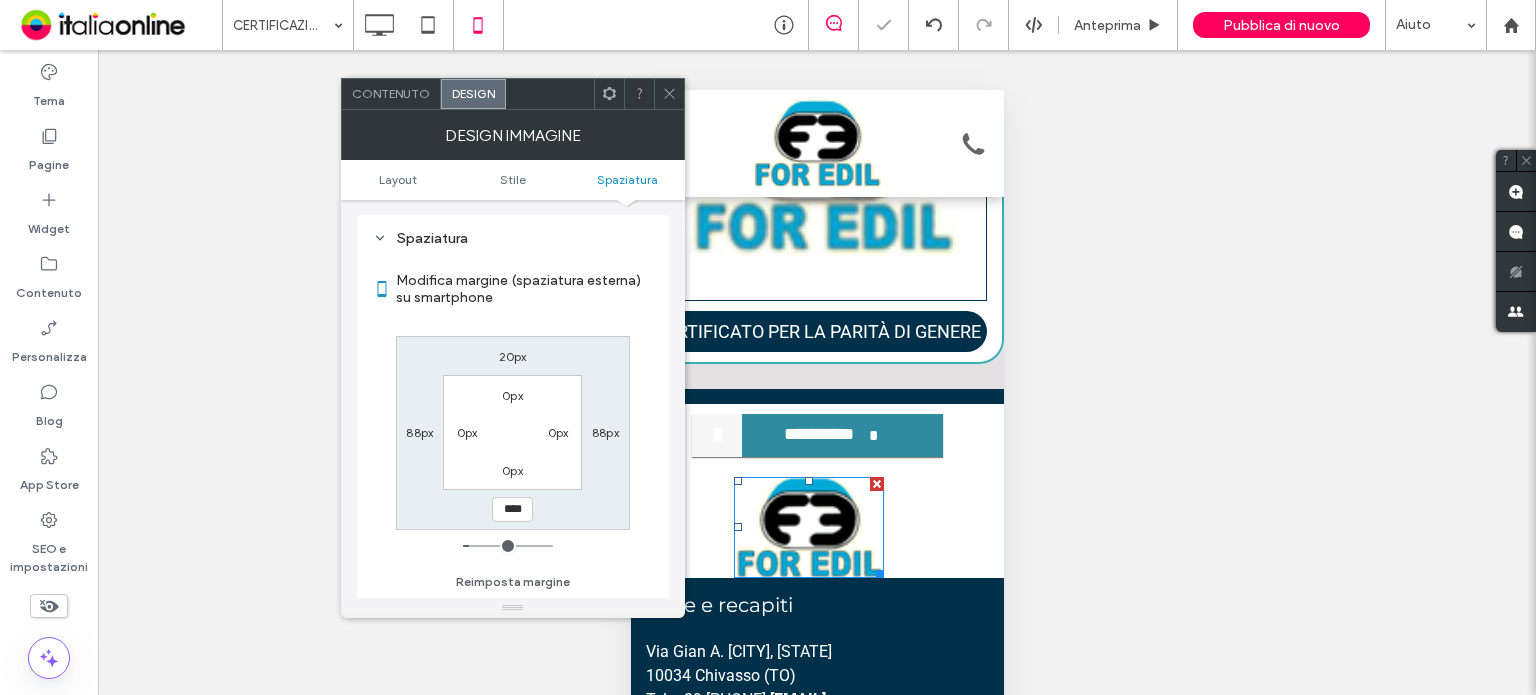 click at bounding box center [669, 94] 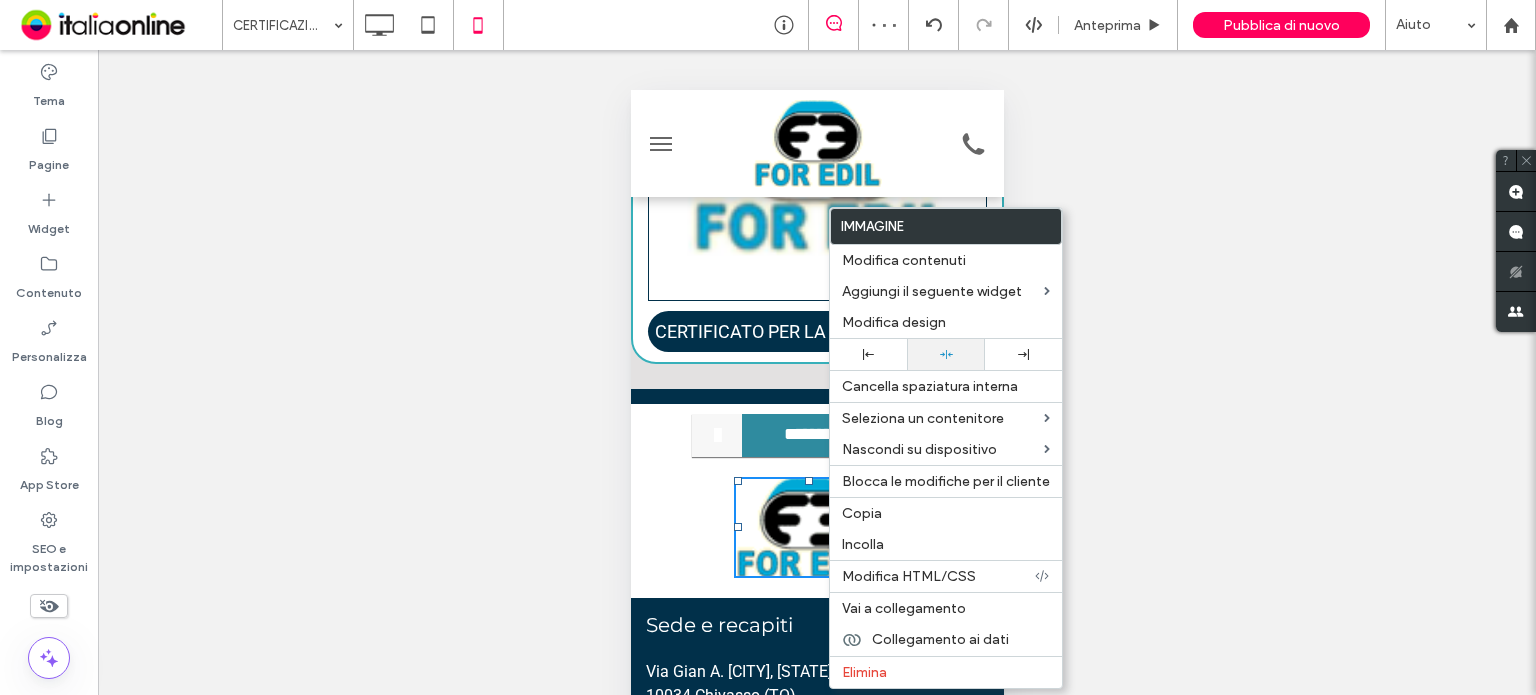 click 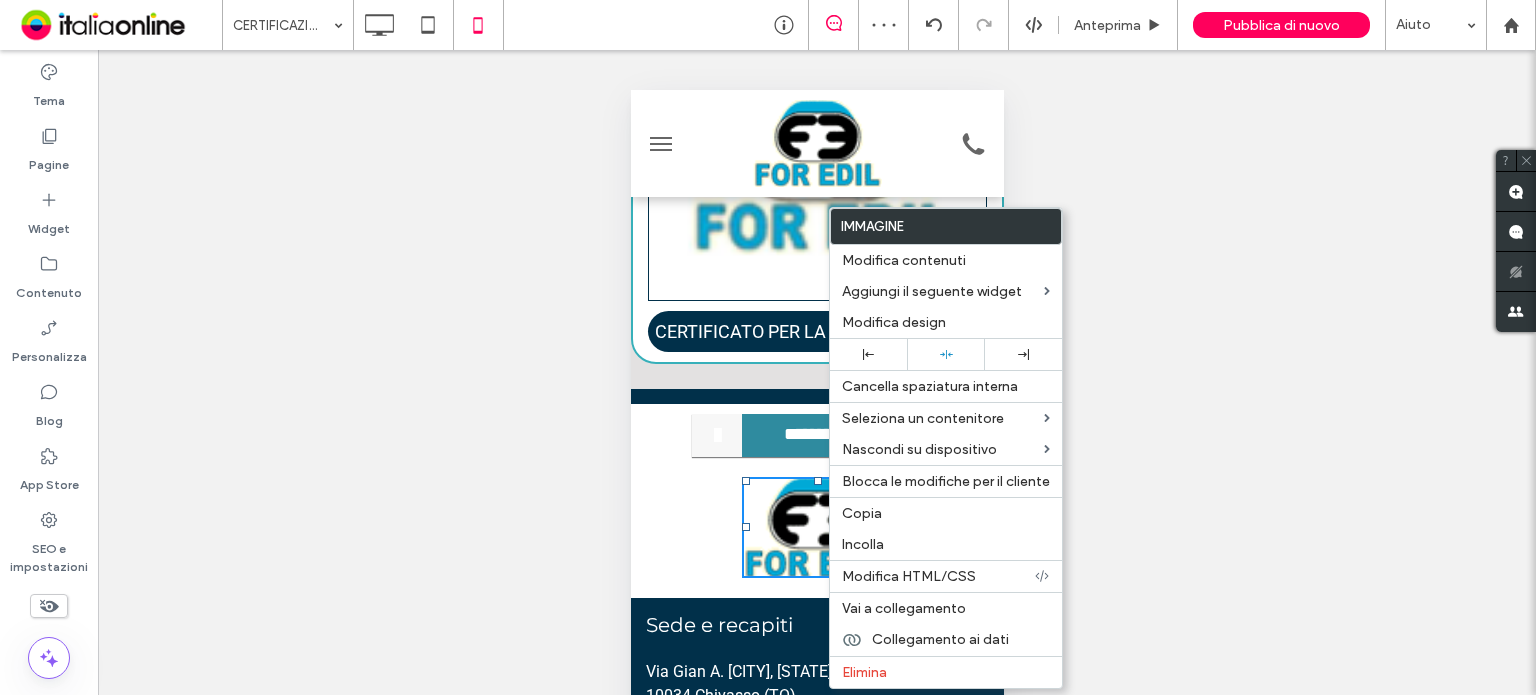 click at bounding box center [768, 347] 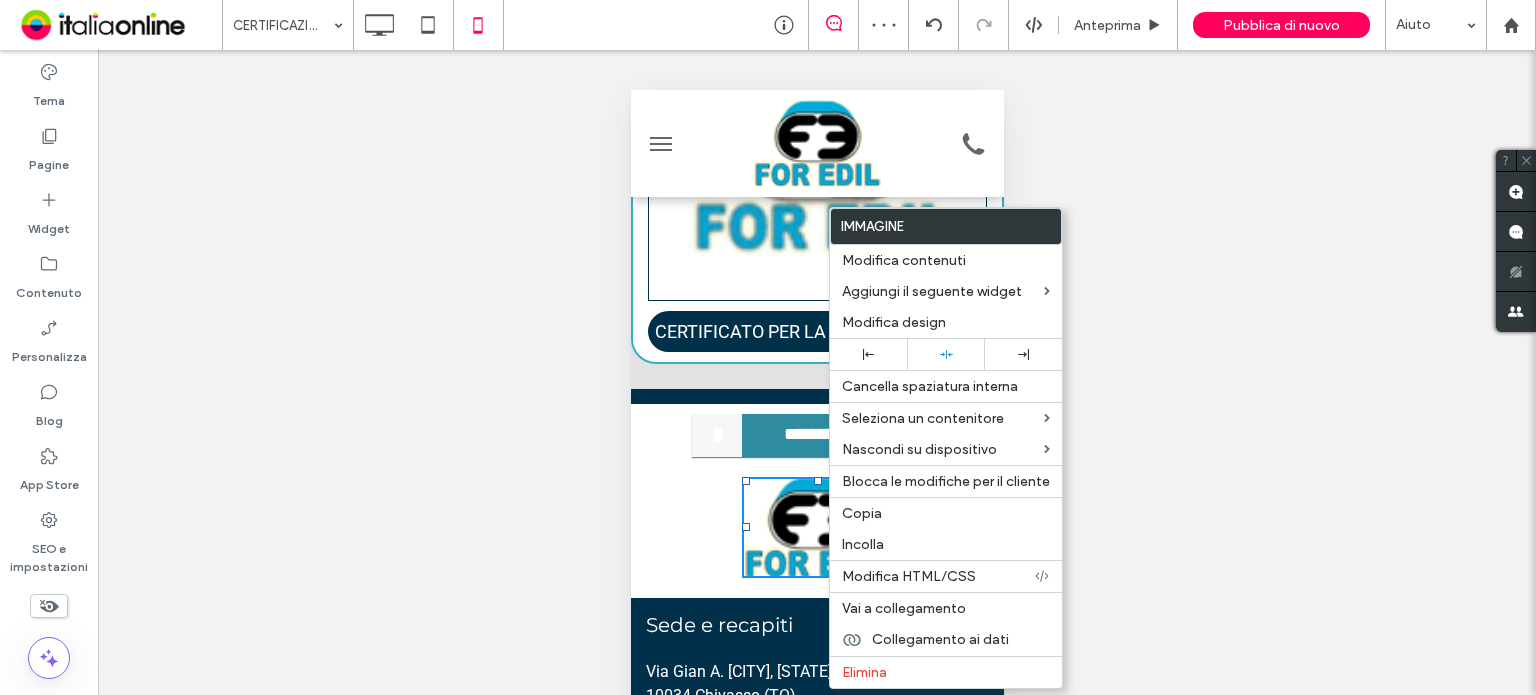 click at bounding box center [768, 347] 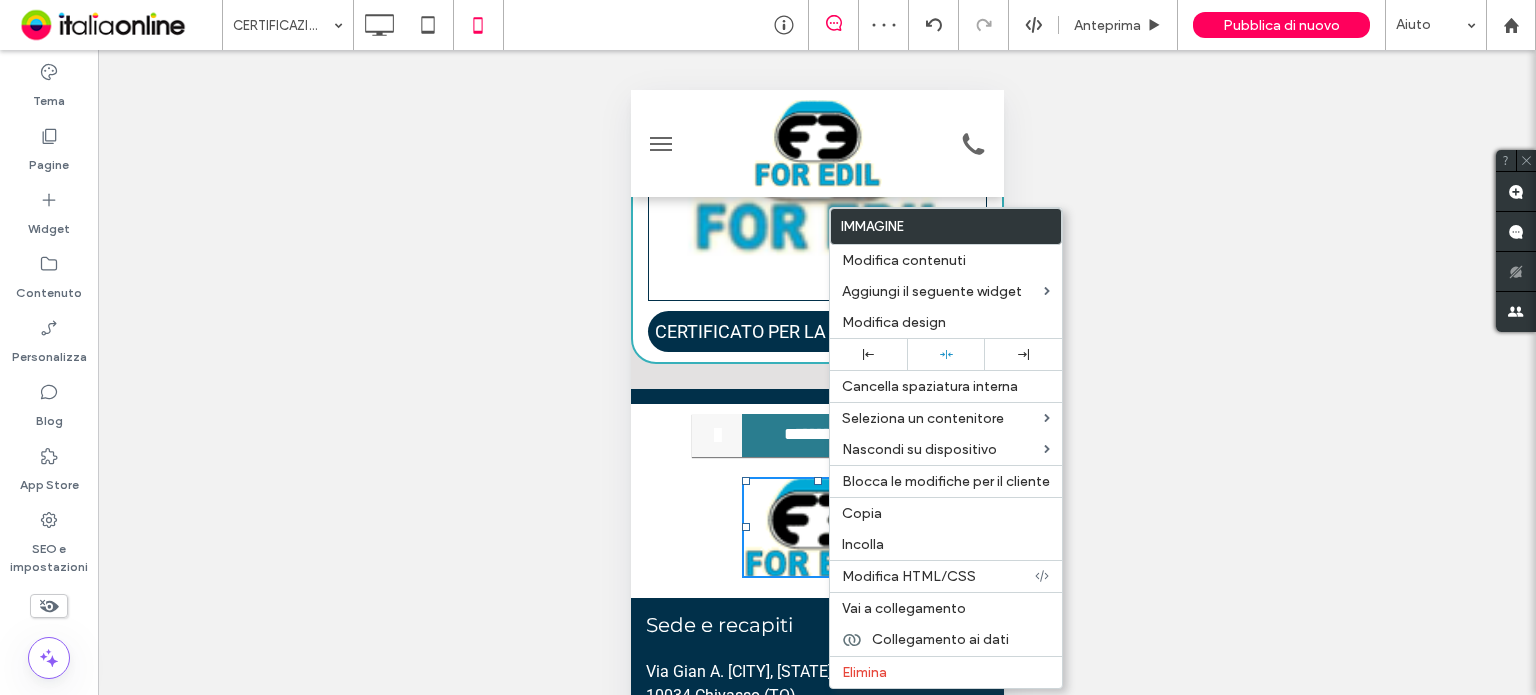 click at bounding box center (716, 435) 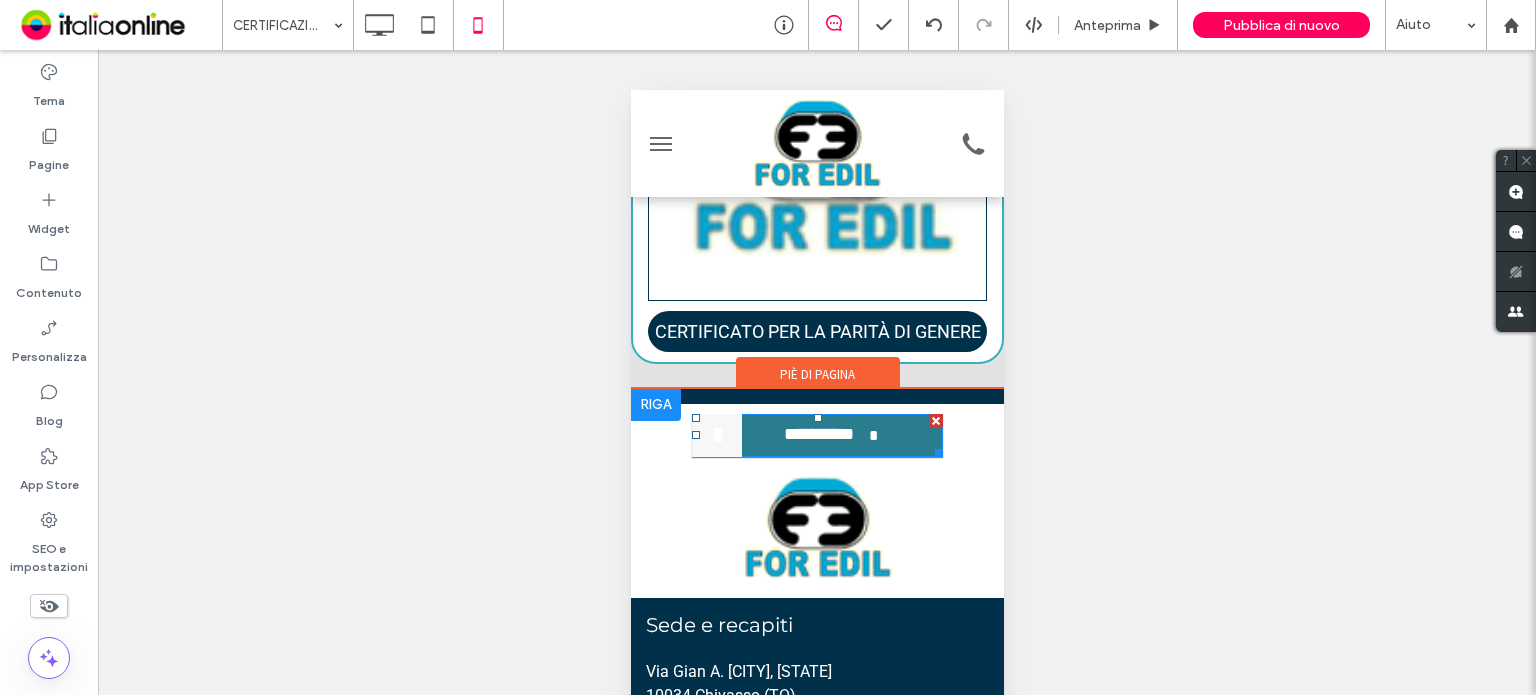 click on "**********" at bounding box center [816, 435] 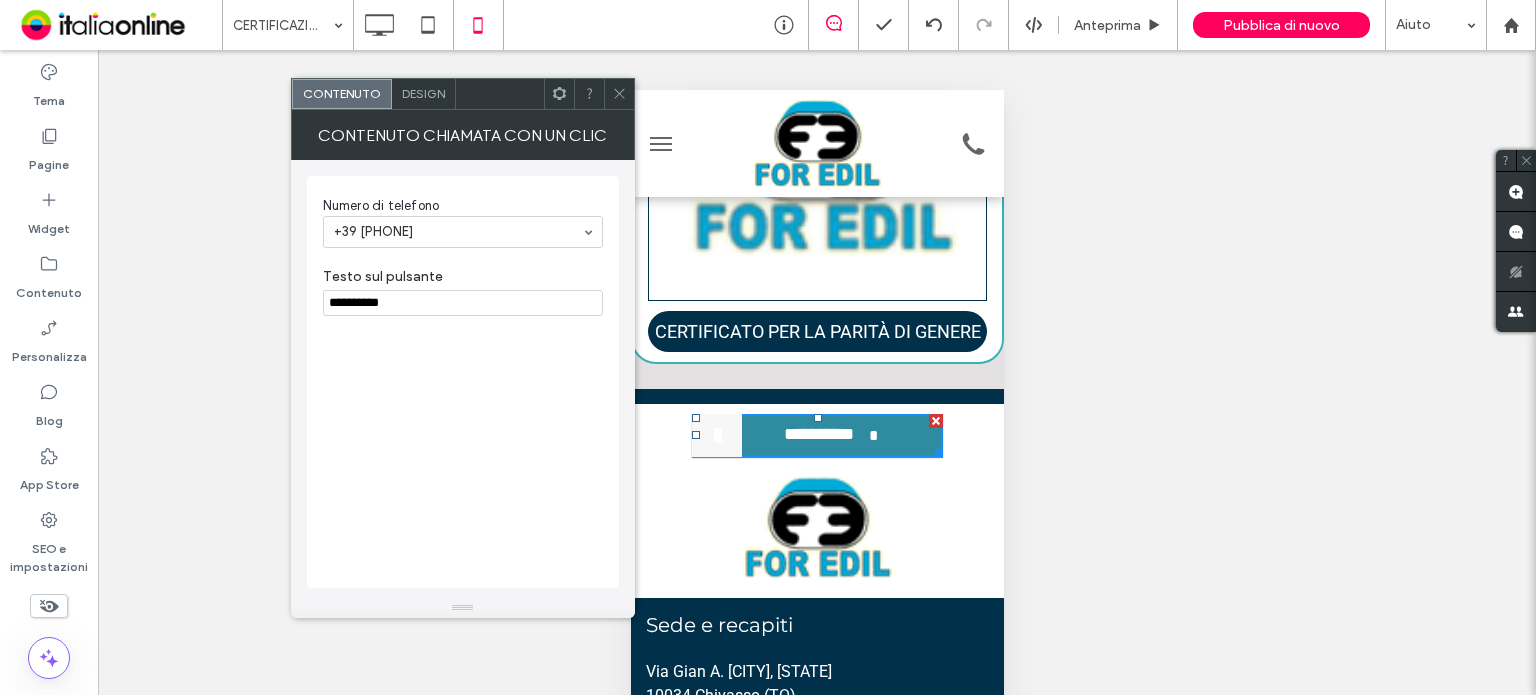click on "Design" at bounding box center (423, 93) 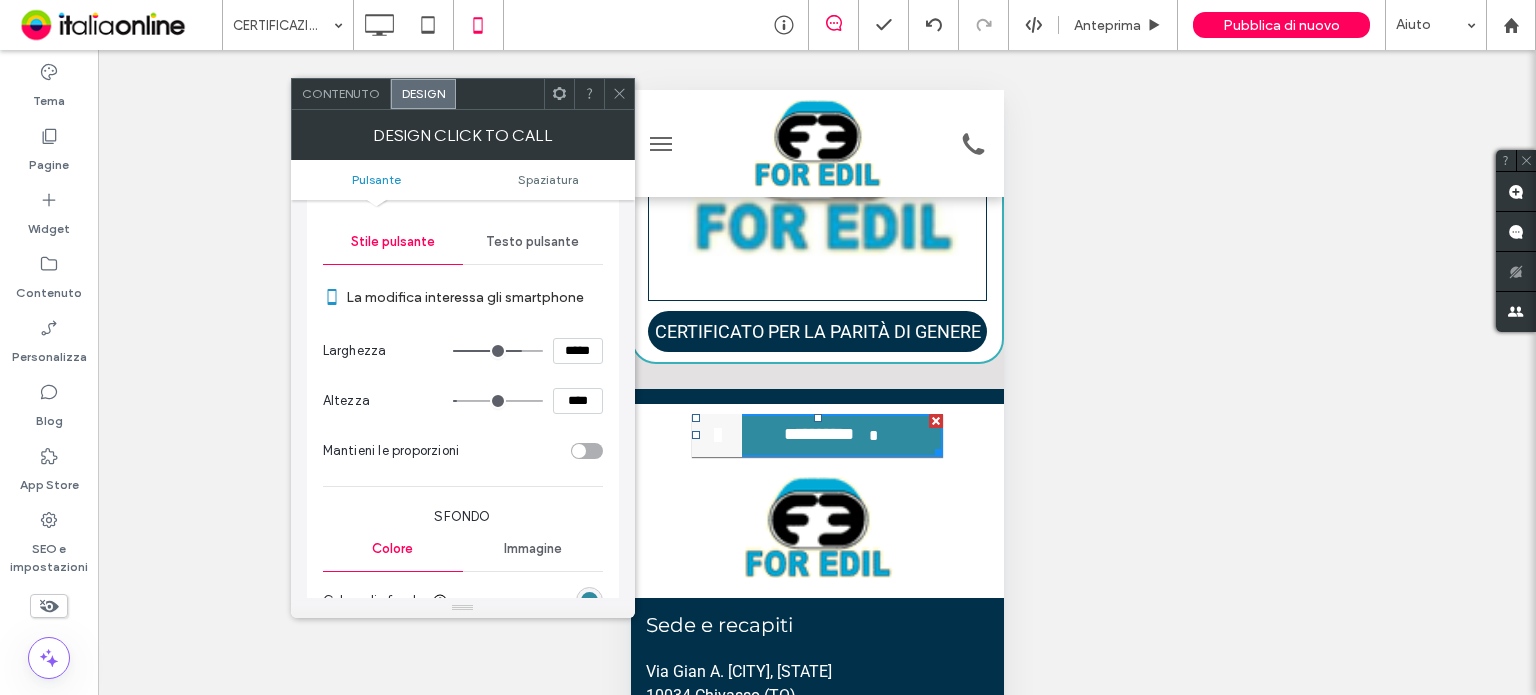 scroll, scrollTop: 200, scrollLeft: 0, axis: vertical 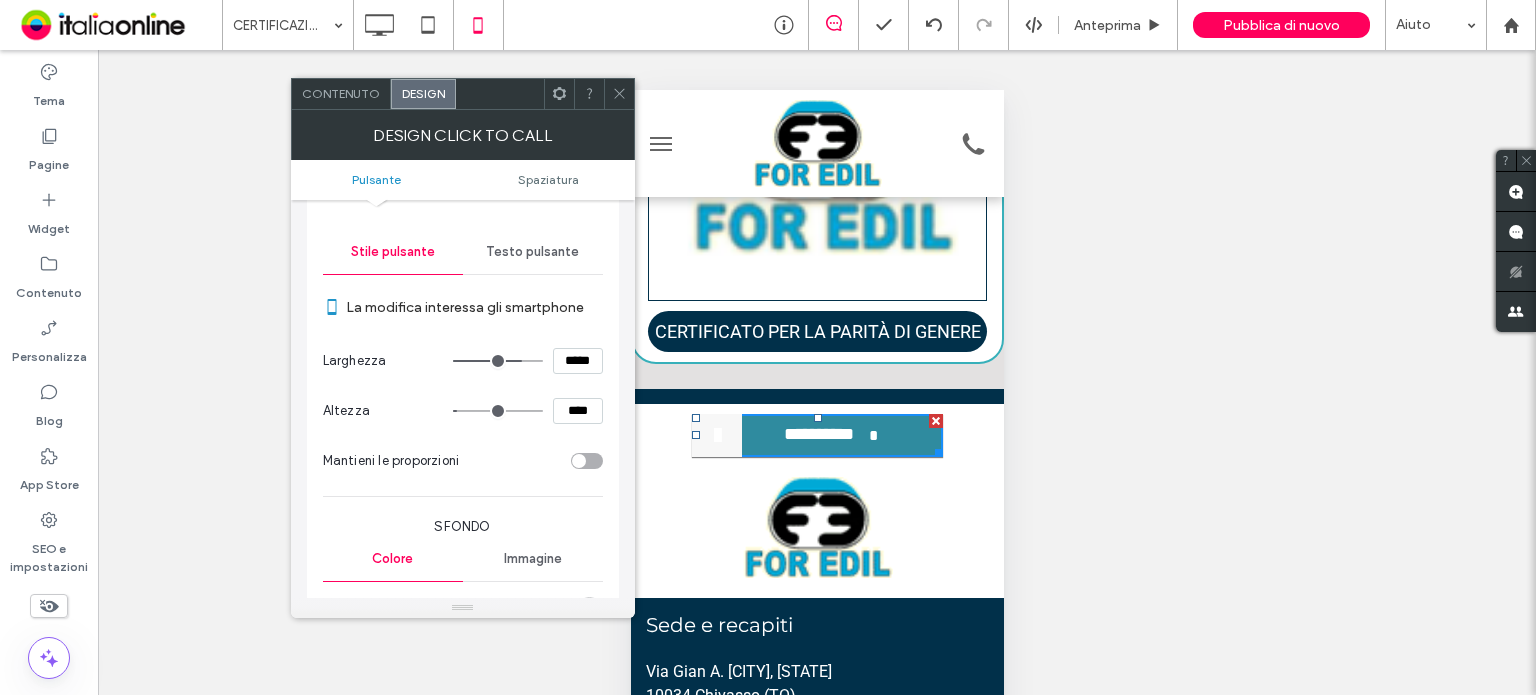 click on "Testo pulsante" at bounding box center (533, 252) 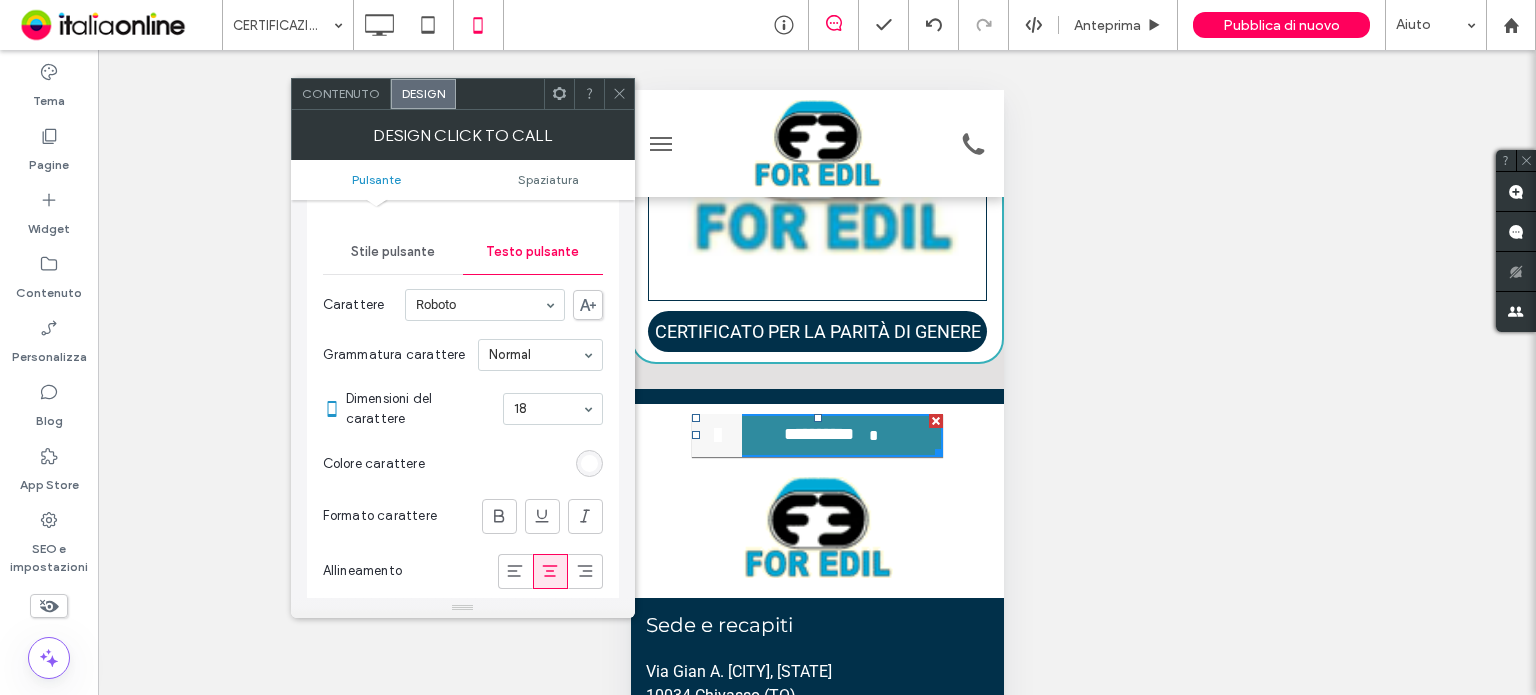 click on "Stile pulsante" at bounding box center (393, 252) 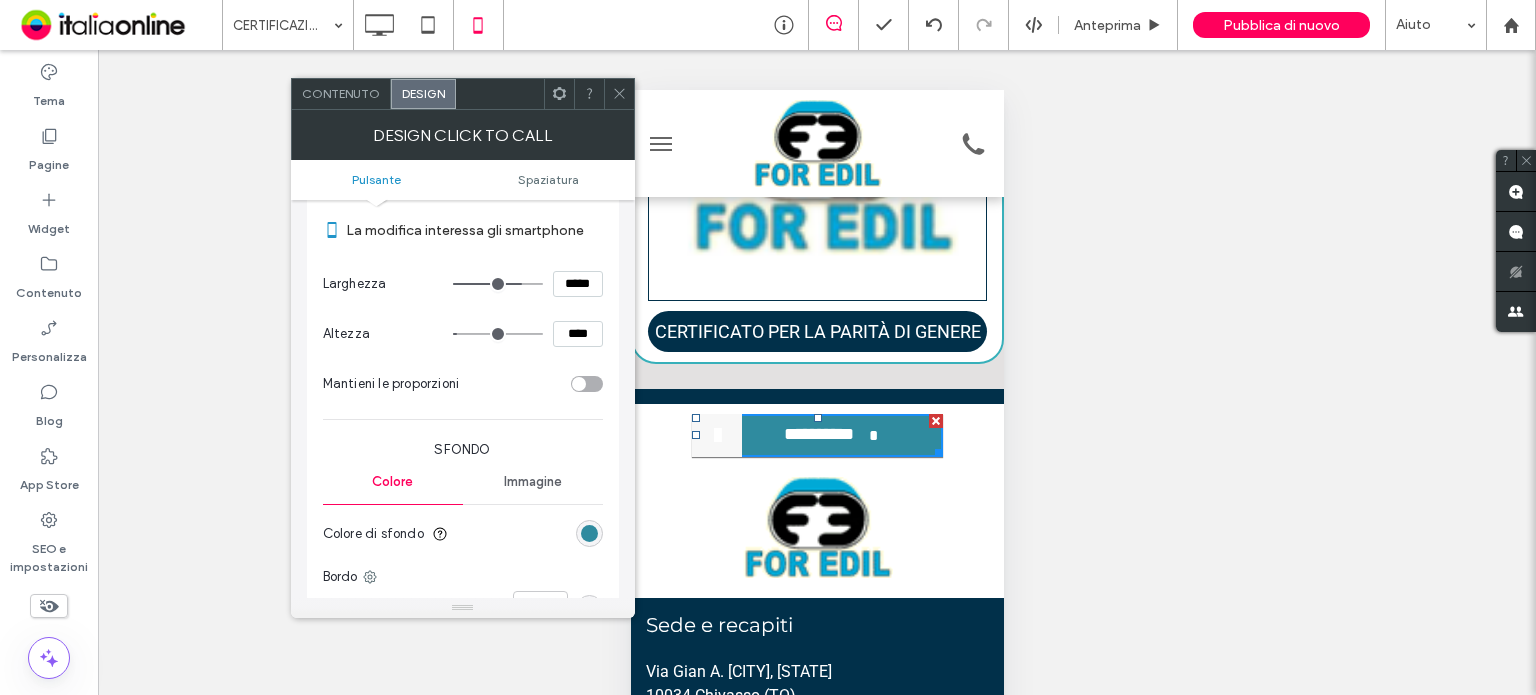 scroll, scrollTop: 400, scrollLeft: 0, axis: vertical 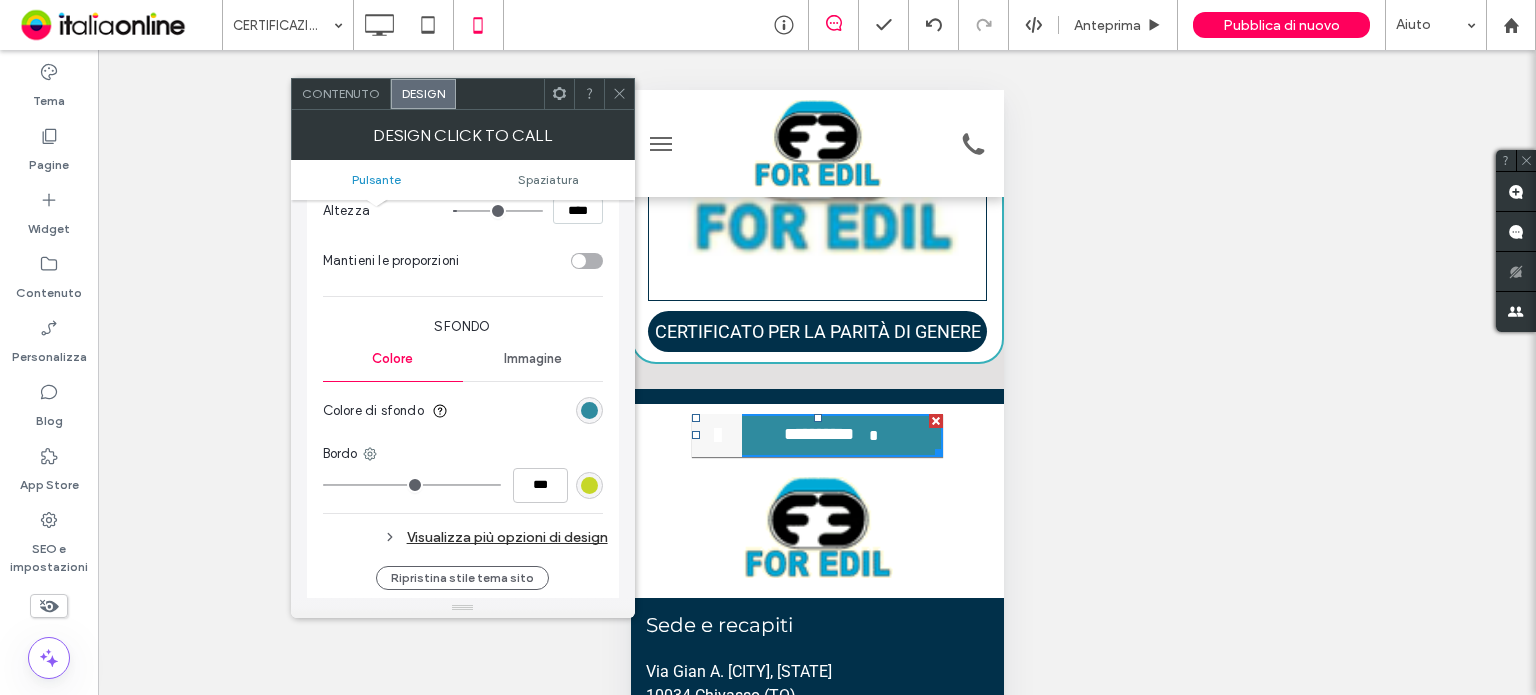 drag, startPoint x: 537, startPoint y: 526, endPoint x: 536, endPoint y: 510, distance: 16.03122 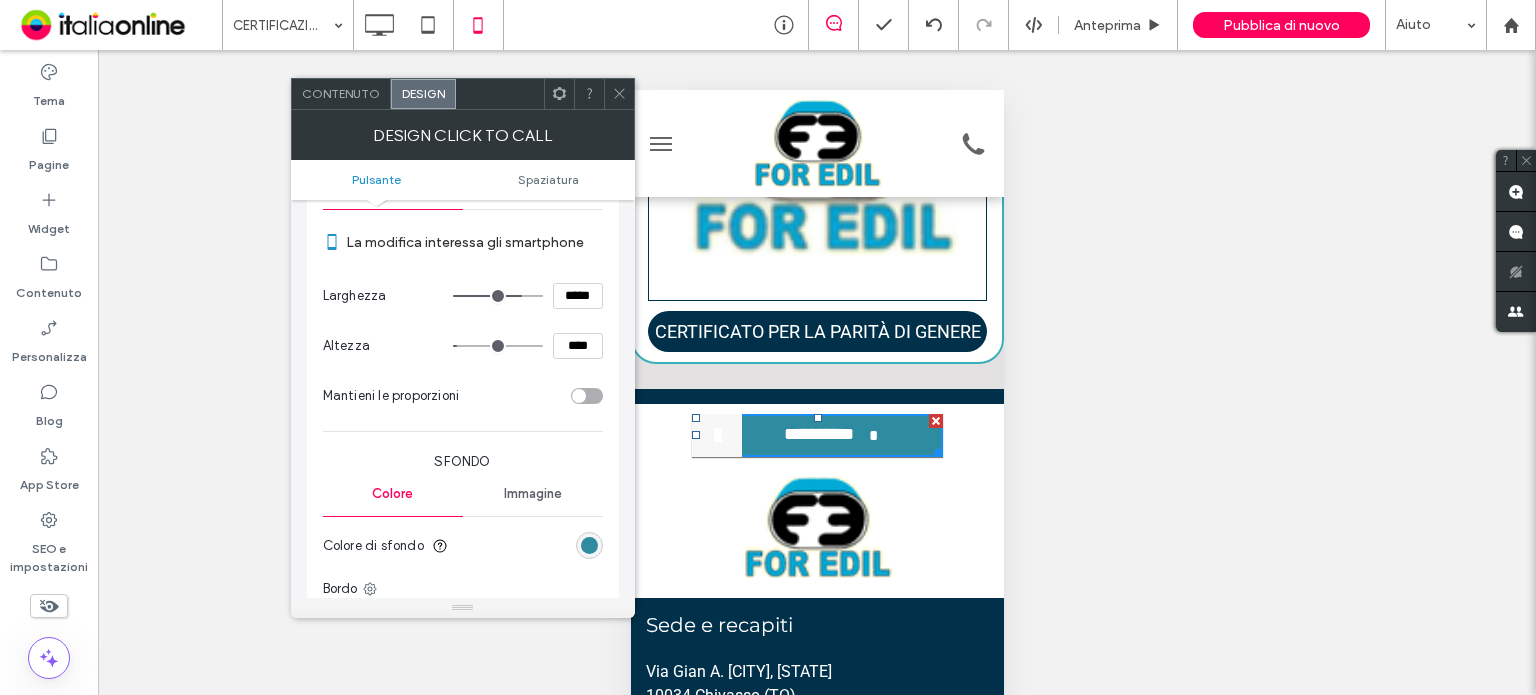 scroll, scrollTop: 100, scrollLeft: 0, axis: vertical 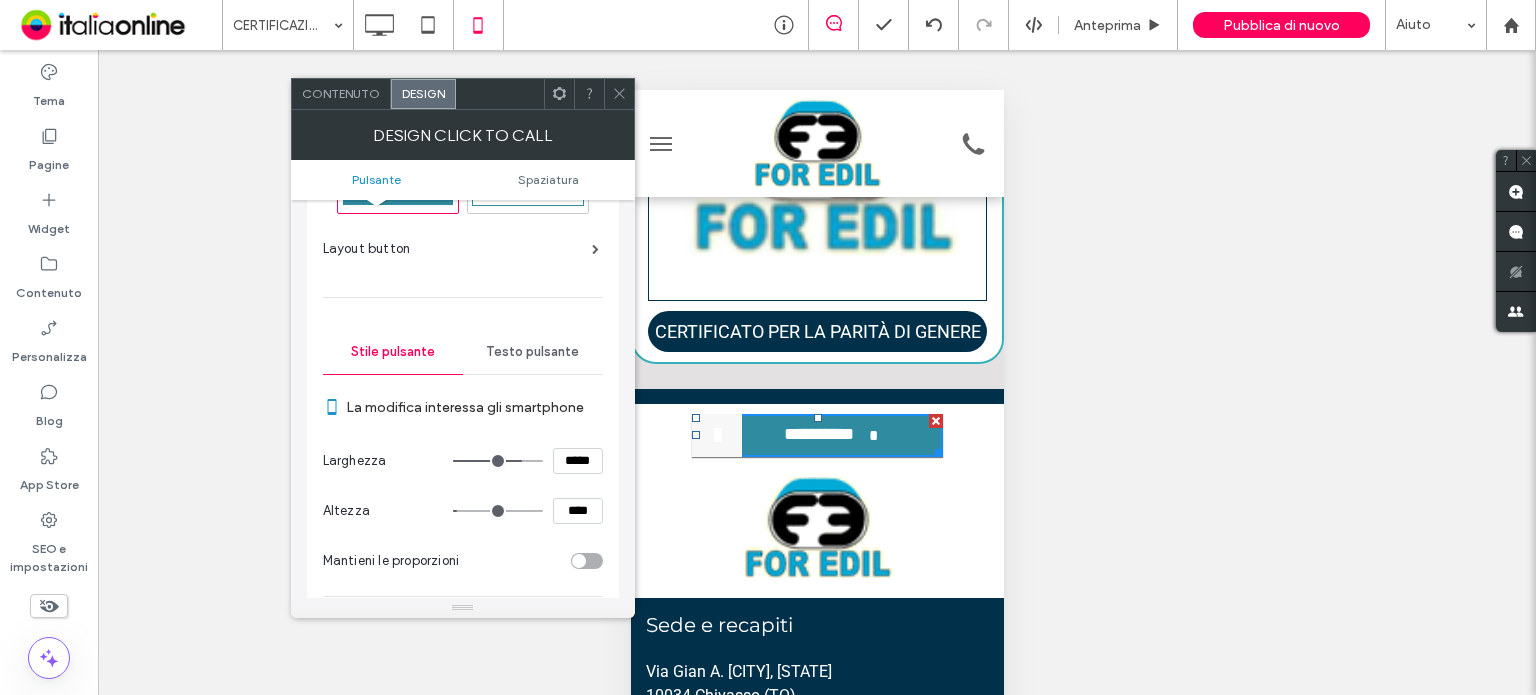 click on "Testo pulsante" at bounding box center (533, 352) 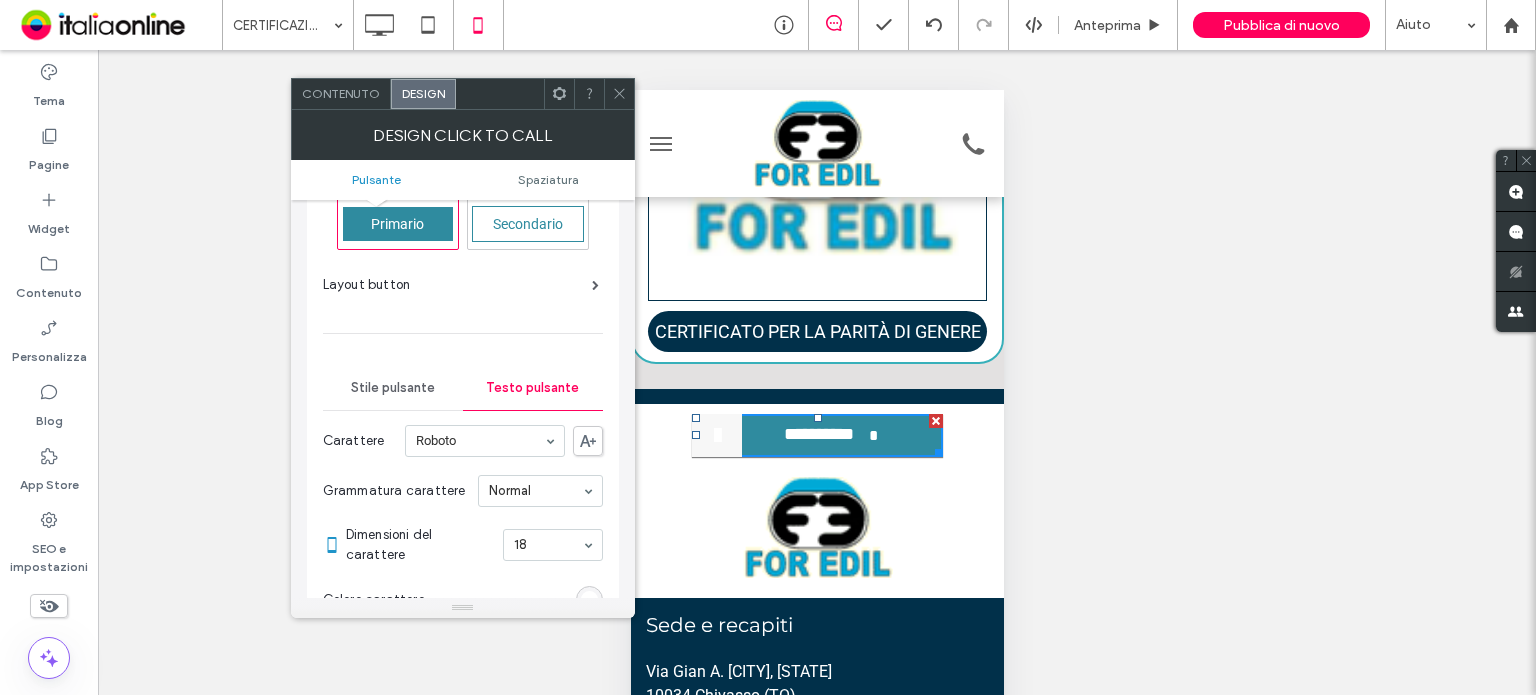 scroll, scrollTop: 100, scrollLeft: 0, axis: vertical 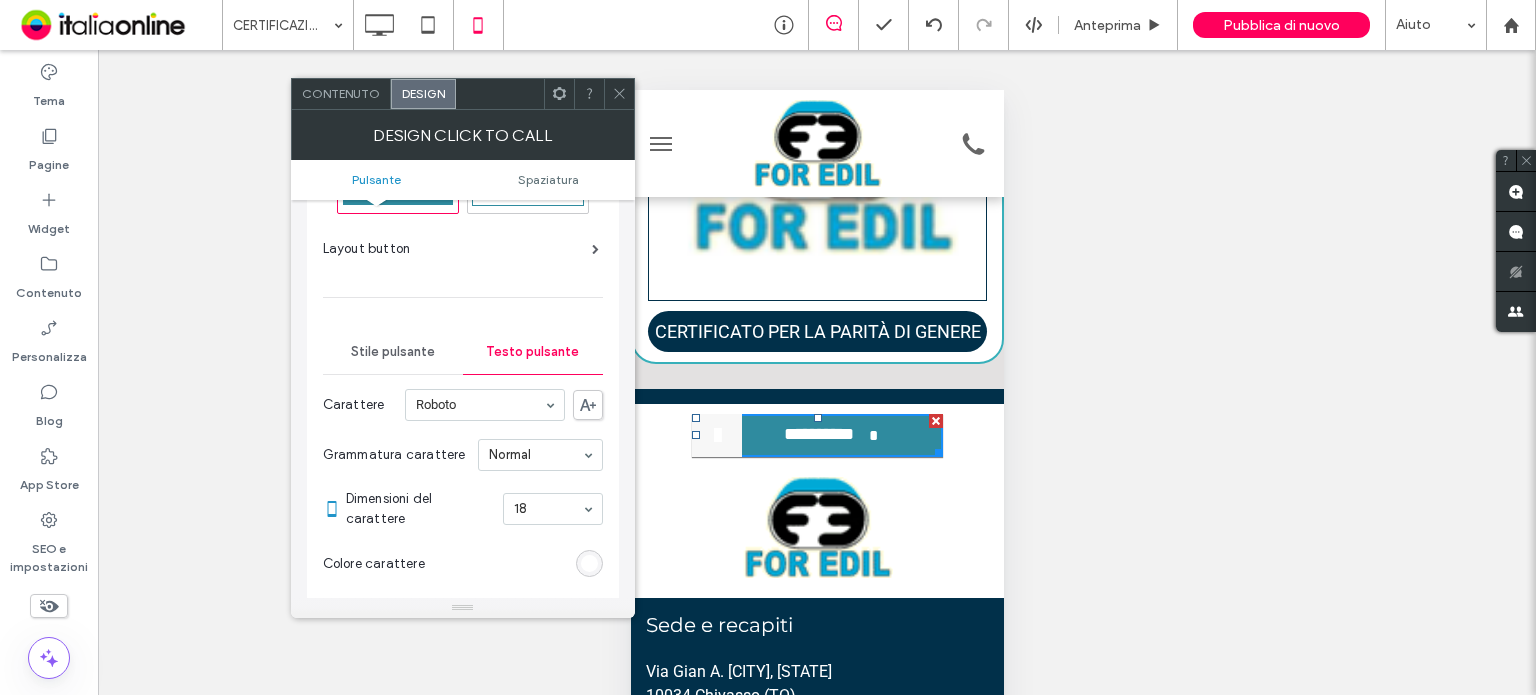 click at bounding box center [619, 94] 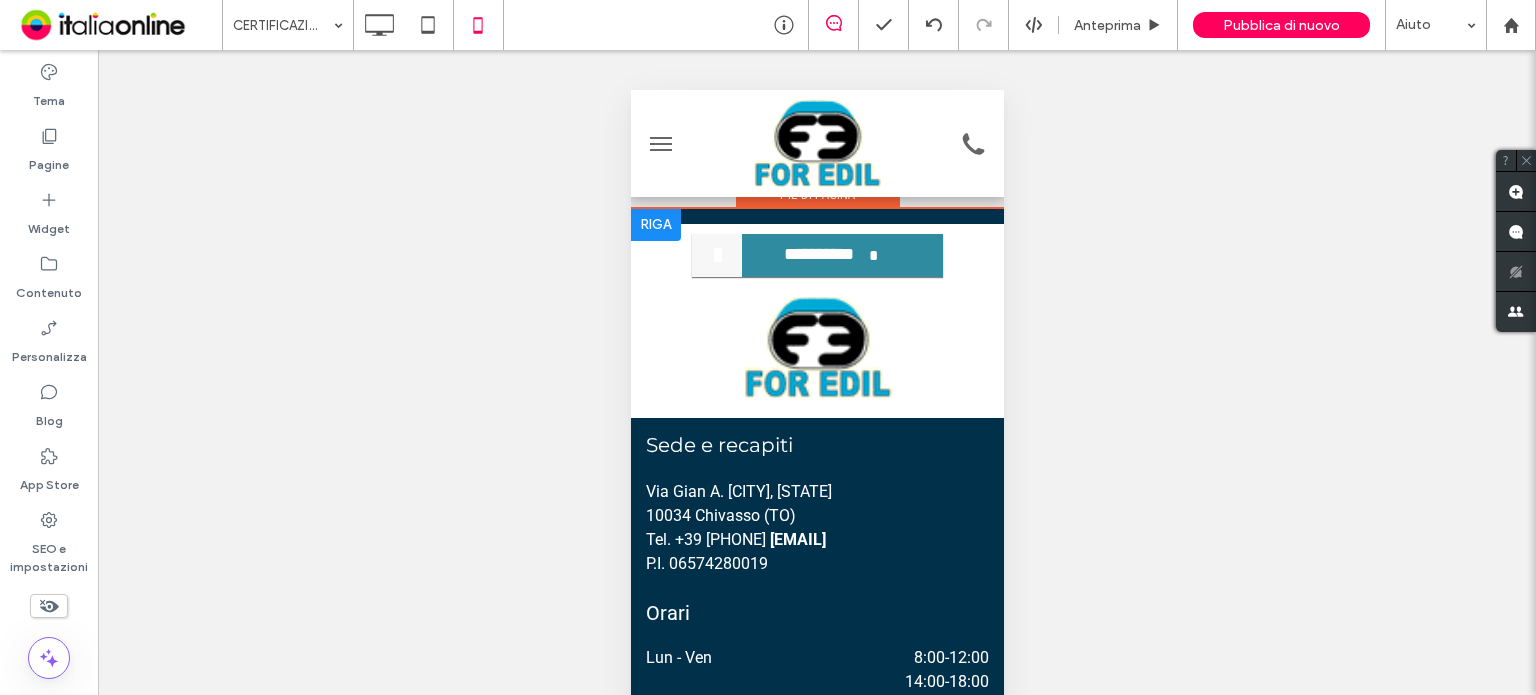 scroll, scrollTop: 4381, scrollLeft: 0, axis: vertical 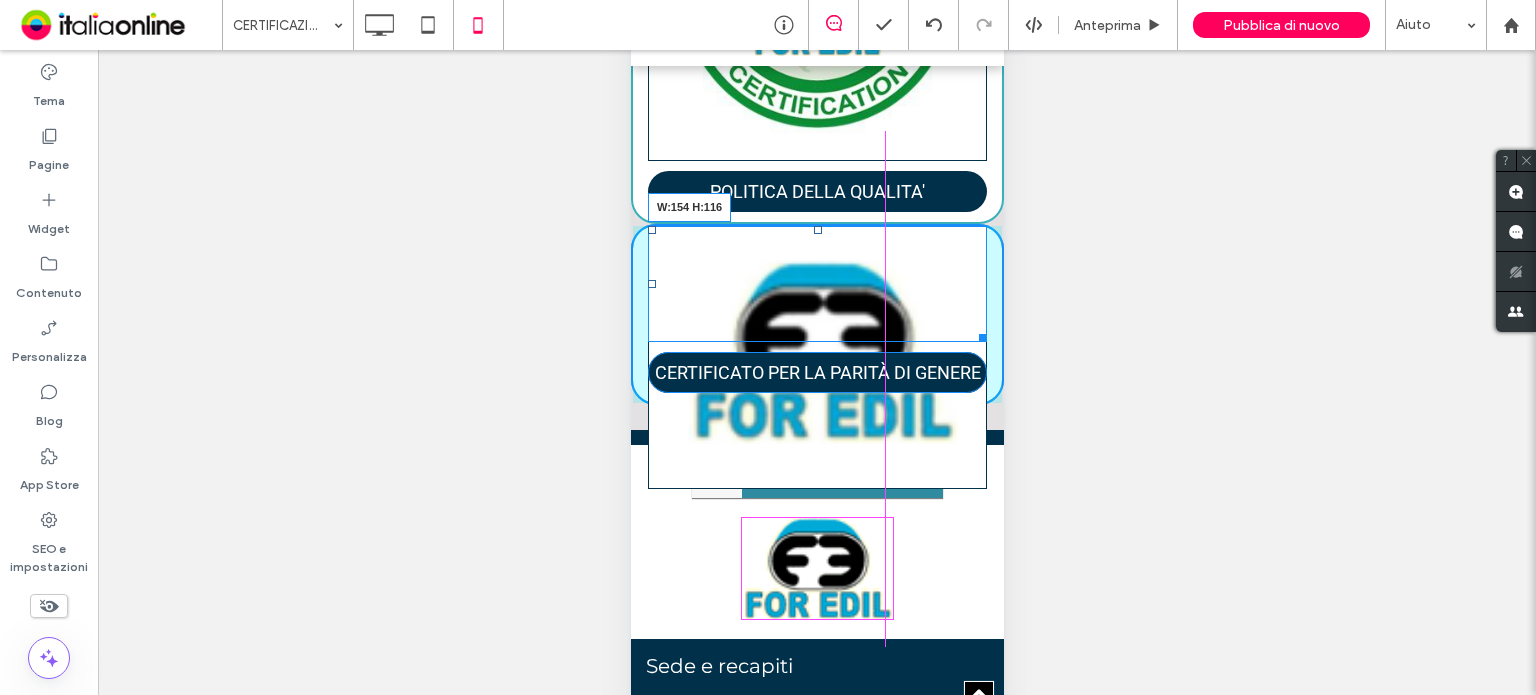 drag, startPoint x: 965, startPoint y: 376, endPoint x: 877, endPoint y: 344, distance: 93.637596 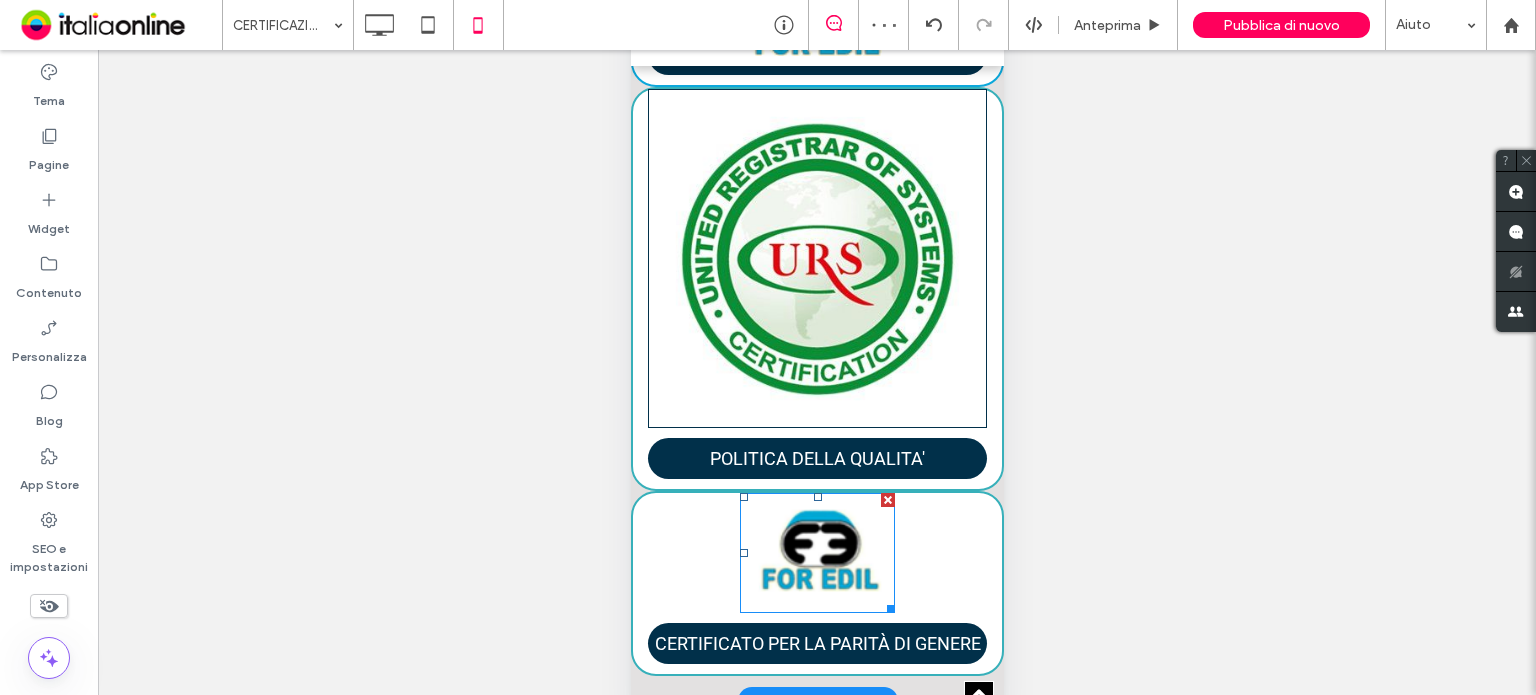 scroll, scrollTop: 3581, scrollLeft: 0, axis: vertical 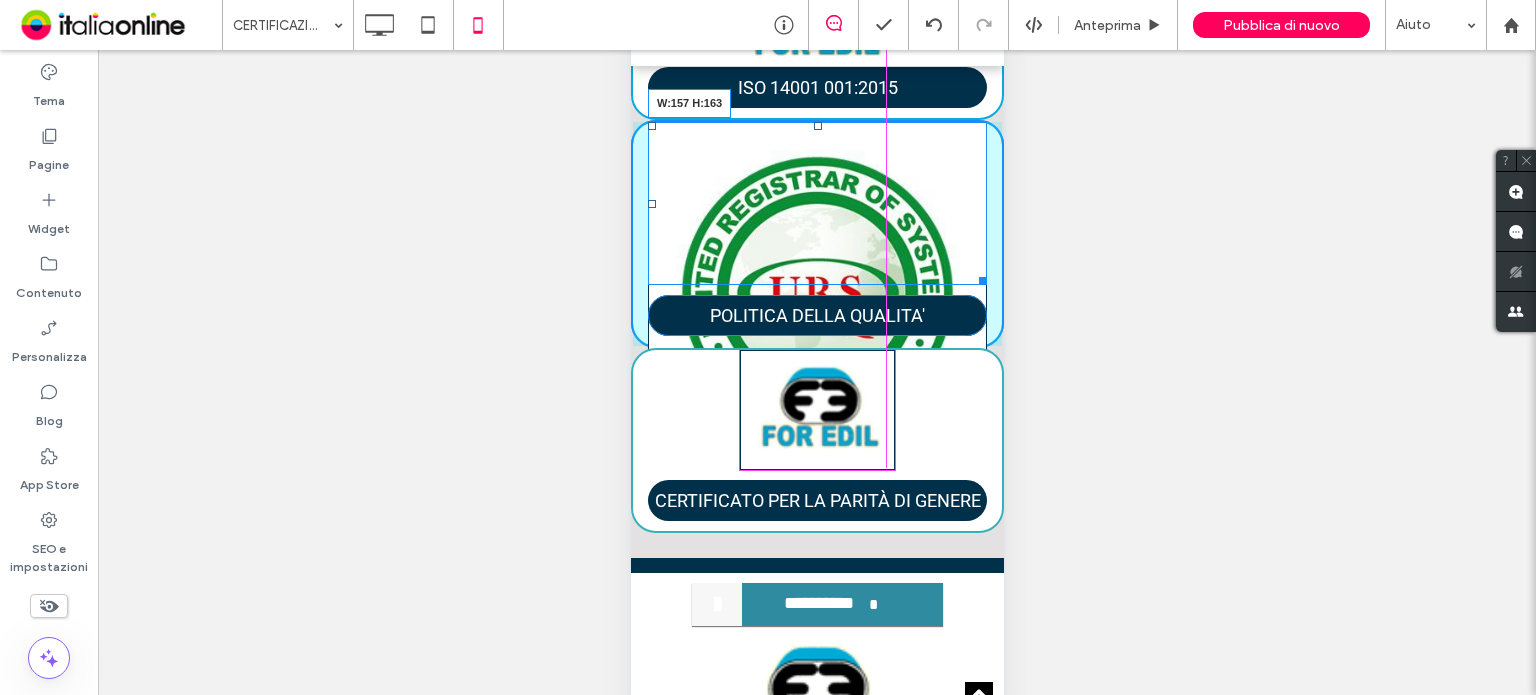 drag, startPoint x: 959, startPoint y: 359, endPoint x: 879, endPoint y: 275, distance: 116 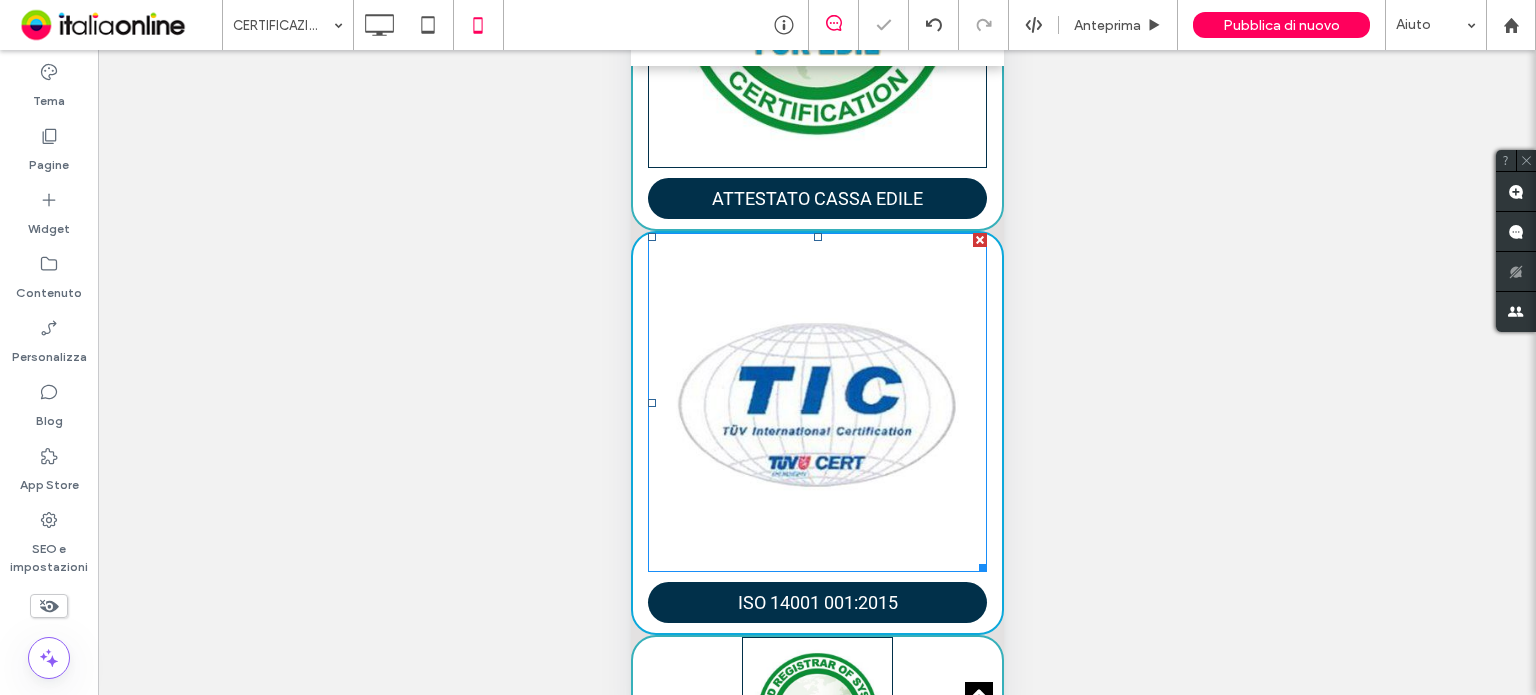 scroll, scrollTop: 3081, scrollLeft: 0, axis: vertical 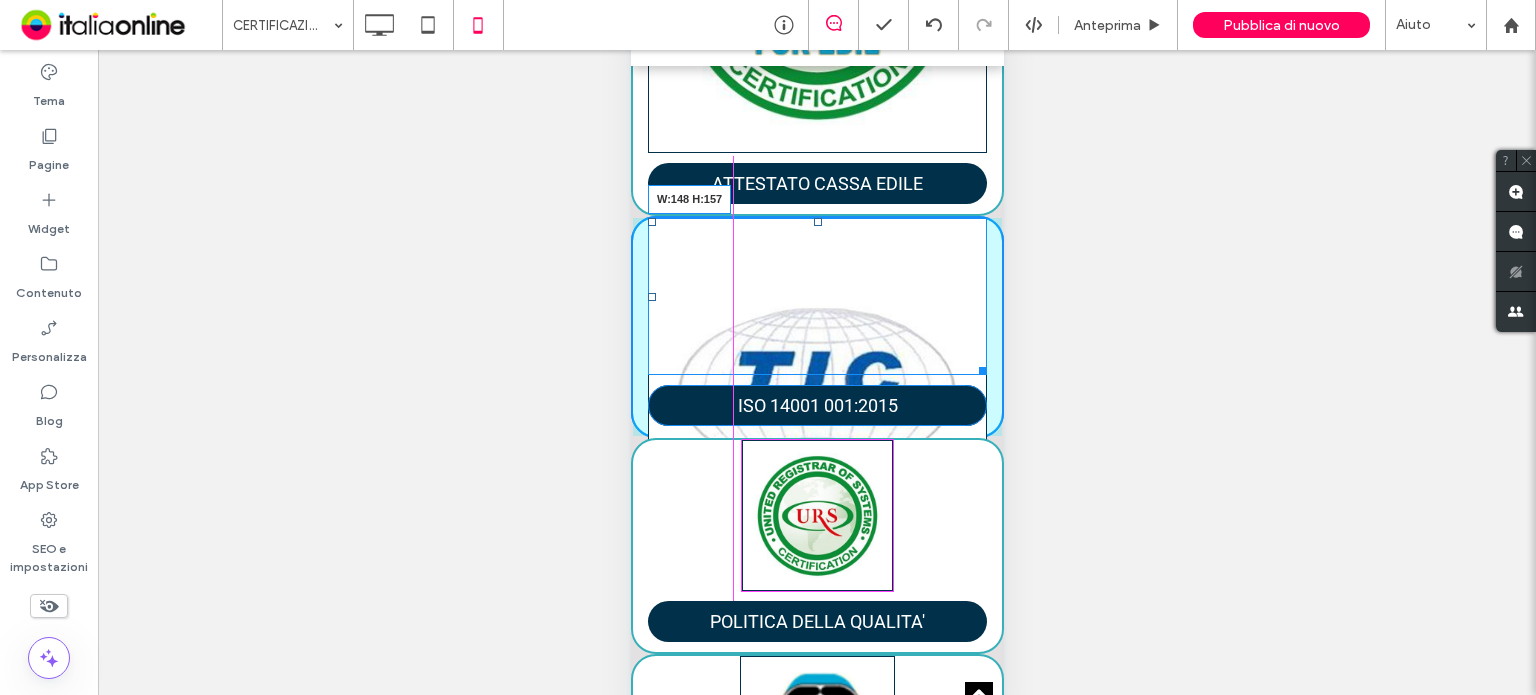 drag, startPoint x: 967, startPoint y: 476, endPoint x: 883, endPoint y: 382, distance: 126.06348 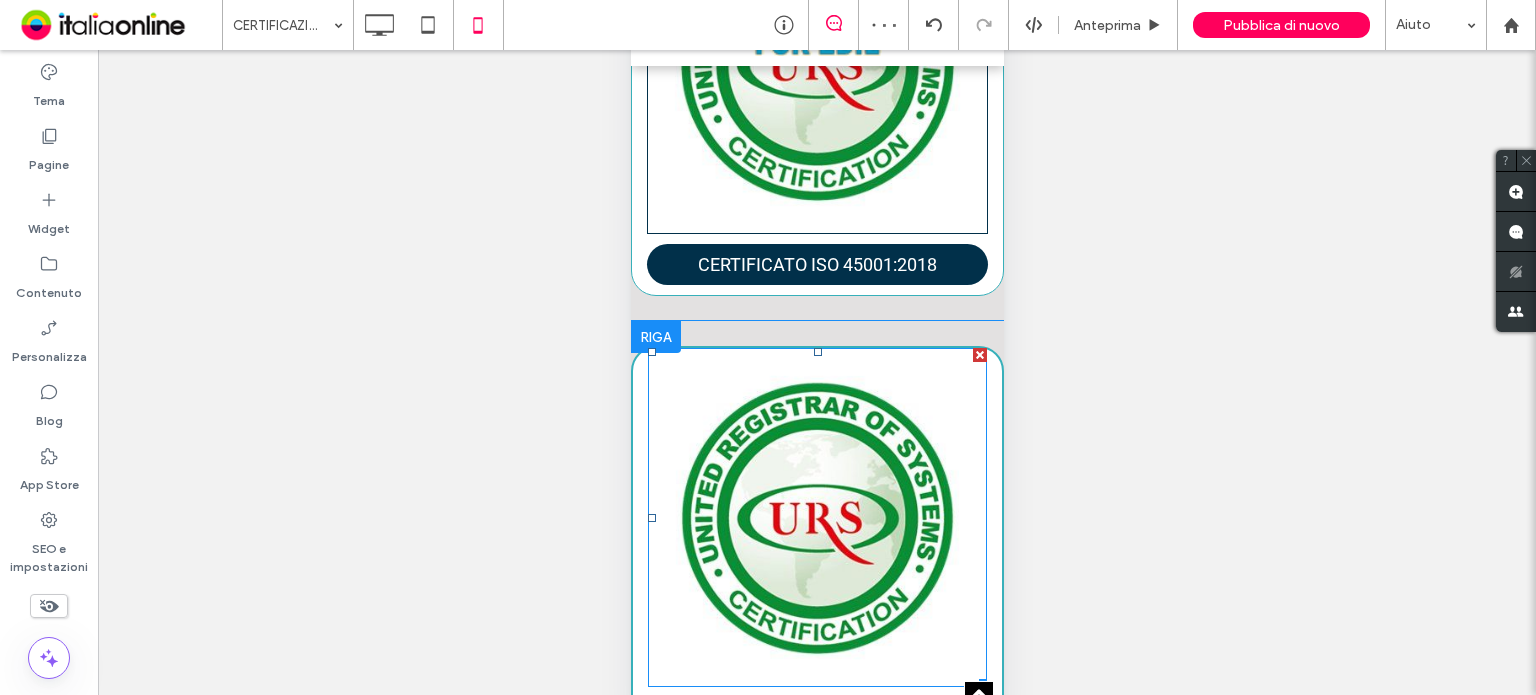 scroll, scrollTop: 2581, scrollLeft: 0, axis: vertical 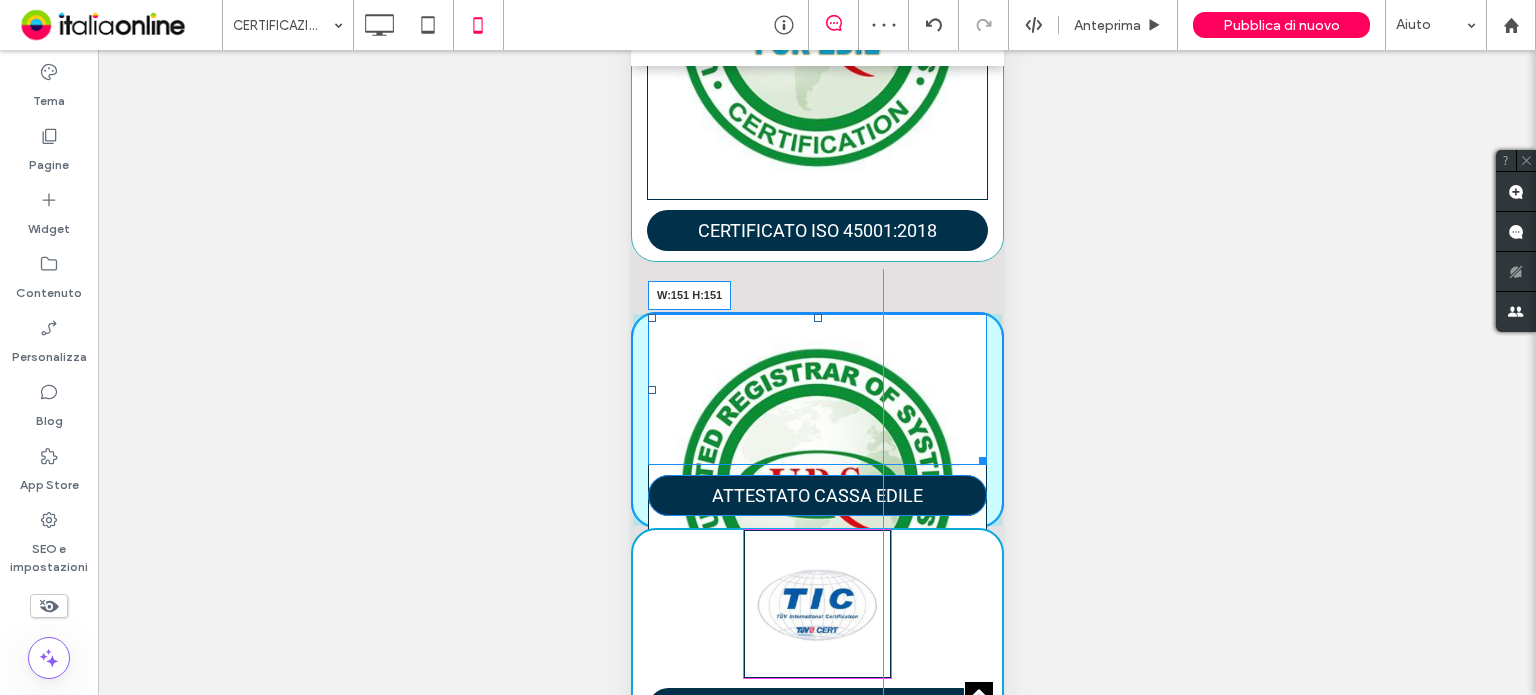 drag, startPoint x: 963, startPoint y: 581, endPoint x: 877, endPoint y: 490, distance: 125.207825 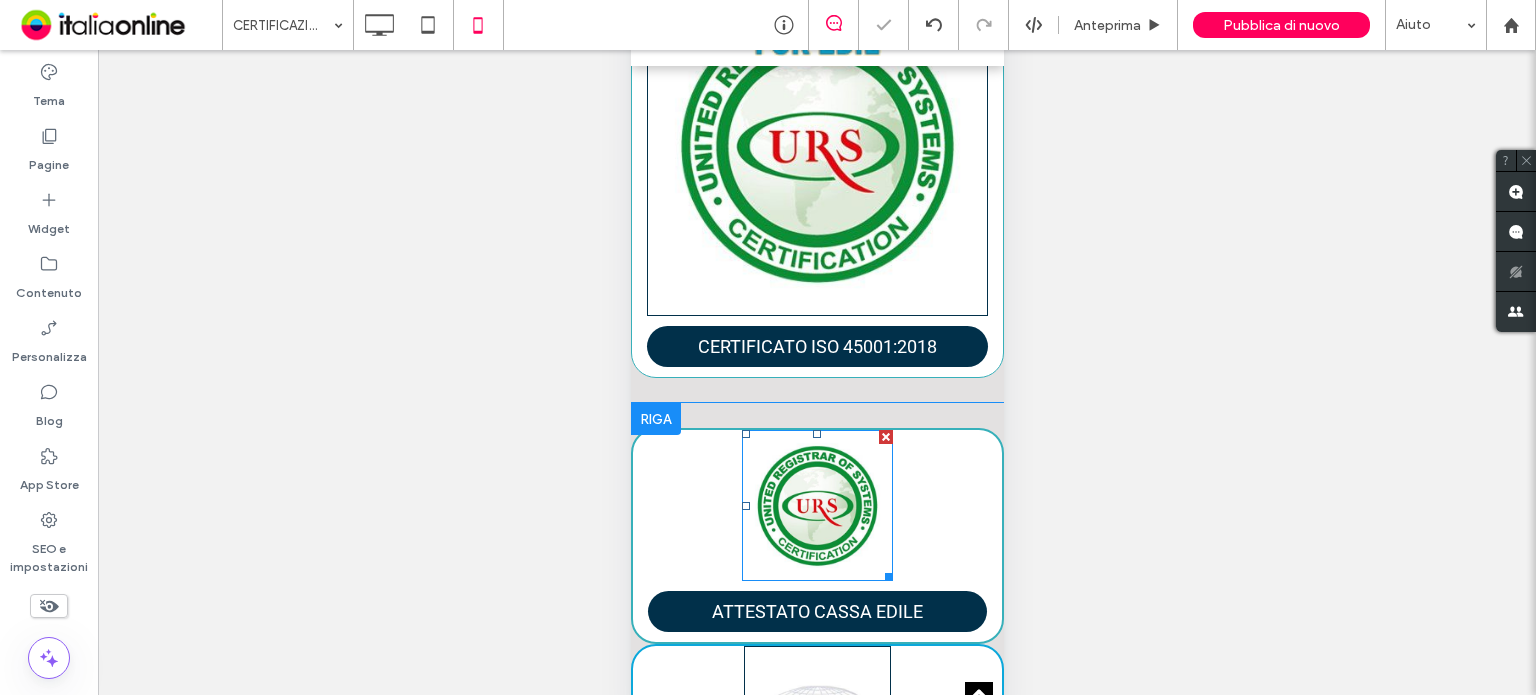 scroll, scrollTop: 2381, scrollLeft: 0, axis: vertical 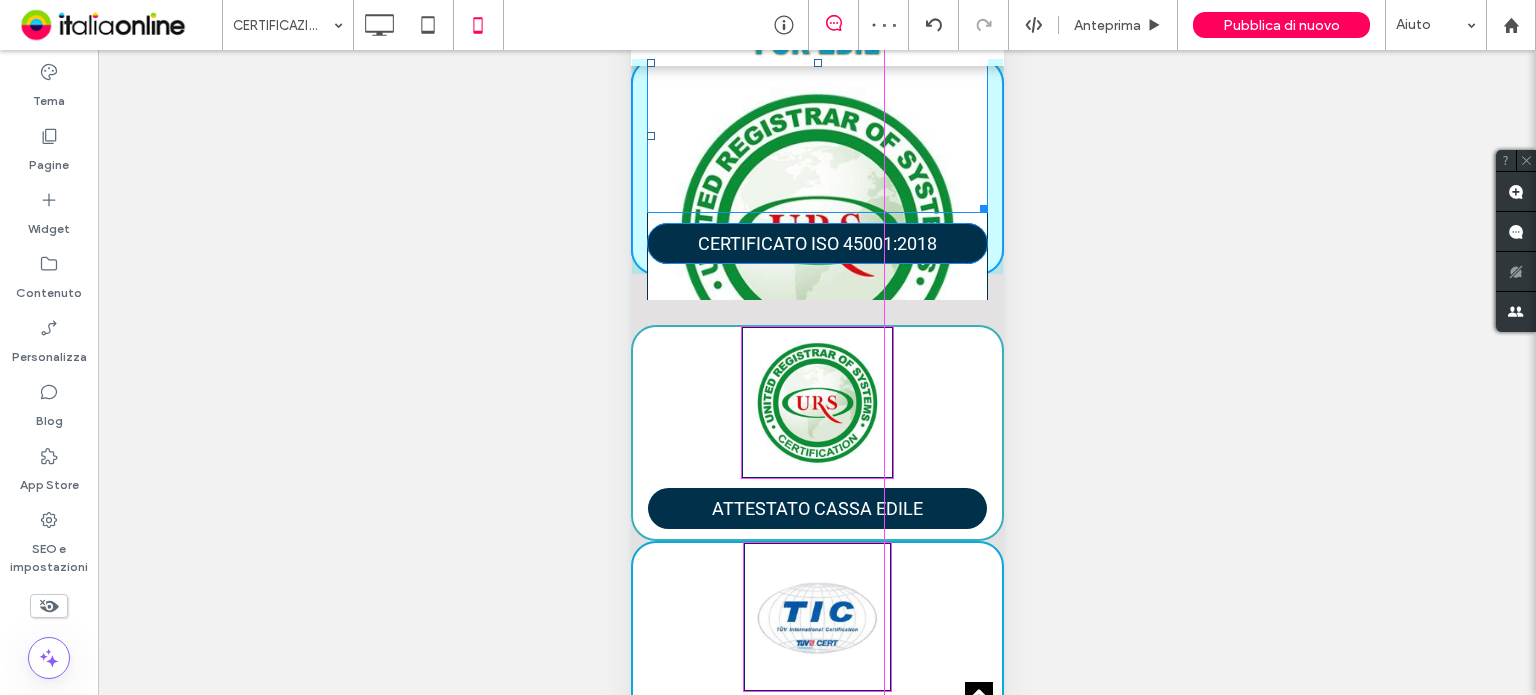 drag, startPoint x: 959, startPoint y: 347, endPoint x: 875, endPoint y: 293, distance: 99.8599 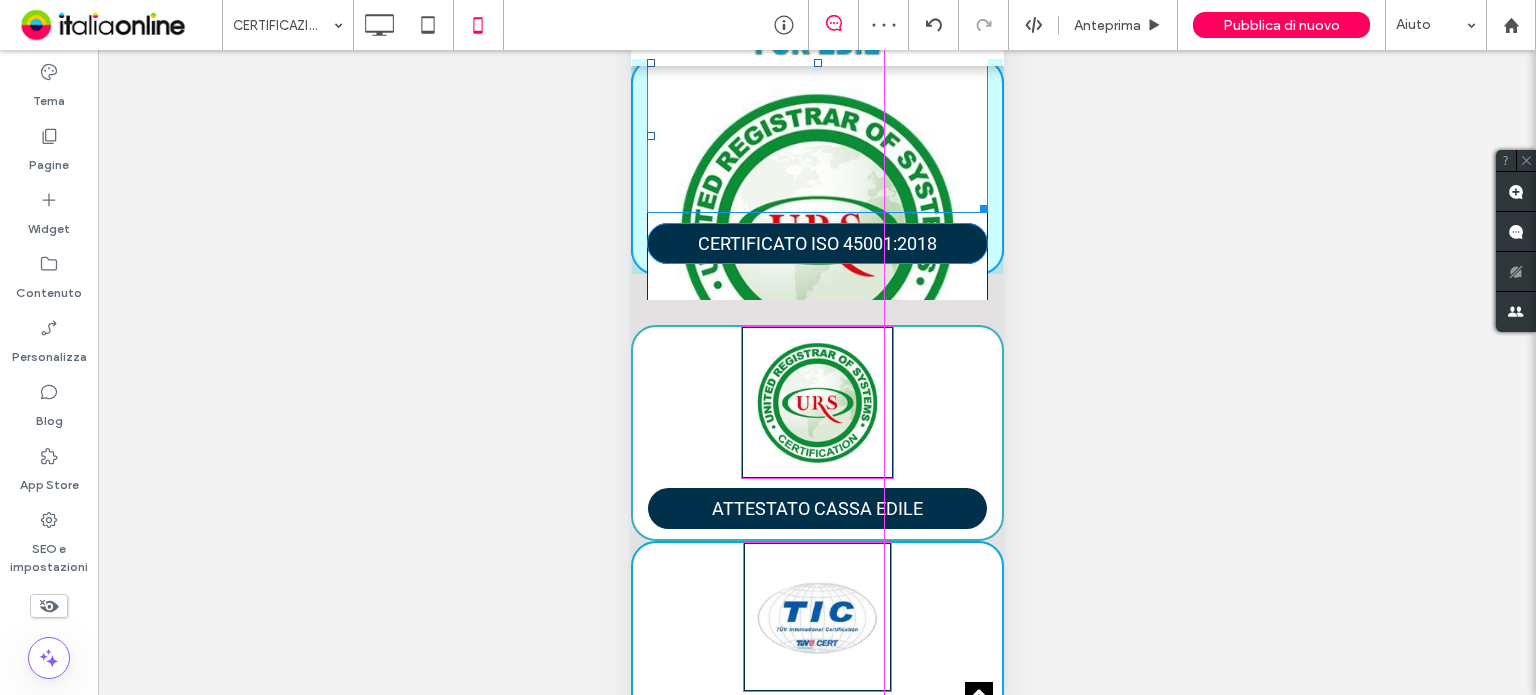 click on "Click To Paste
Riga
Impresa edile certificata
ISO 9001   a [CITY], [STATE]
La nostra impresa edile vanta diverse certificazioni, a testimonianza della professionalità e della competenza che fin dalla fondazione ci ha contraddistinto. Tra queste vanno ricordate:
Click To Paste
Riga + Aggiungi sezione
Certificazione UNI EN ISO 9001: 2015 Certificazione ISO 45001: 2018 Certificazione UNI EN ISO14001:2015 Attestazione SOA nelle categorie: OG03 Classe V, OG06 Classe VI, OS24 Classe I, OG10 classe I
Click To Paste
Iscrizione nell’elenco operatori economici SMAT s.p.a. Iscrizione nell’albo fornitori IREN s.p.a. Iscrizione Piattaforma Acquistinretepa Certificato per la qualità di genere
Click To Paste
Riga + Aggiungi sezione
ISO 39001-2012
Click To Paste
ISO 50001-2018
Click To Paste
PDR 125-2022
Click To Paste" at bounding box center [816, -568] 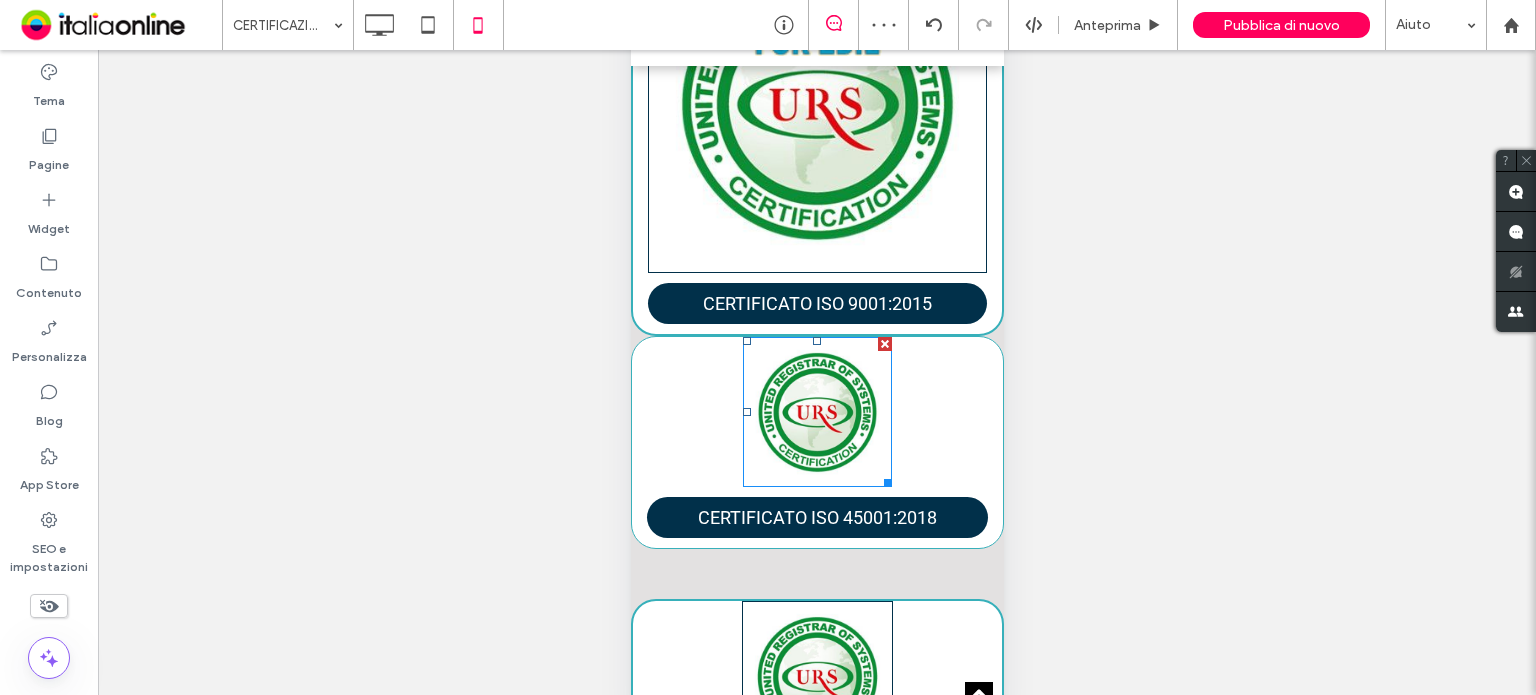 scroll, scrollTop: 1981, scrollLeft: 0, axis: vertical 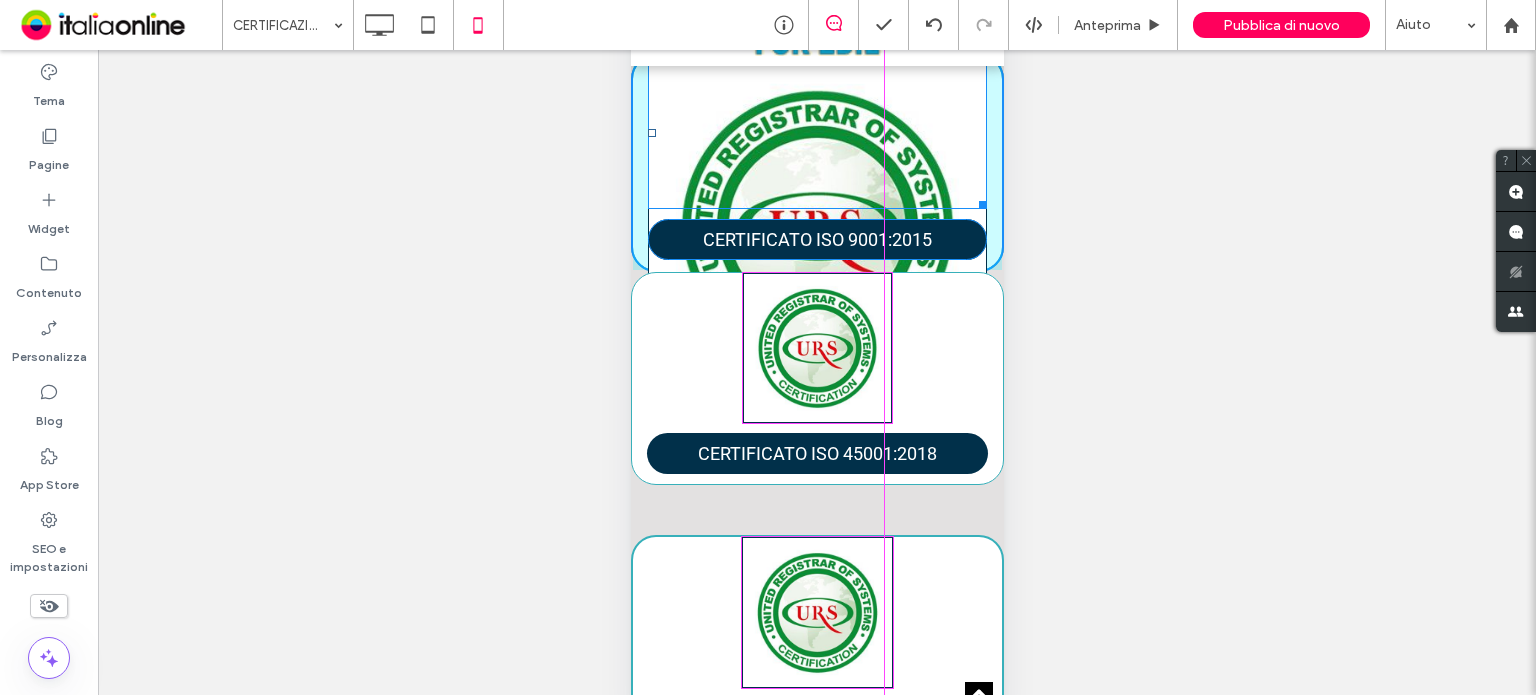 drag, startPoint x: 959, startPoint y: 360, endPoint x: 873, endPoint y: 290, distance: 110.88733 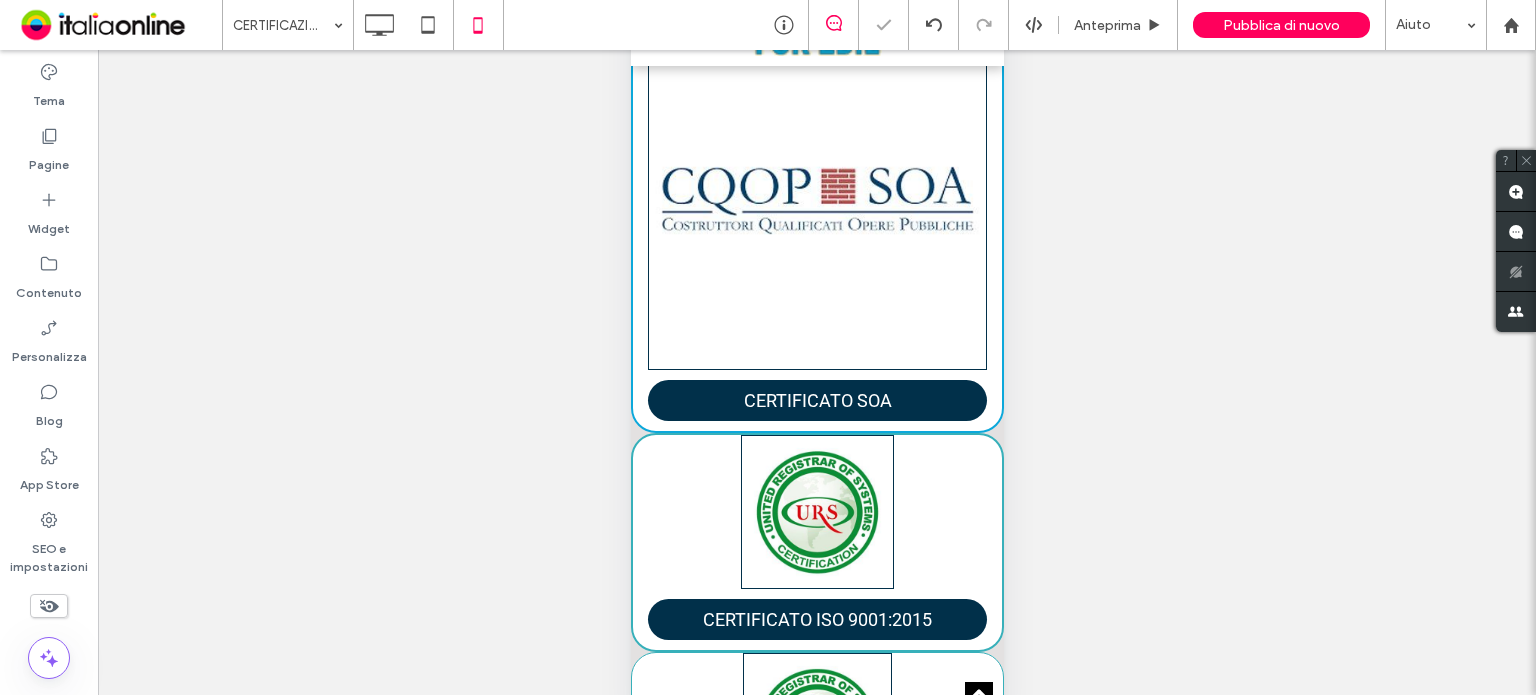 scroll, scrollTop: 1581, scrollLeft: 0, axis: vertical 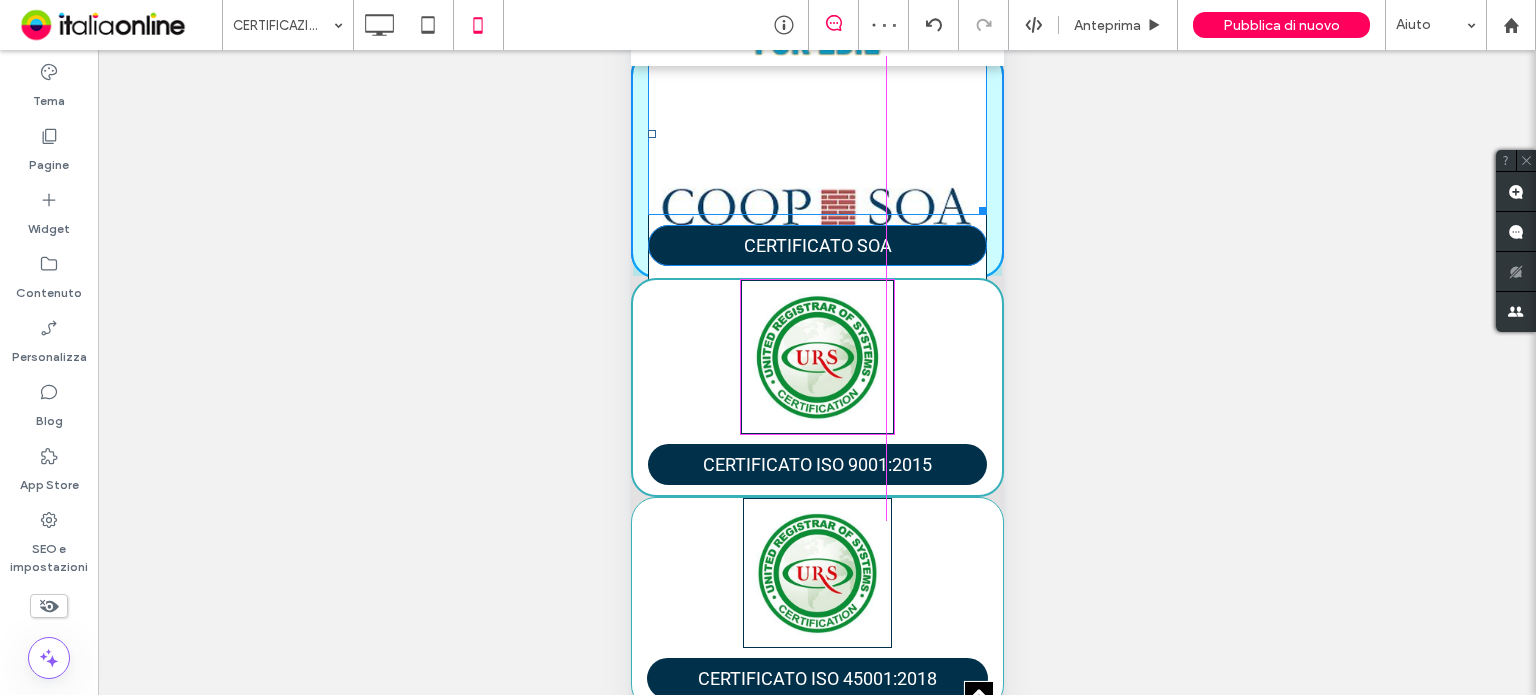 drag, startPoint x: 963, startPoint y: 369, endPoint x: 883, endPoint y: 294, distance: 109.65856 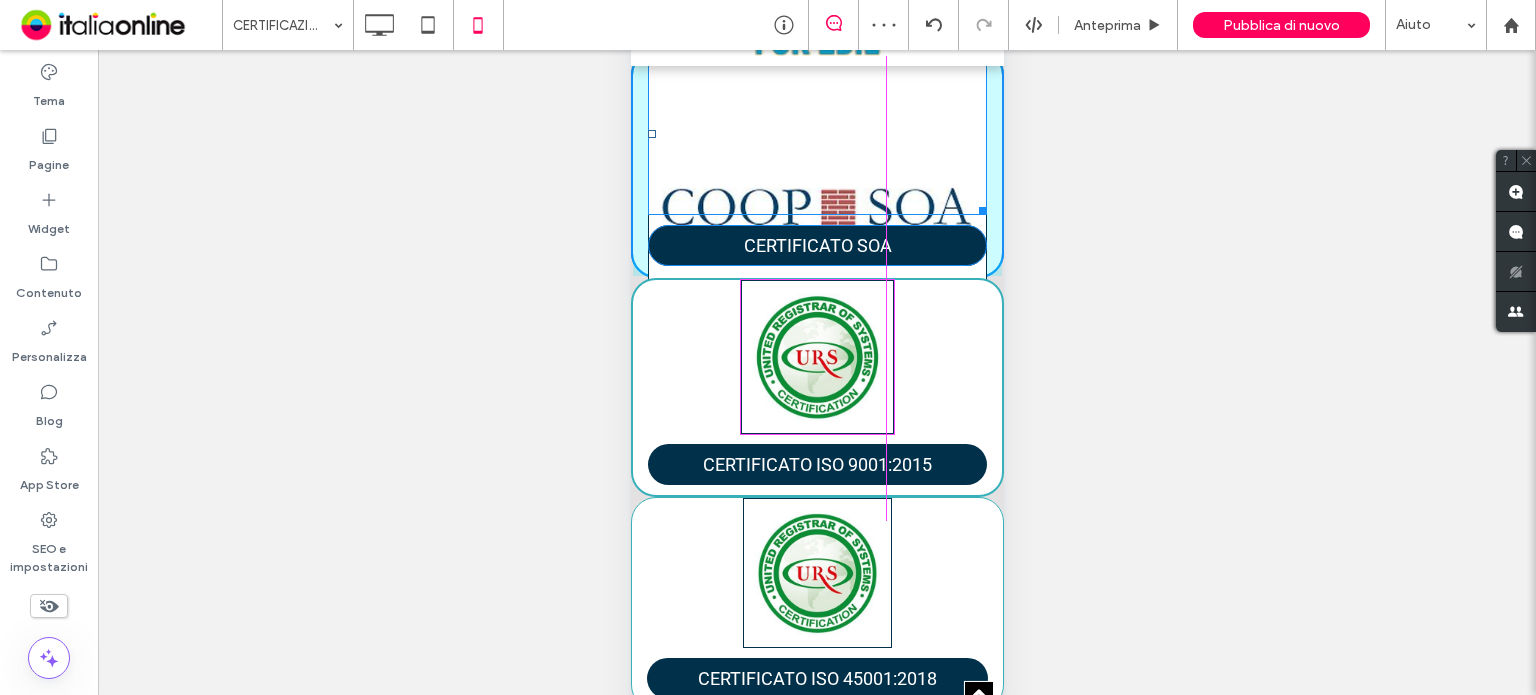 click on "W:157 H:163
CERTIFICATO SOA
Click To Paste
CERTIFICATO ISO 9001:2015
Click To Paste
CERTIFICATO ISO 45001:2018
Click To Paste" at bounding box center [816, 380] 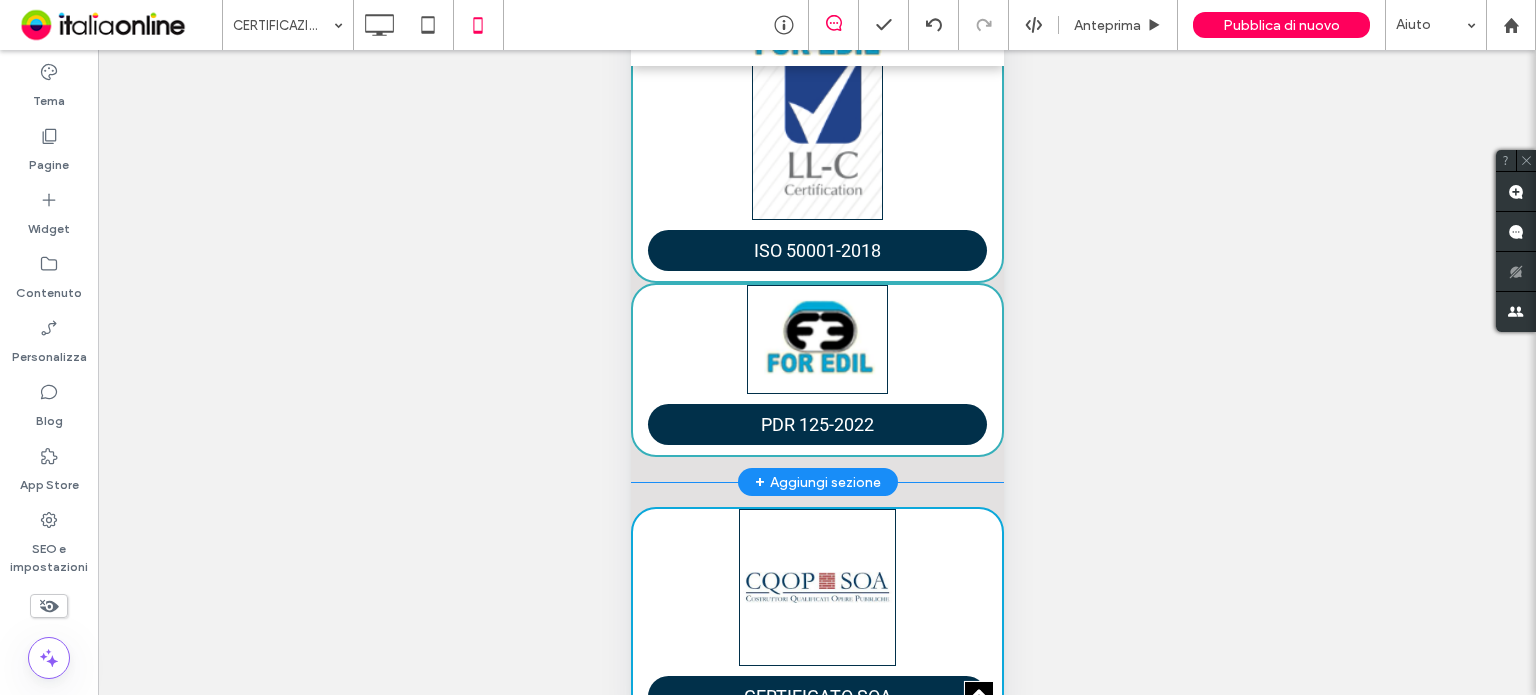 scroll, scrollTop: 824, scrollLeft: 0, axis: vertical 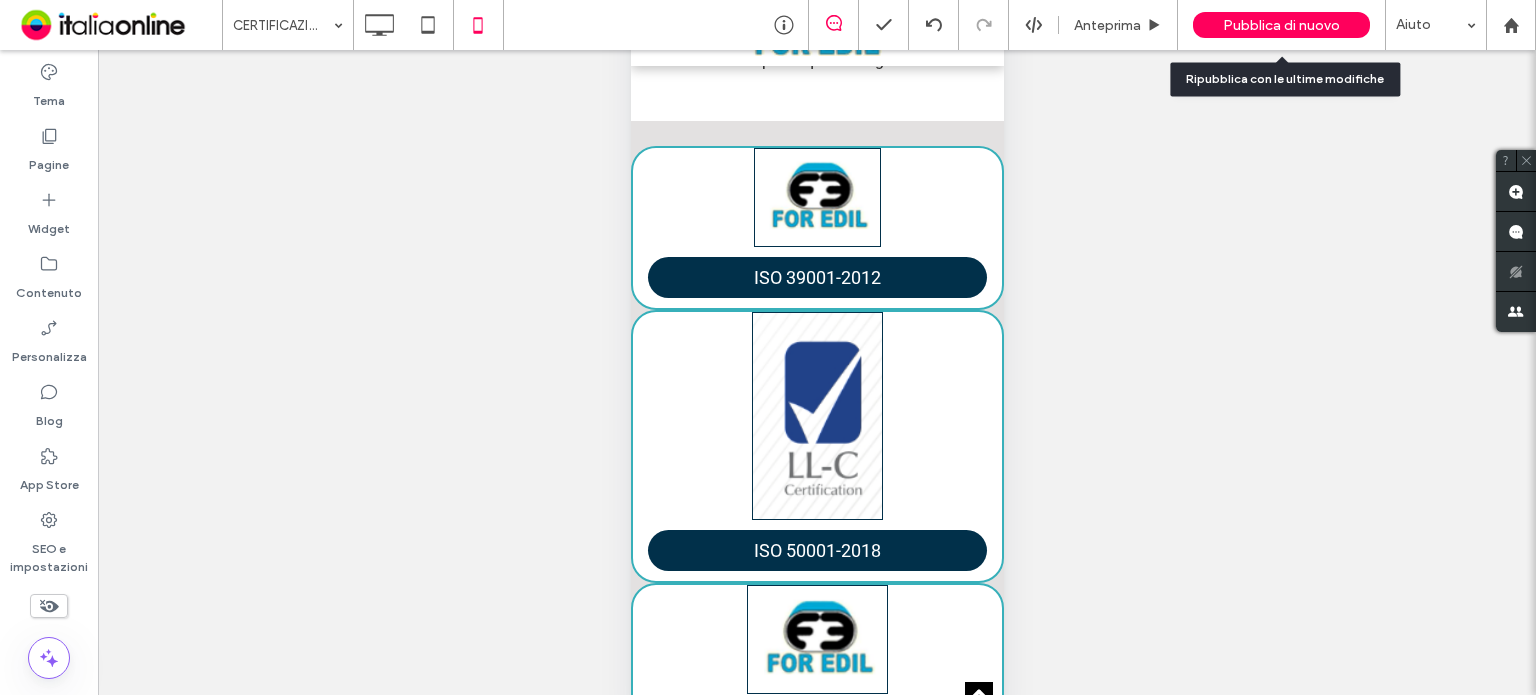 click on "Pubblica di nuovo" at bounding box center (1281, 25) 